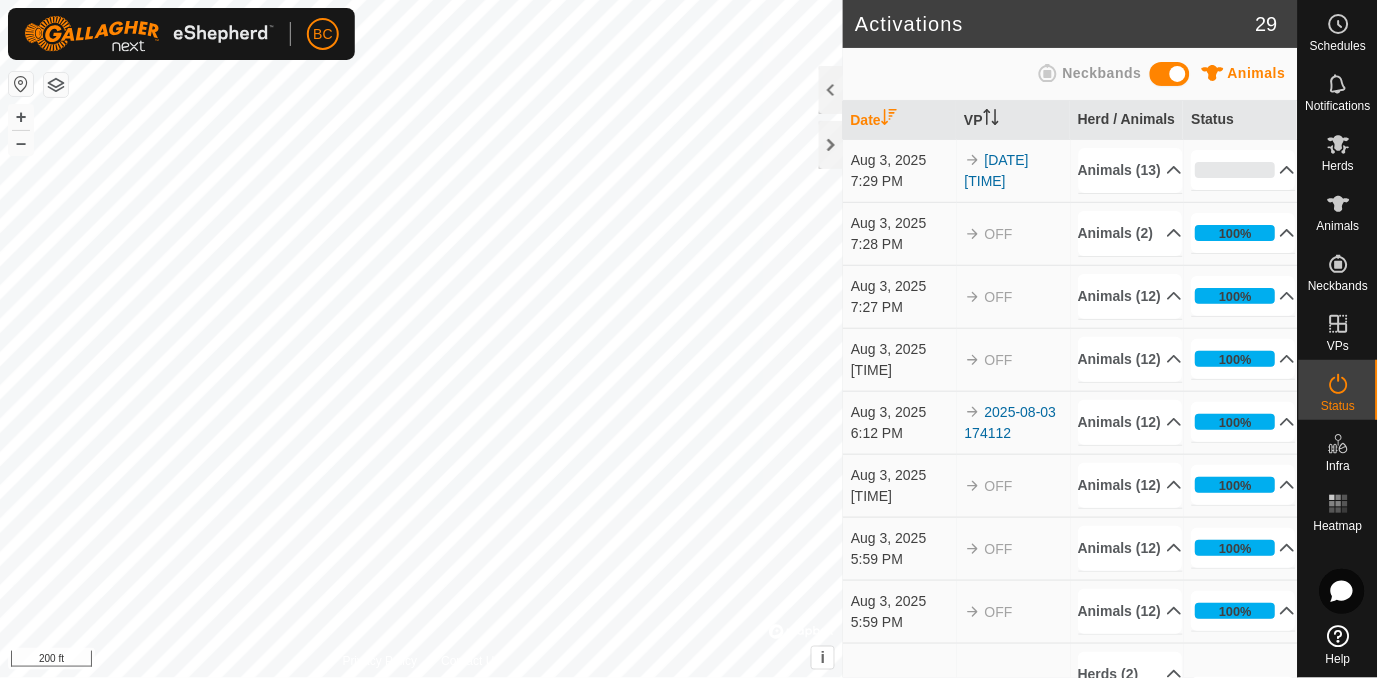 scroll, scrollTop: 0, scrollLeft: 0, axis: both 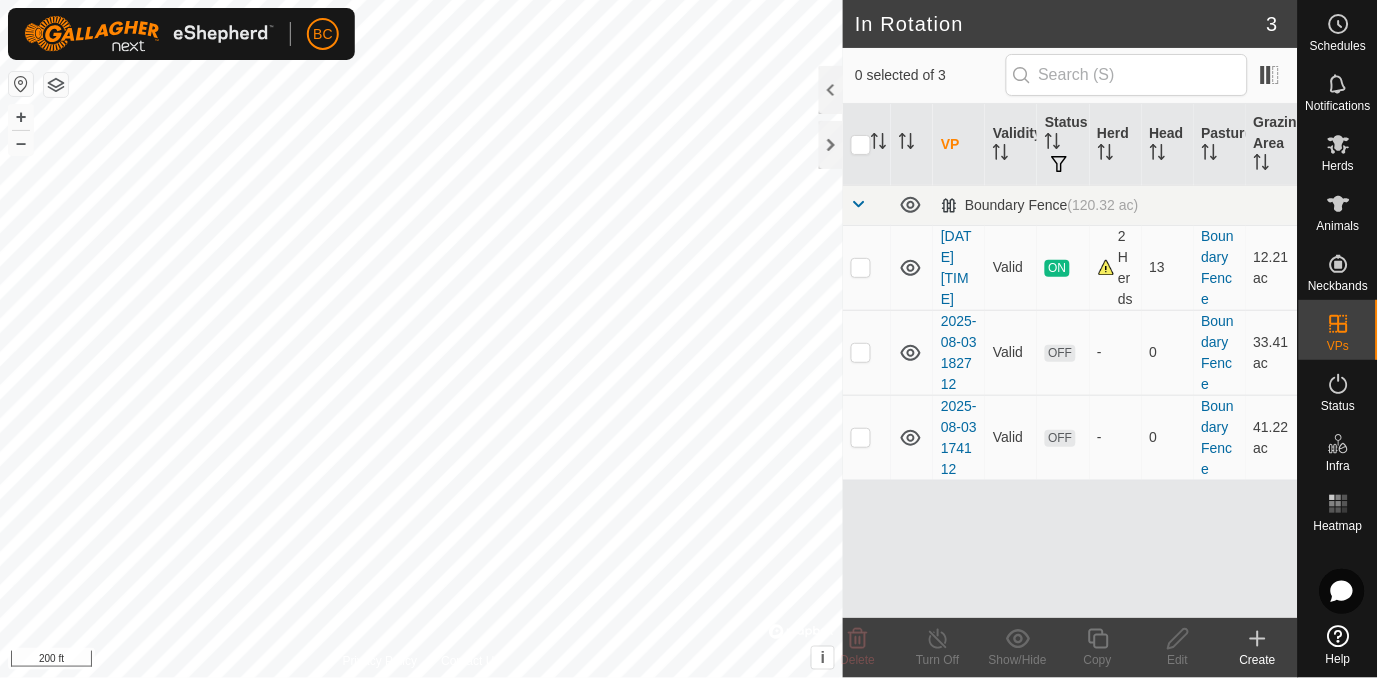 checkbox on "true" 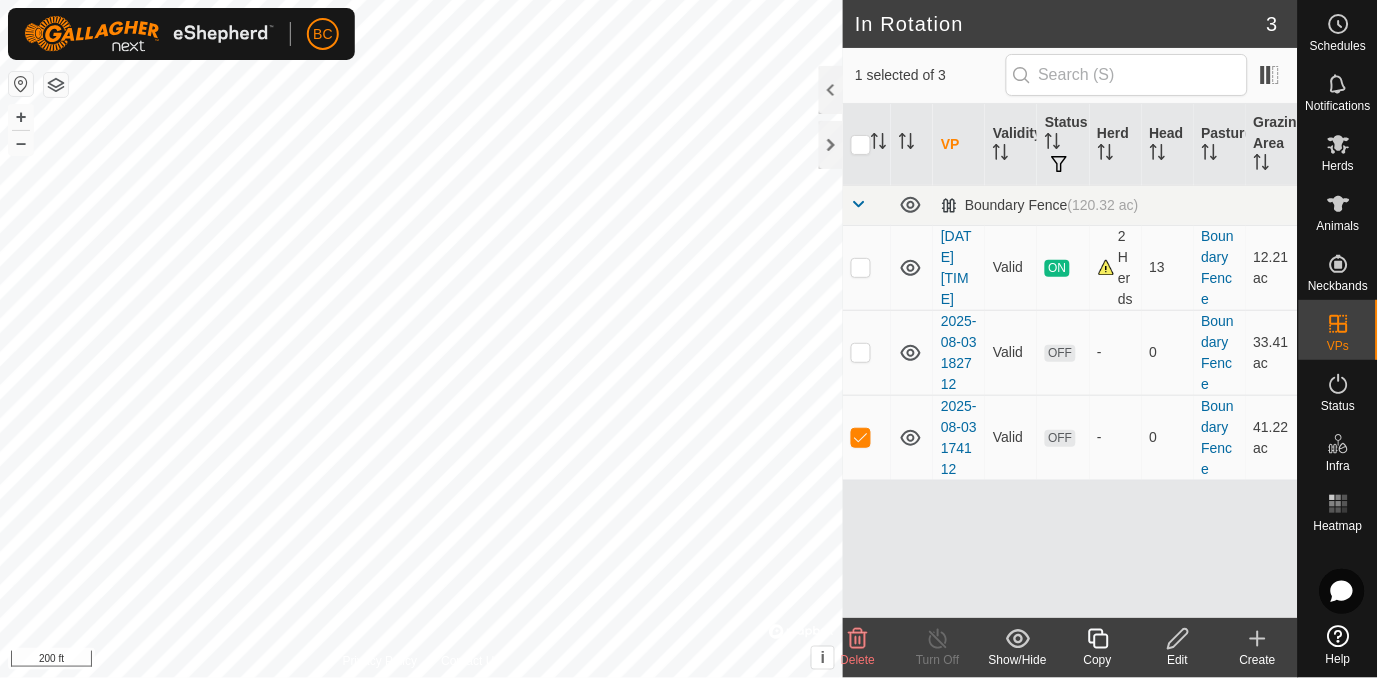 checkbox on "true" 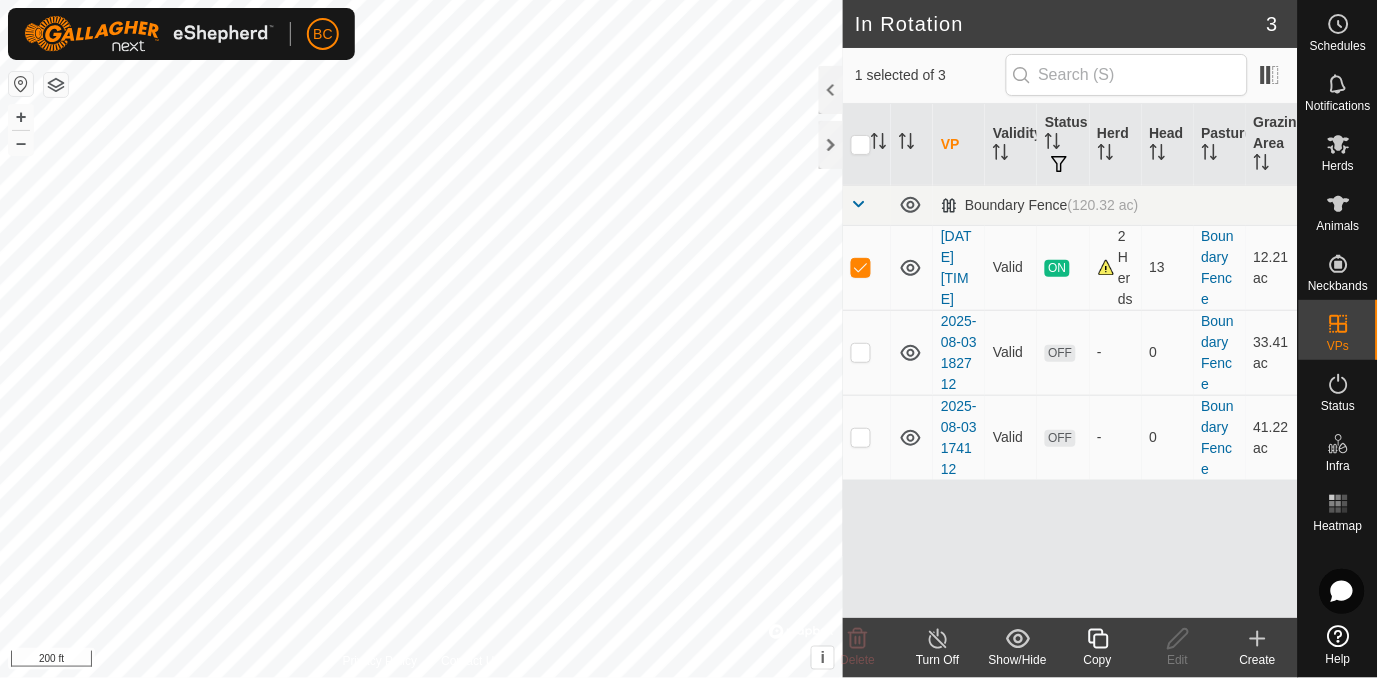 checkbox on "false" 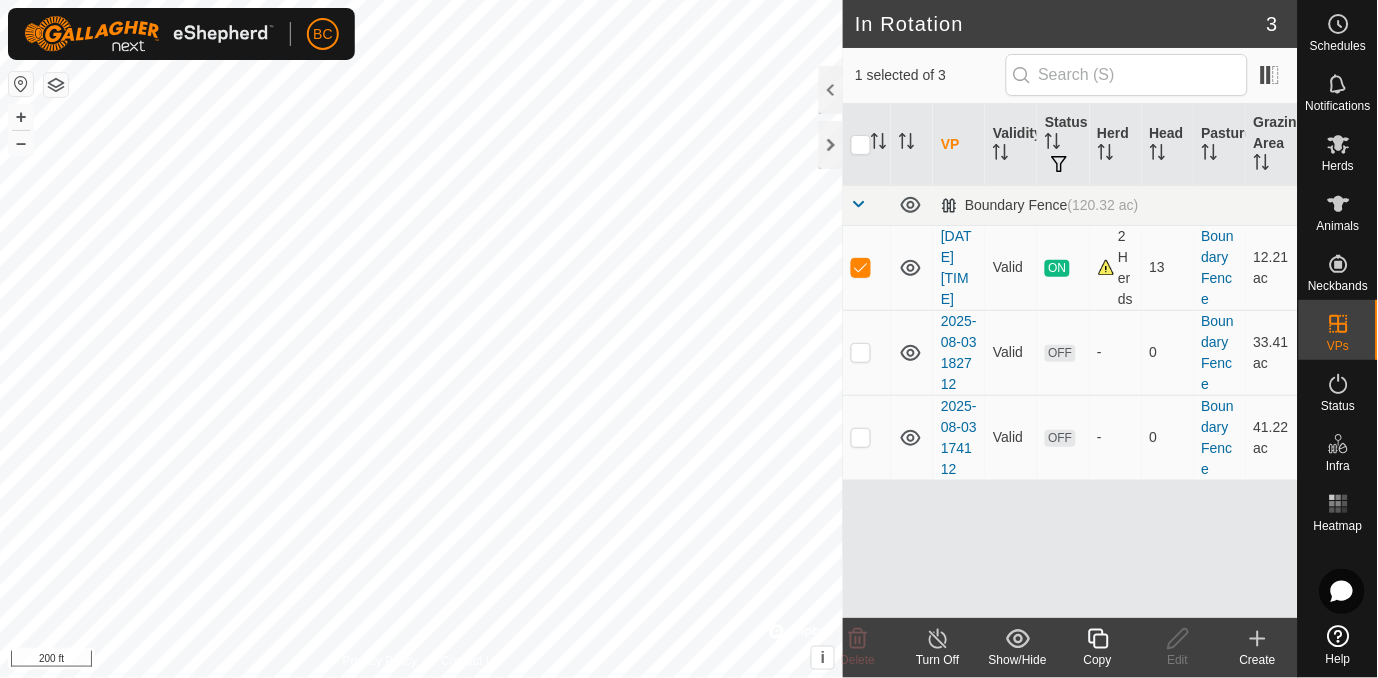 checkbox on "true" 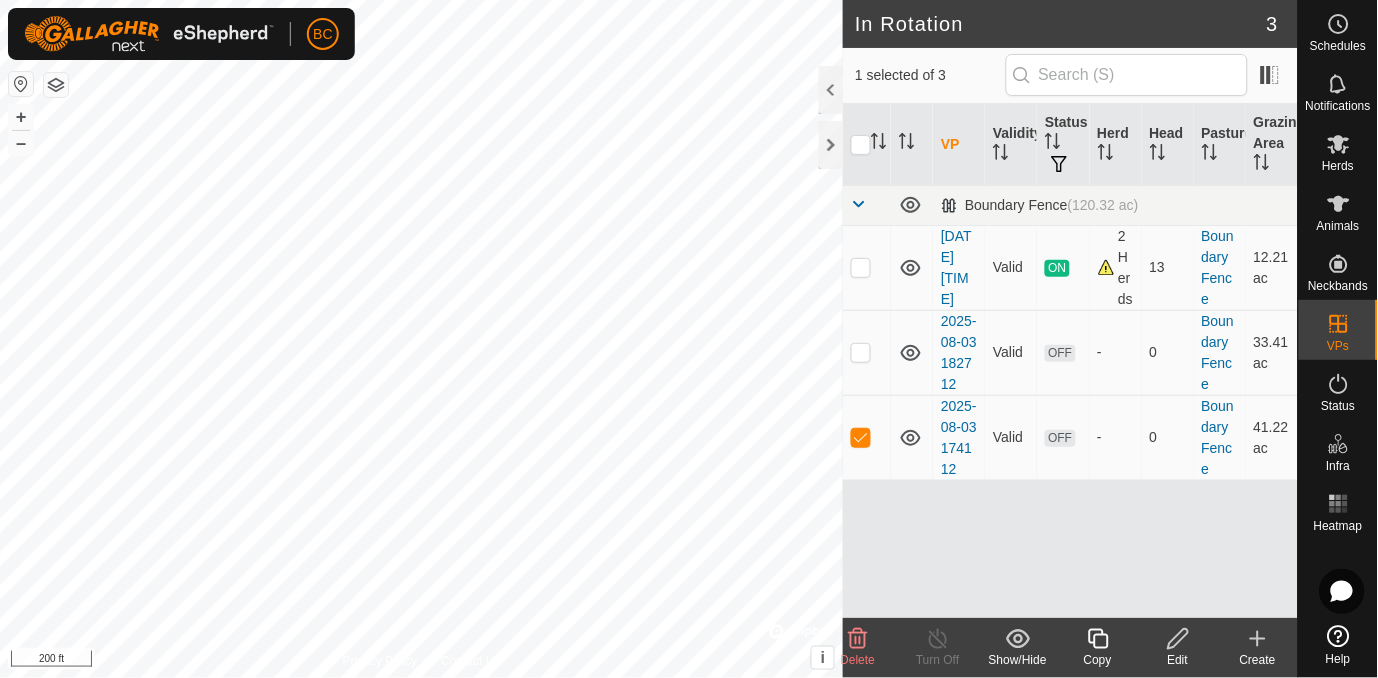checkbox on "true" 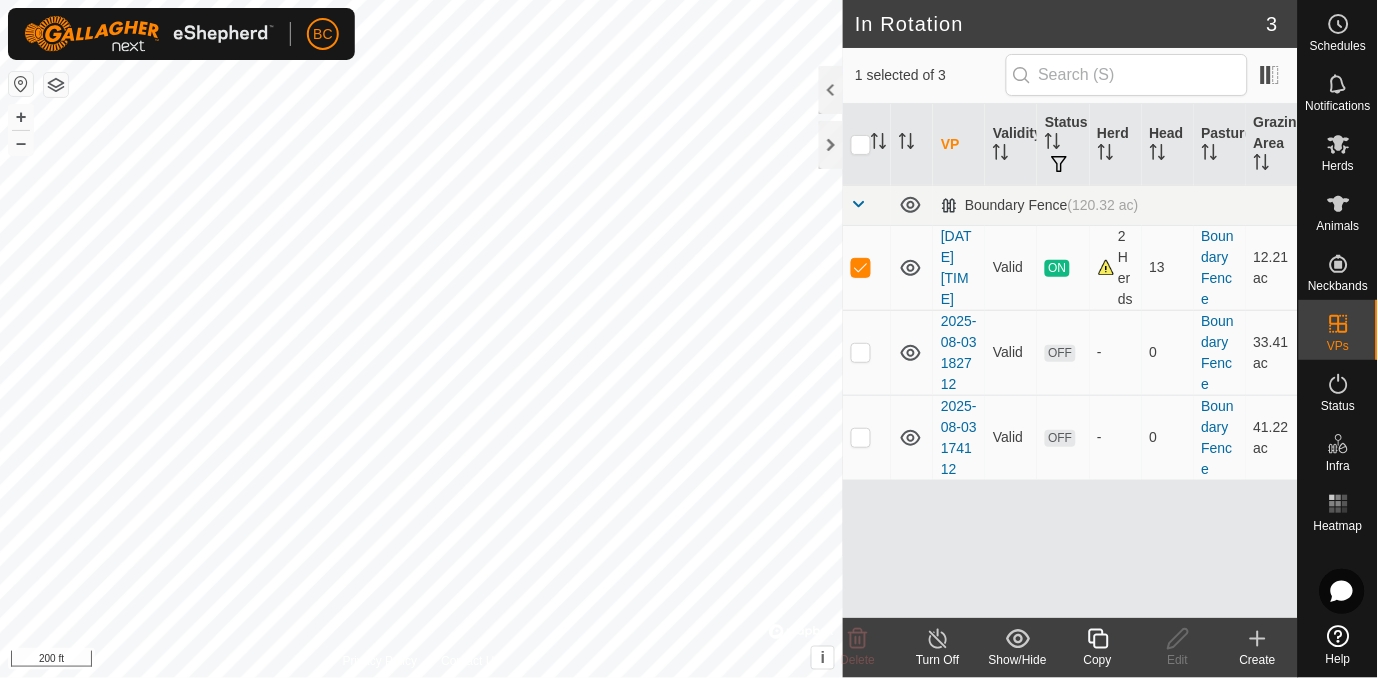 click 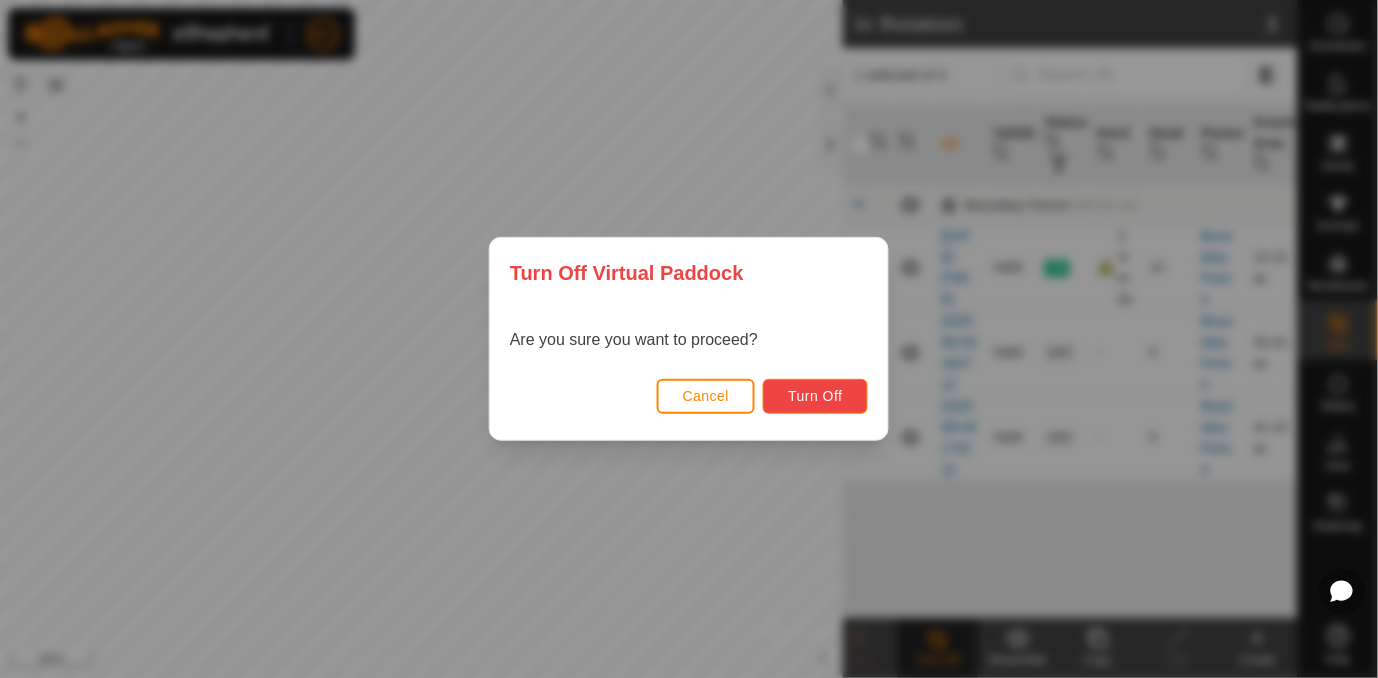 click on "Turn Off" at bounding box center [815, 396] 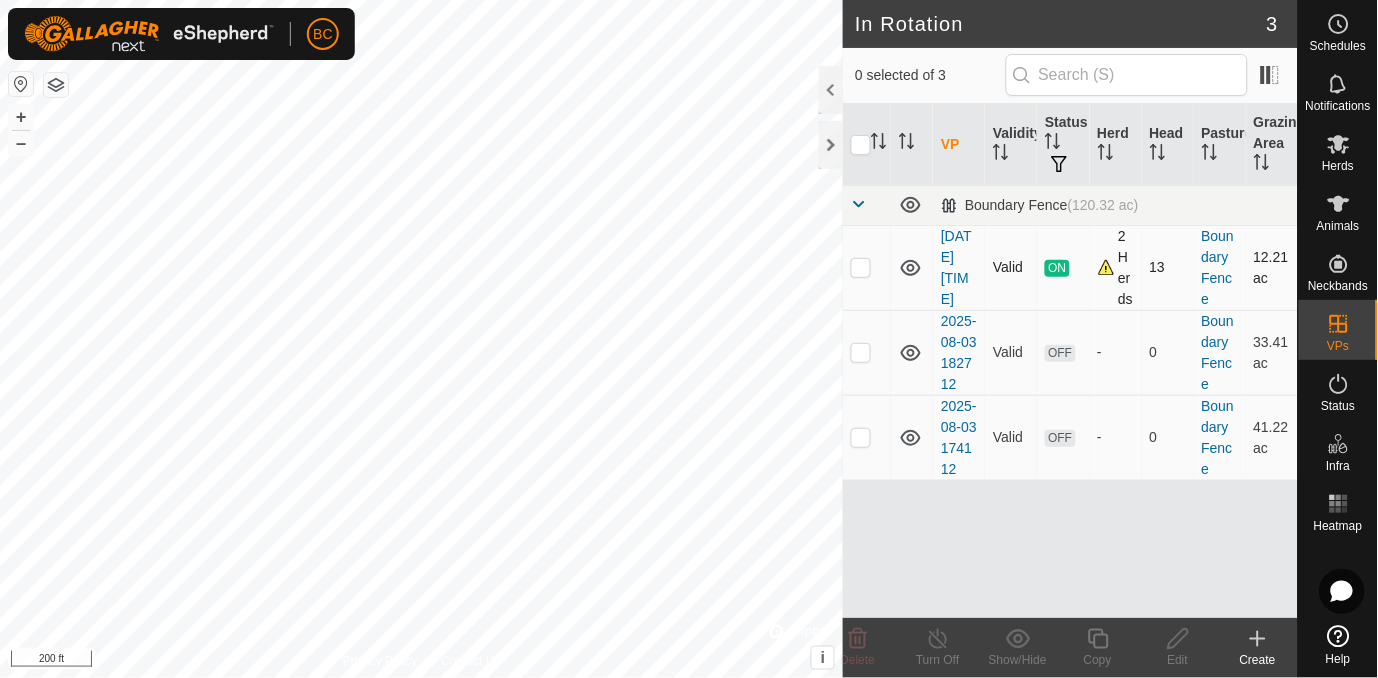 click at bounding box center (861, 267) 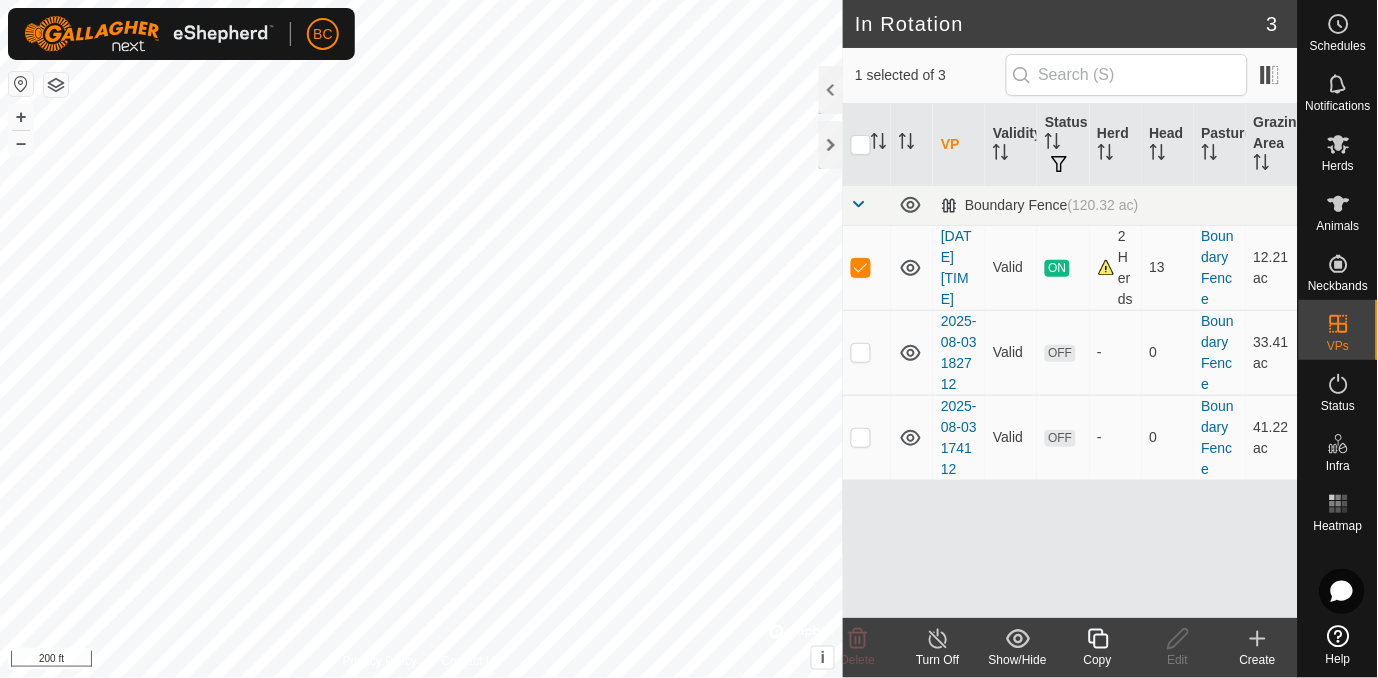 click on "Turn Off" 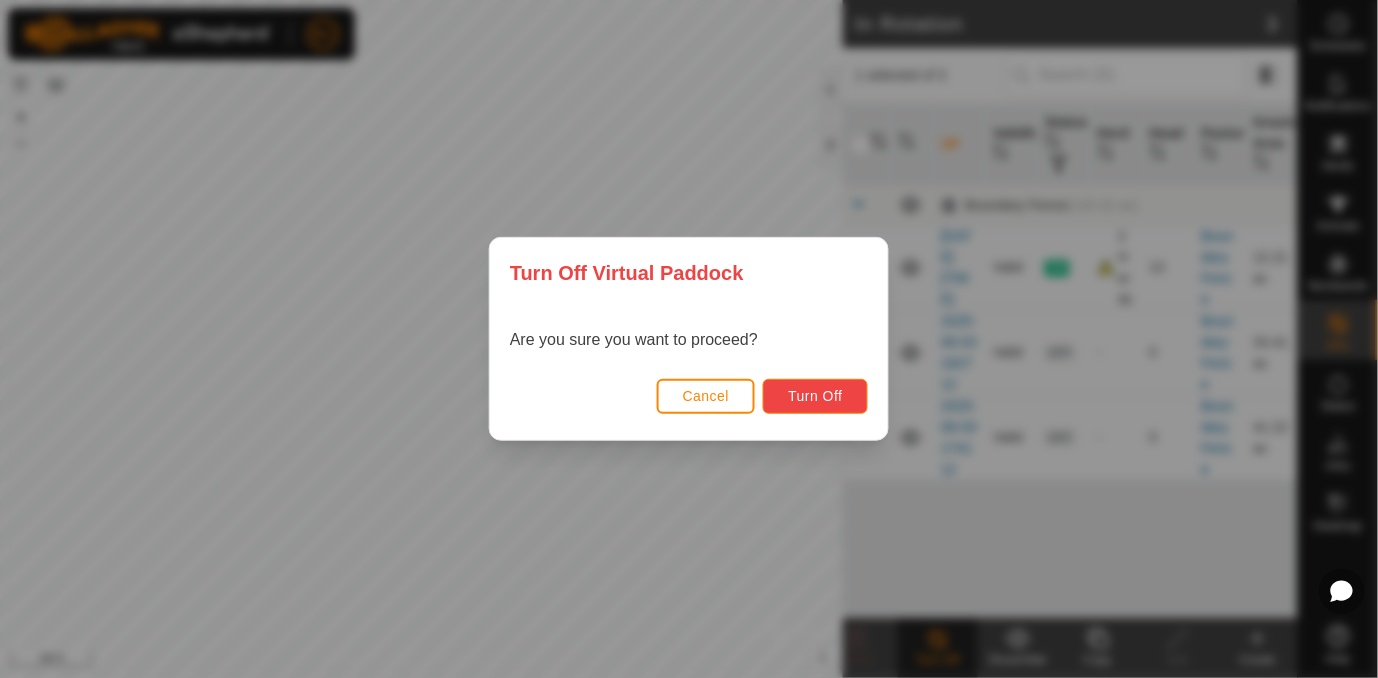 click on "Turn Off" at bounding box center [815, 396] 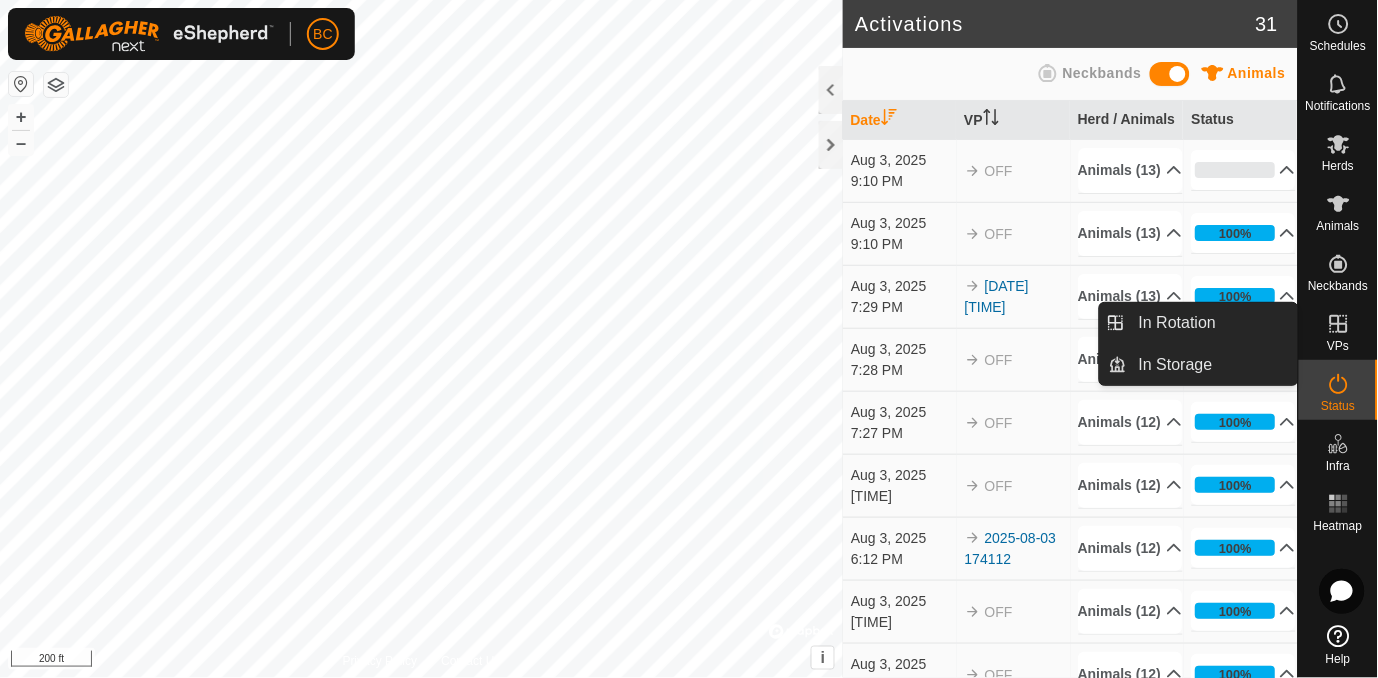 click 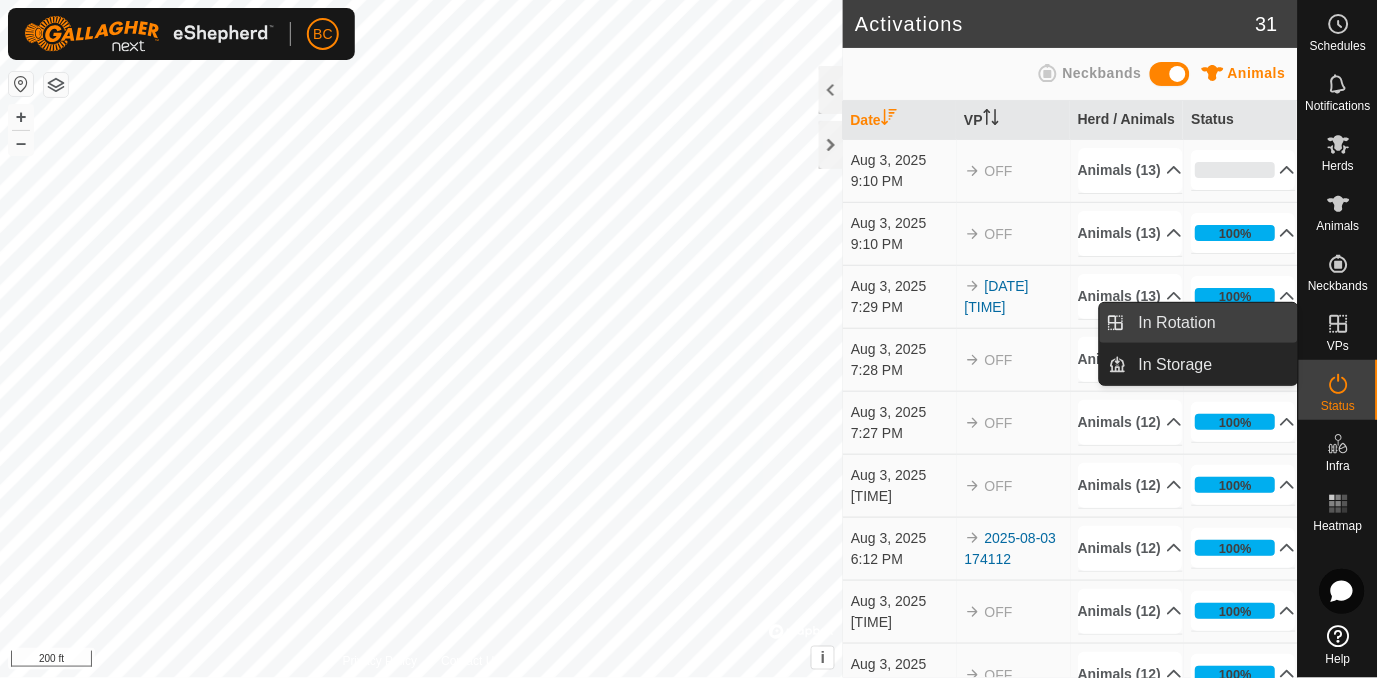 click on "In Rotation" at bounding box center (1212, 323) 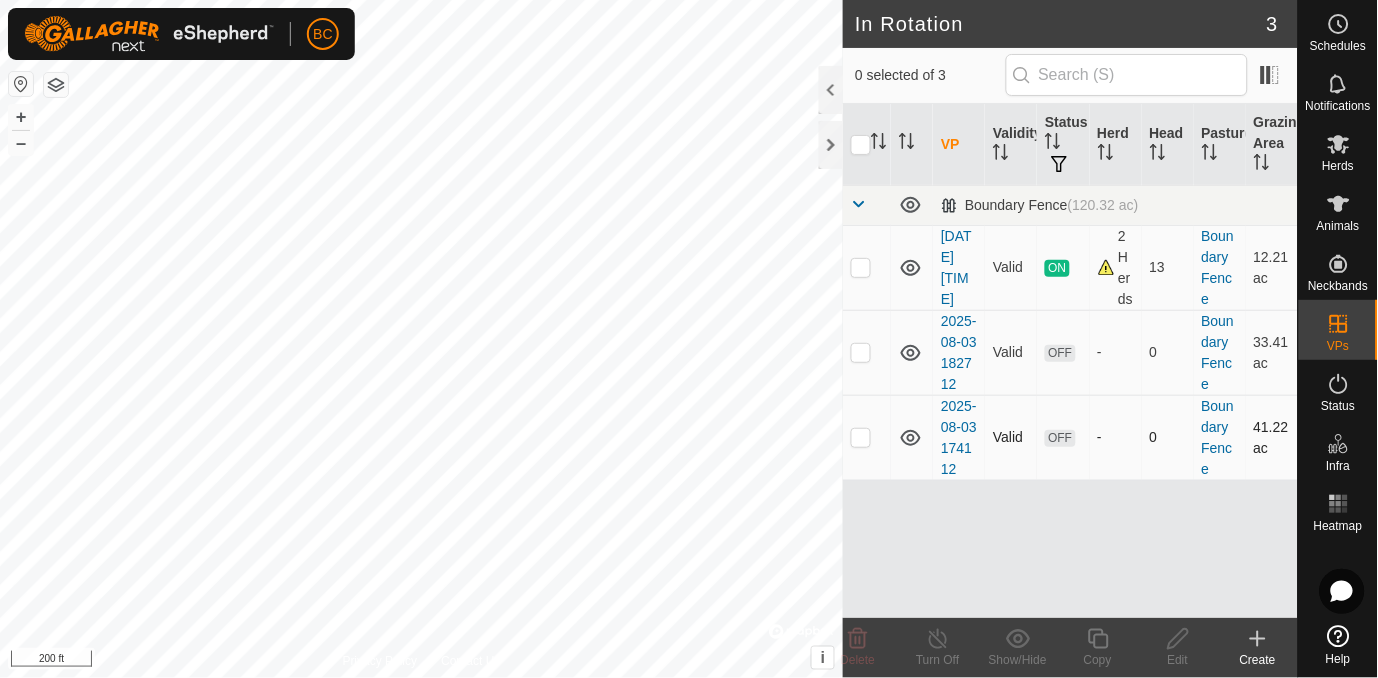 checkbox on "true" 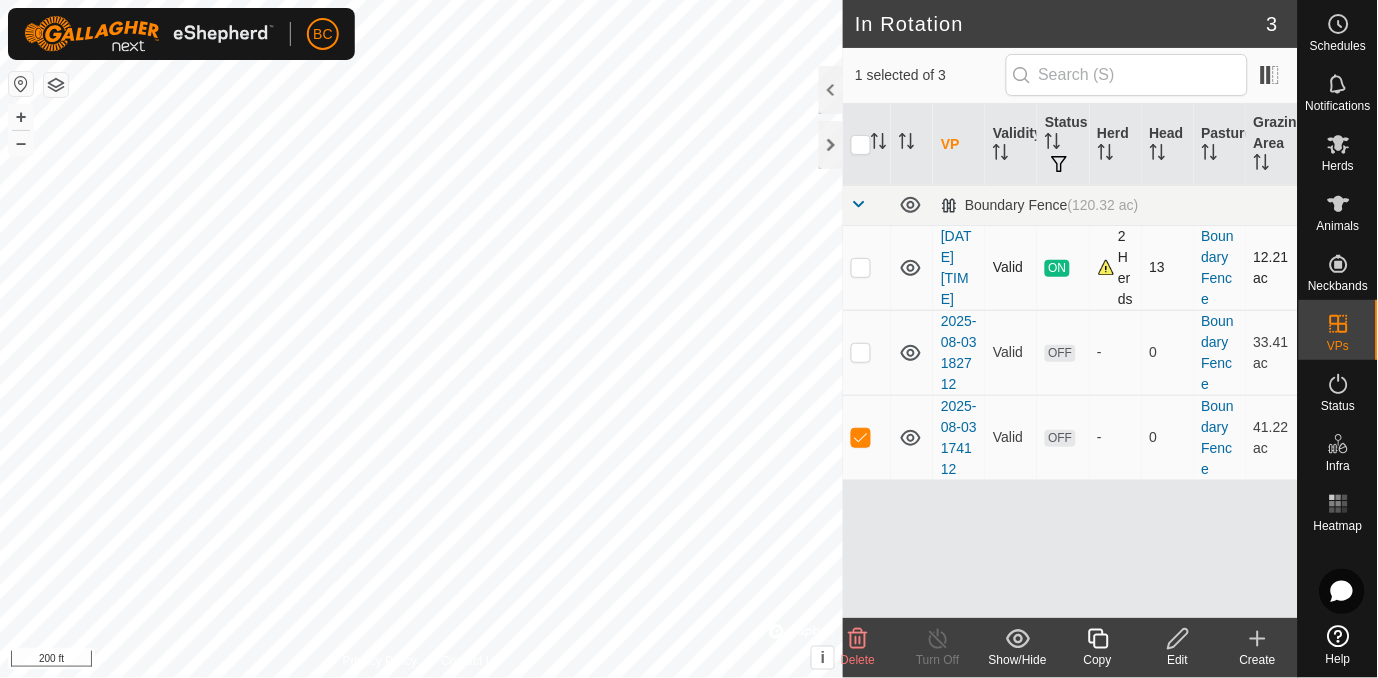 click at bounding box center [867, 267] 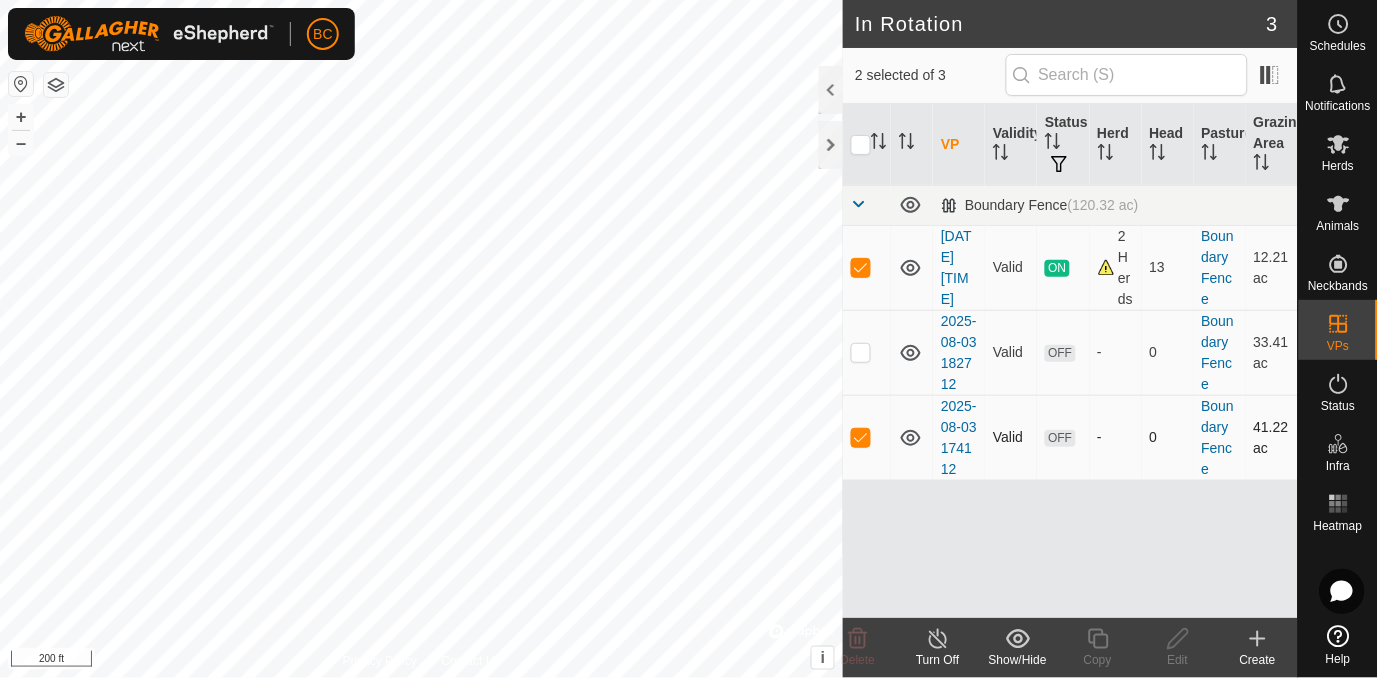 click at bounding box center [861, 437] 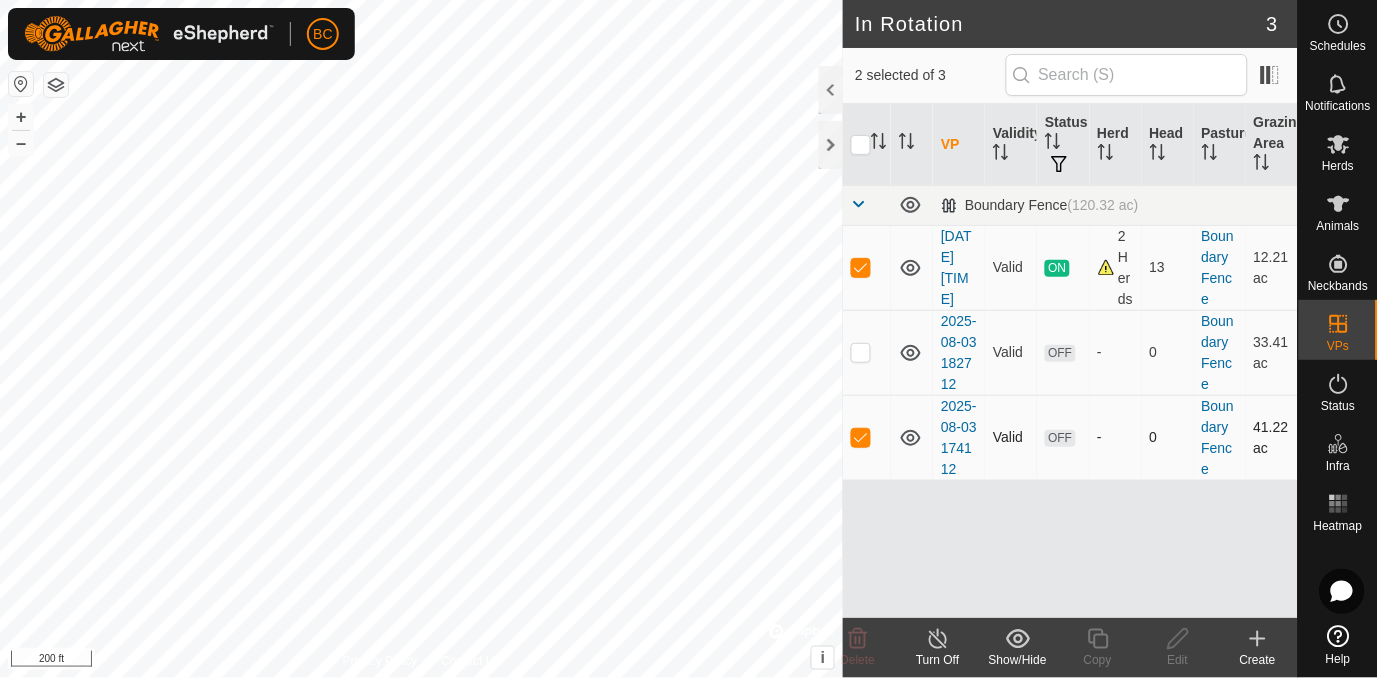 checkbox on "false" 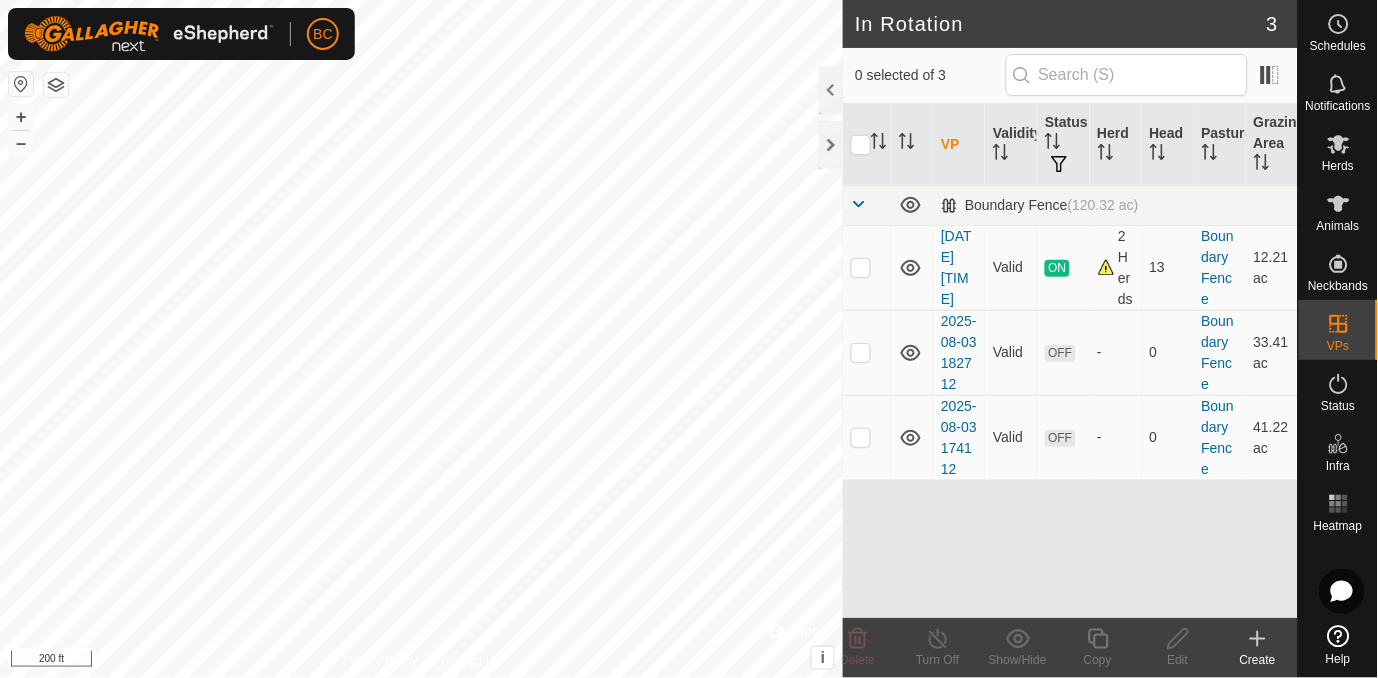 scroll, scrollTop: 0, scrollLeft: 0, axis: both 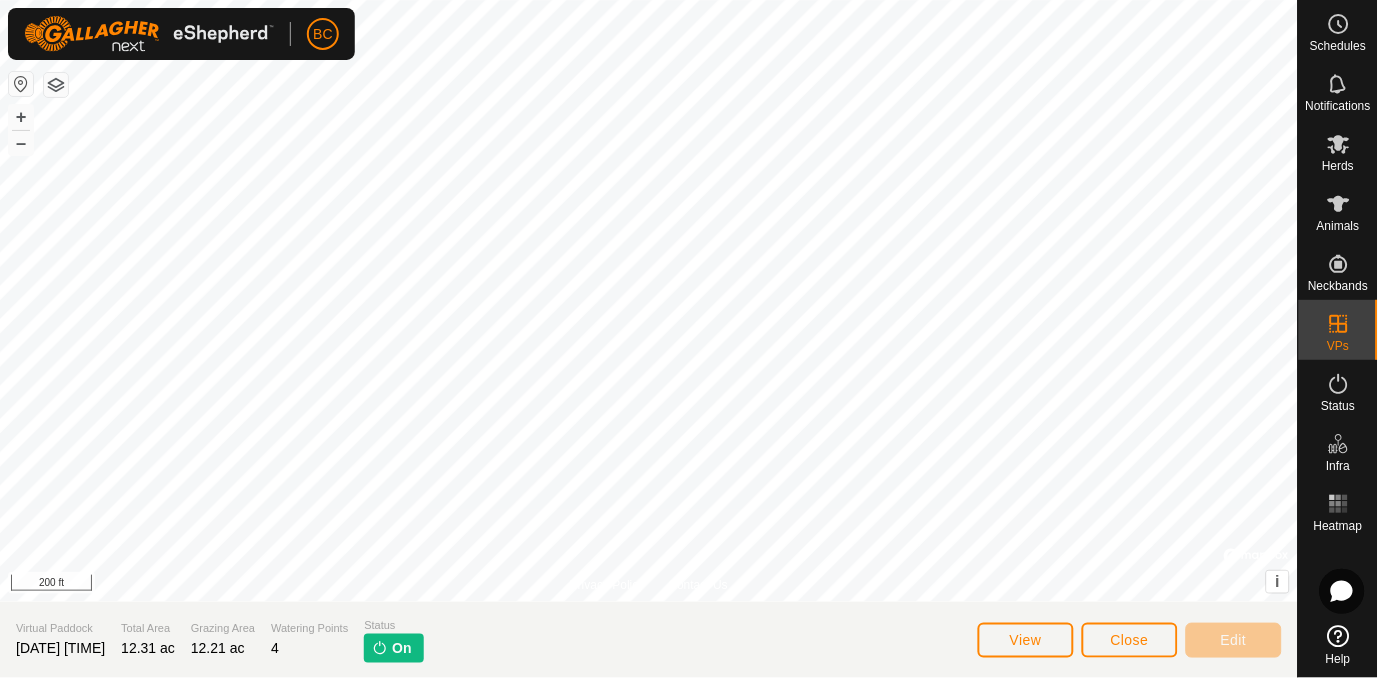 click 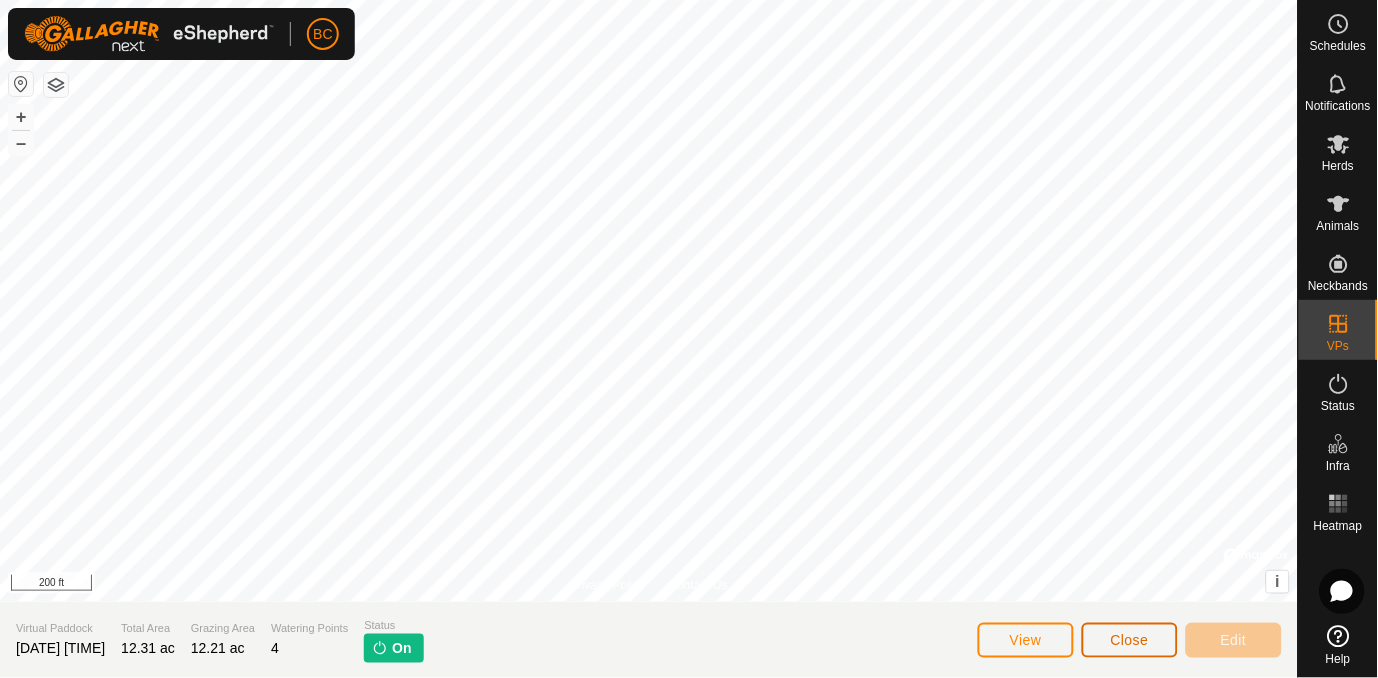 click on "Close" 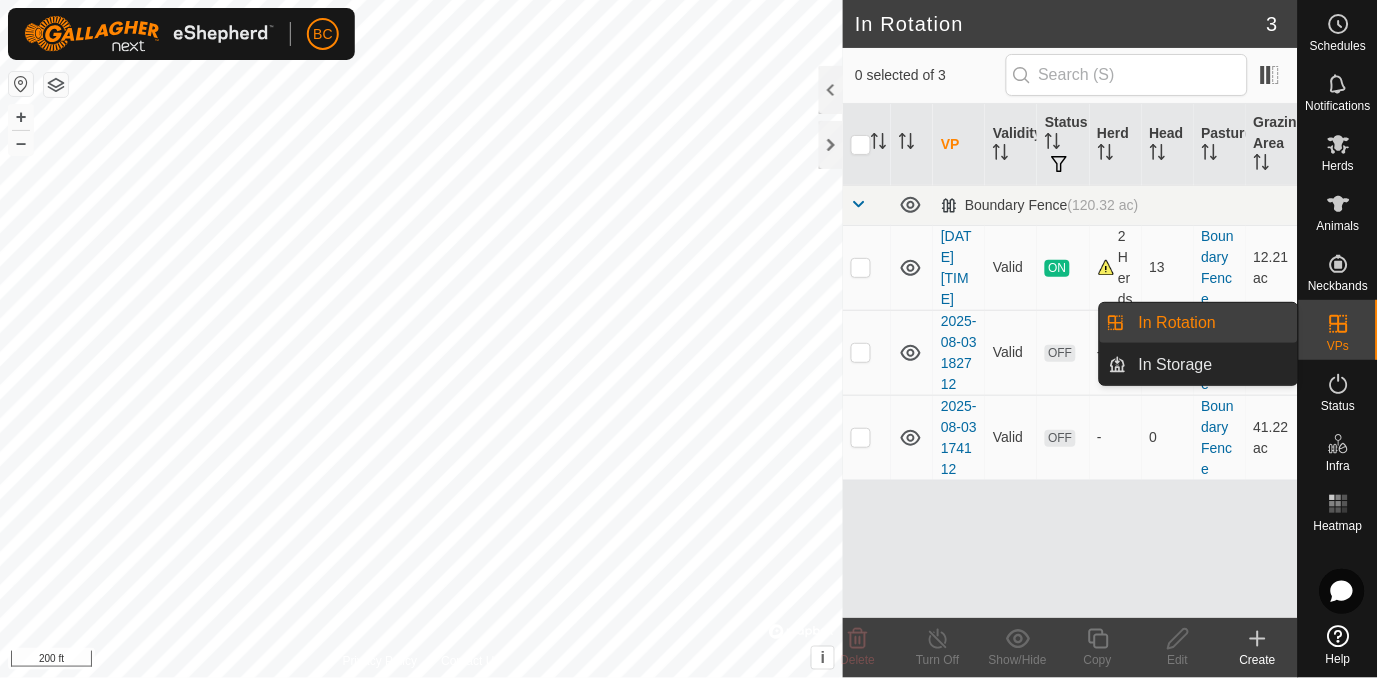 click 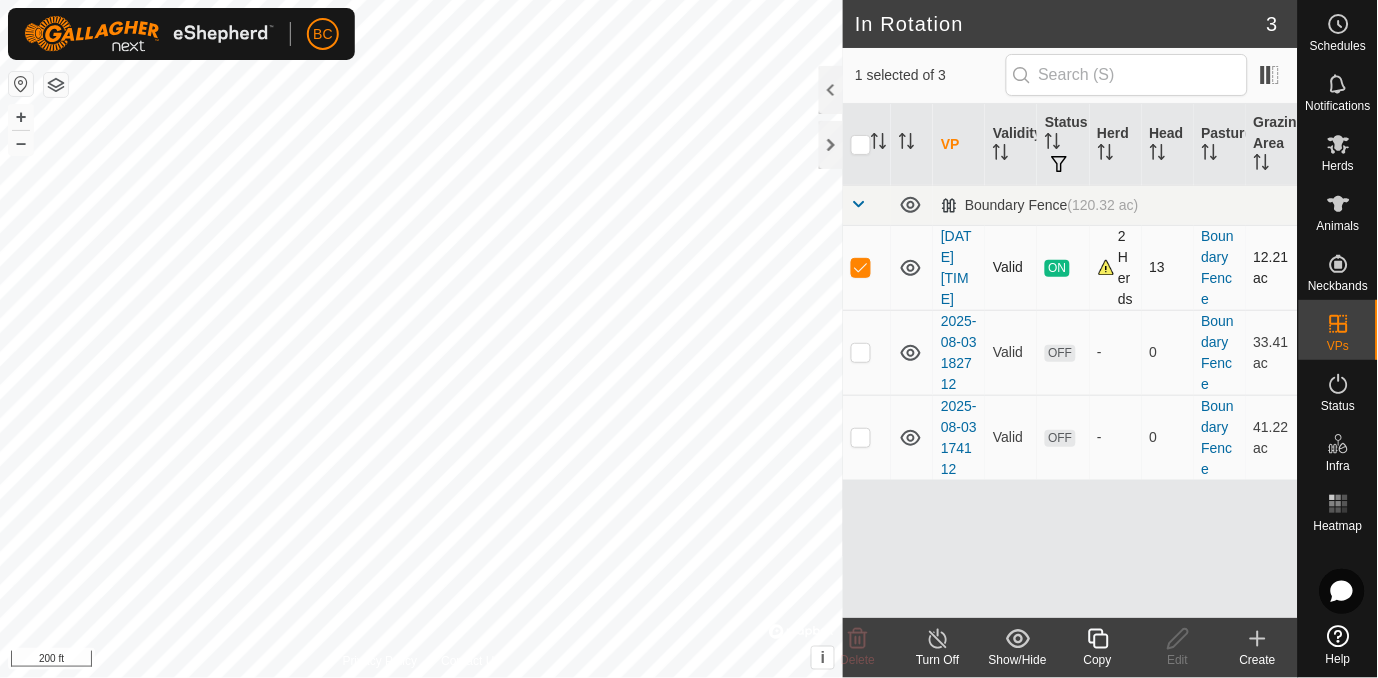 checkbox on "false" 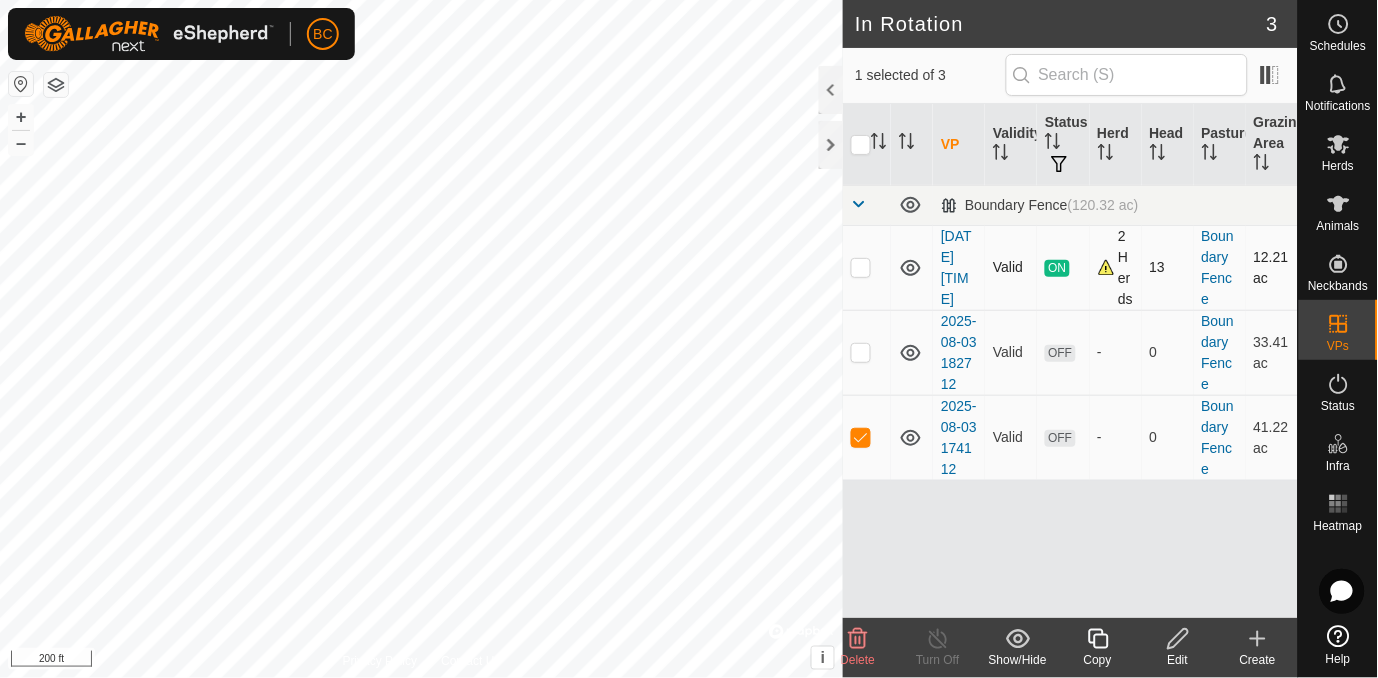 checkbox on "false" 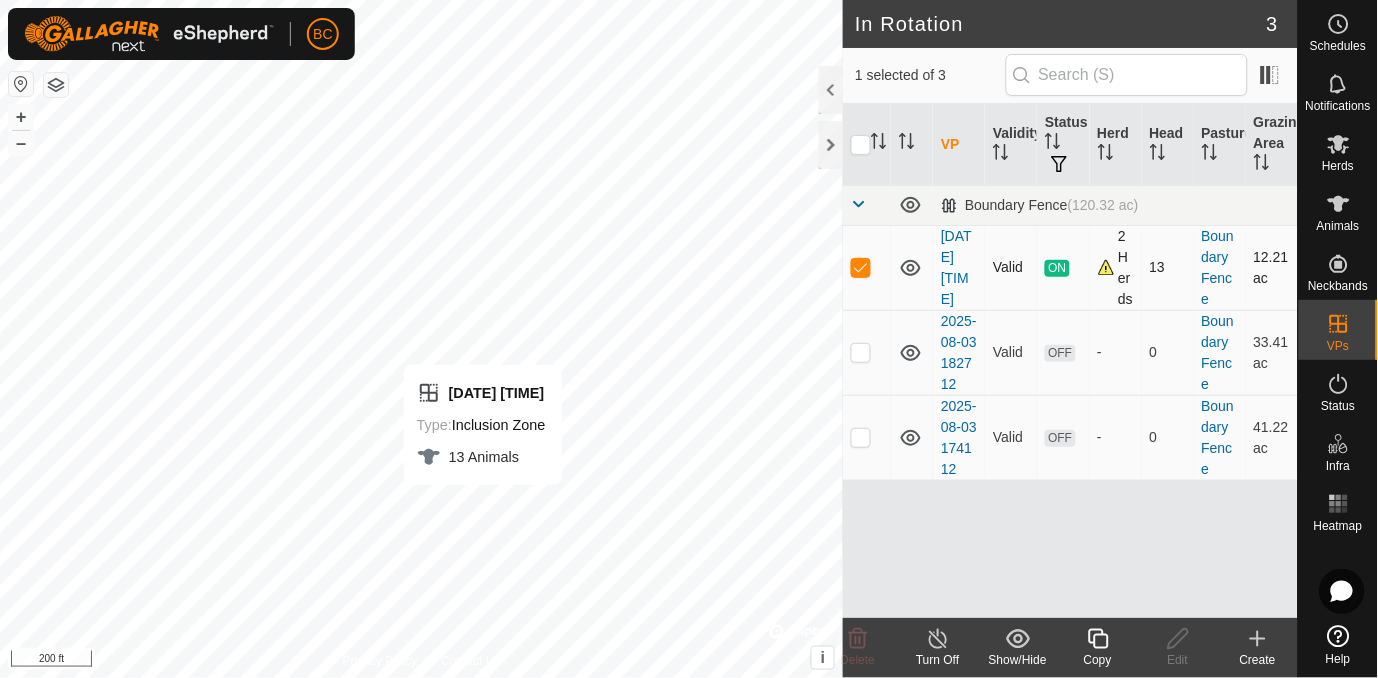 checkbox on "false" 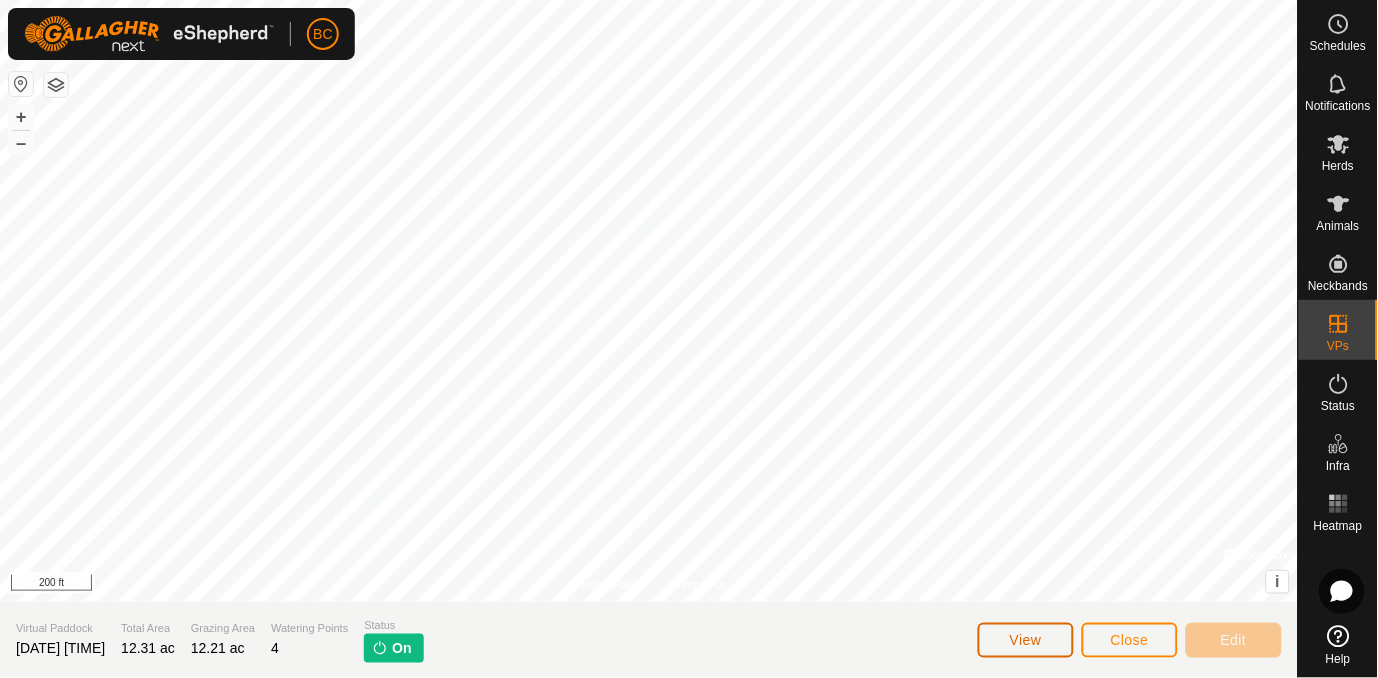 click on "View" 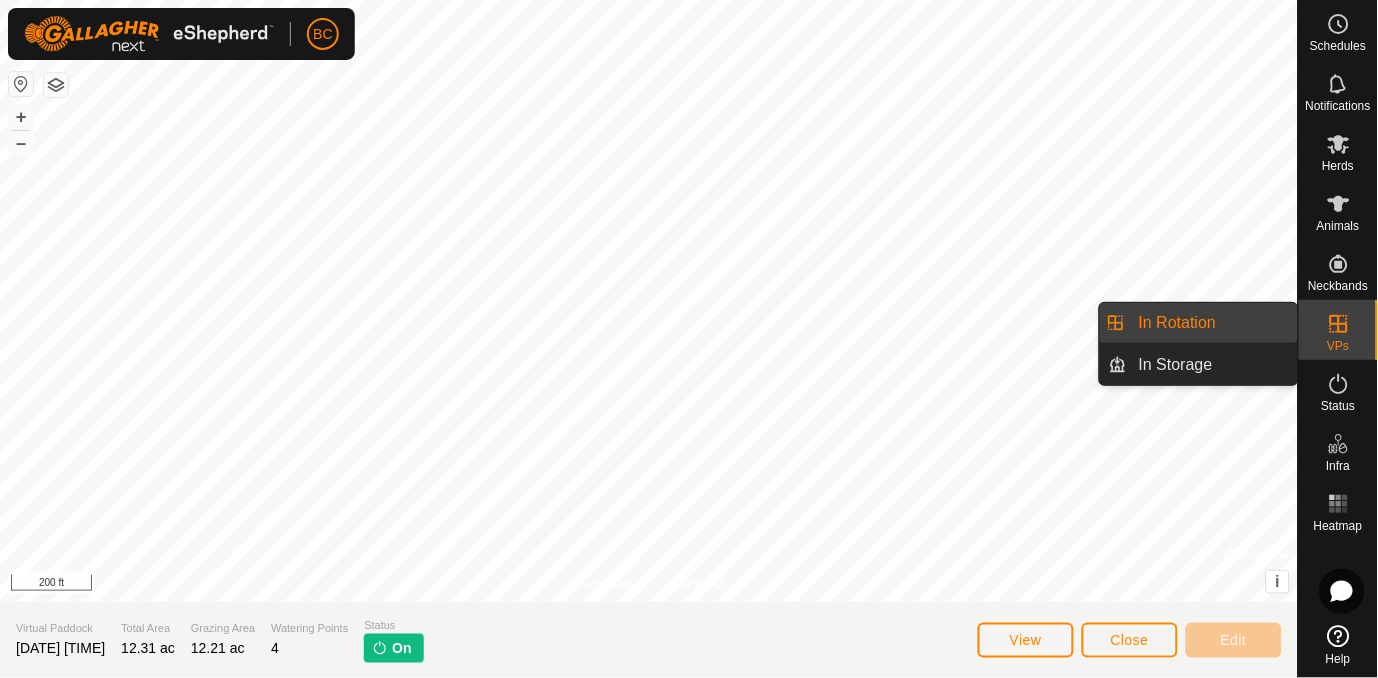 click 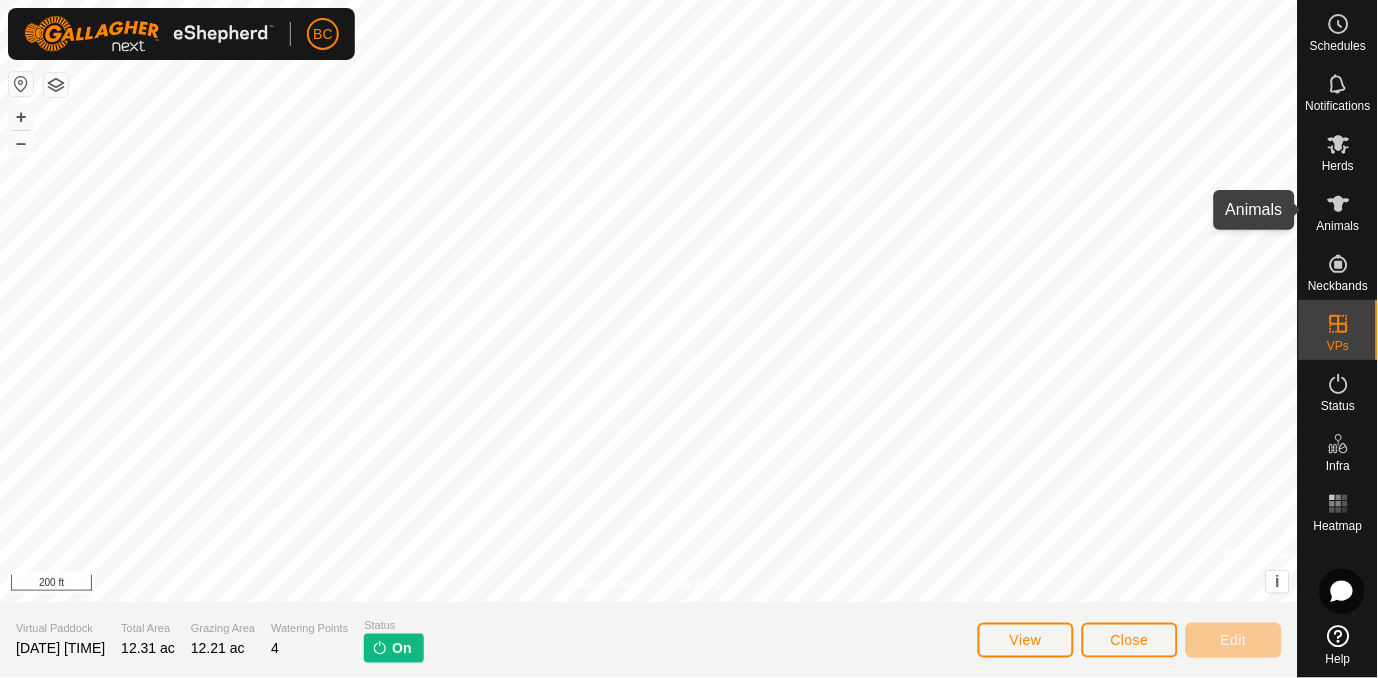 click on "Animals" at bounding box center [1338, 226] 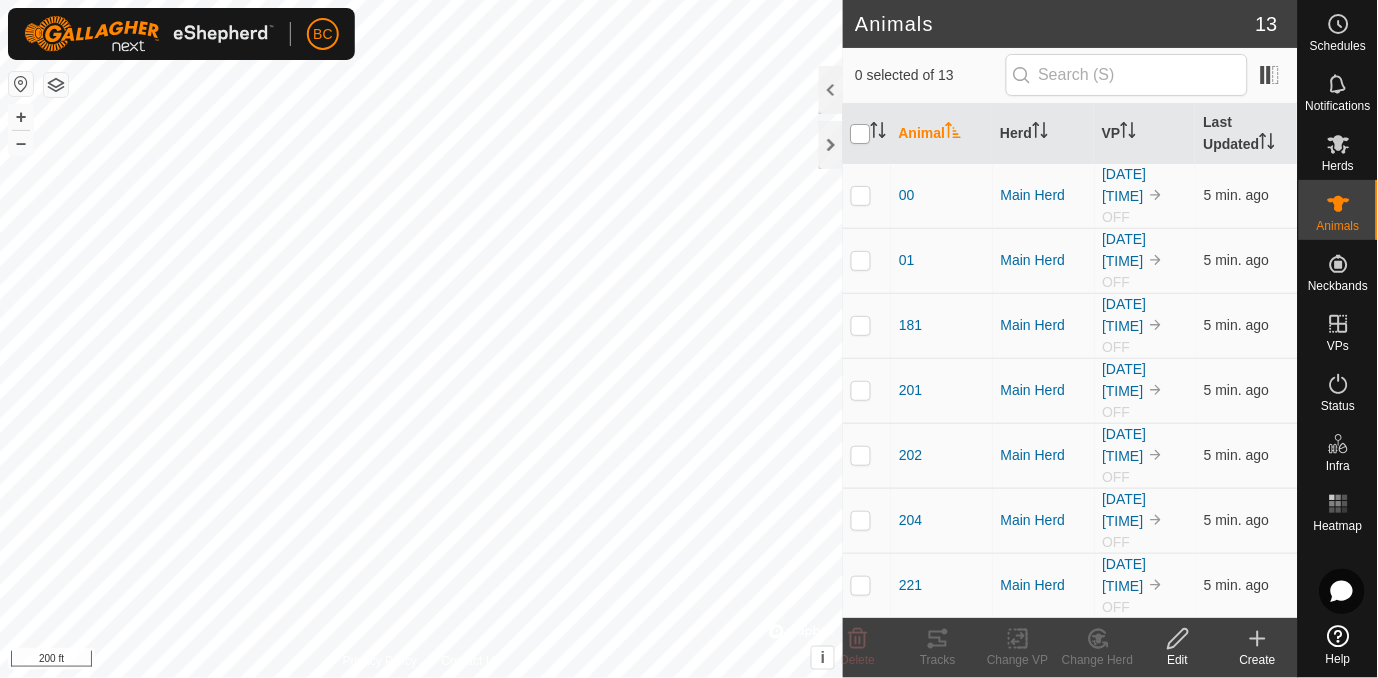 click at bounding box center [861, 134] 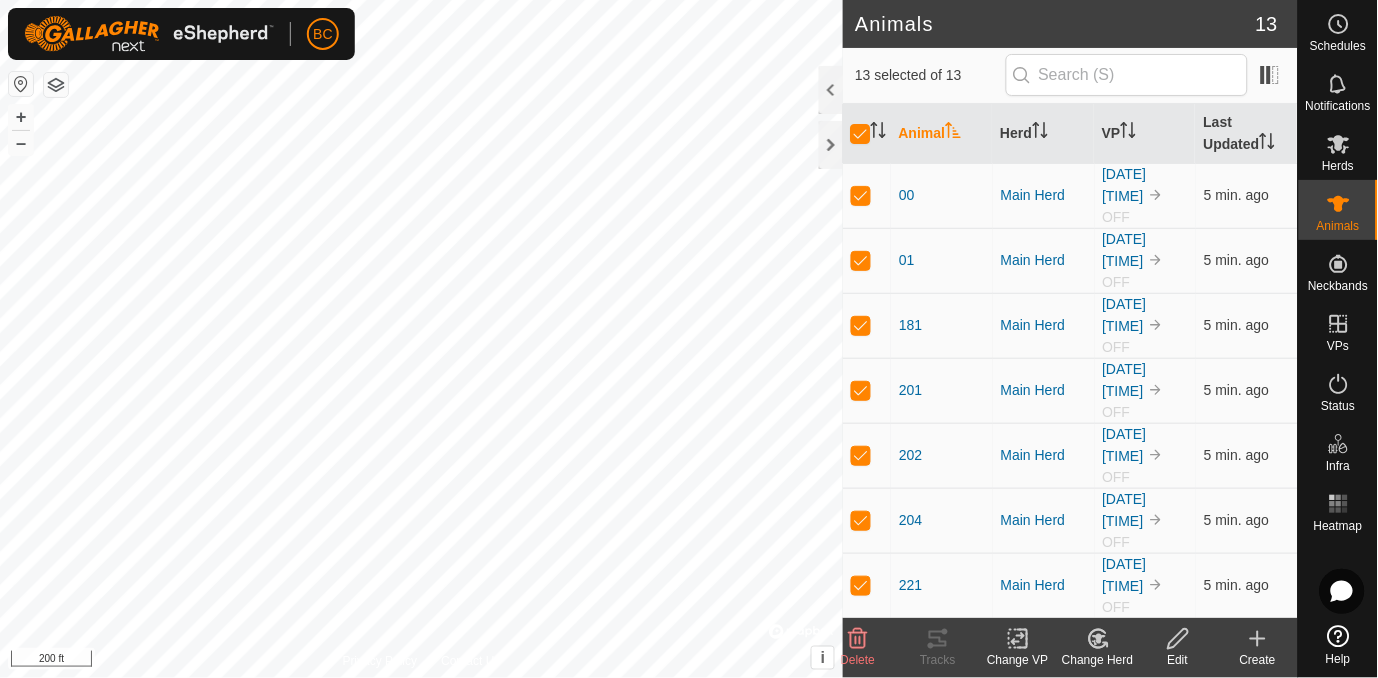 click 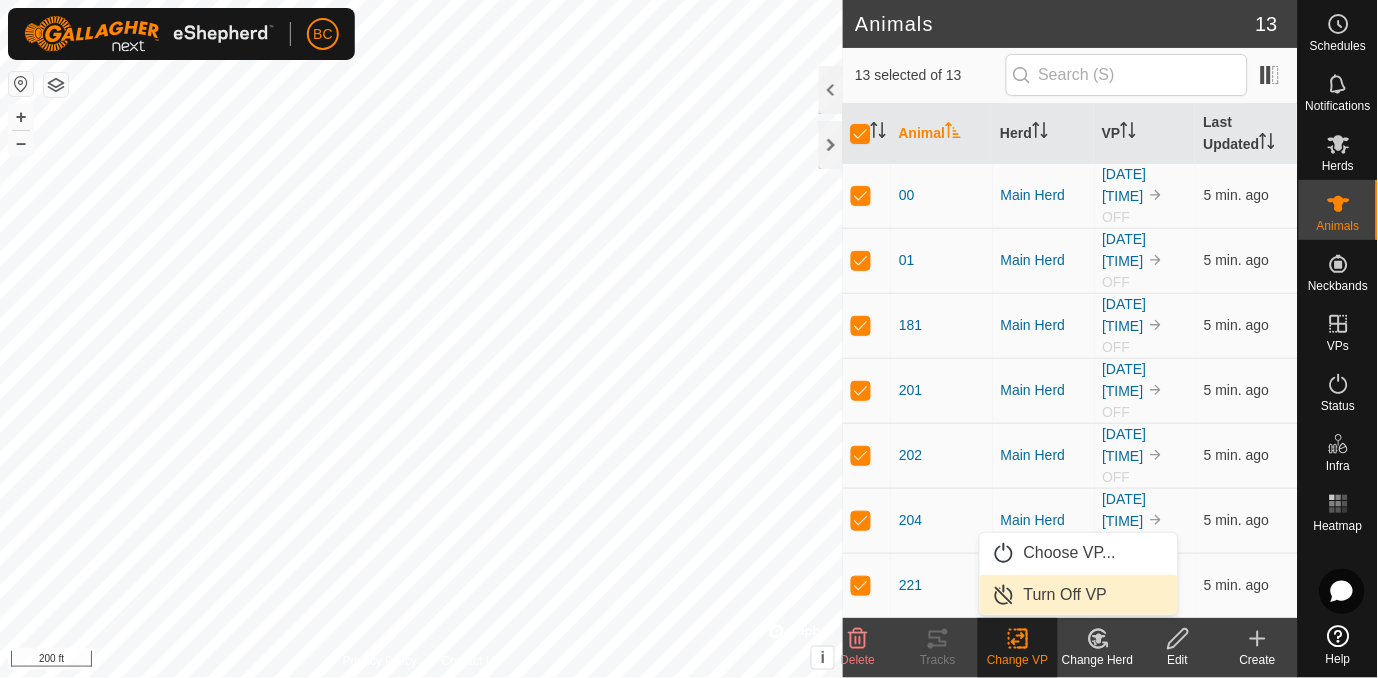 click on "Turn Off VP" at bounding box center (1079, 595) 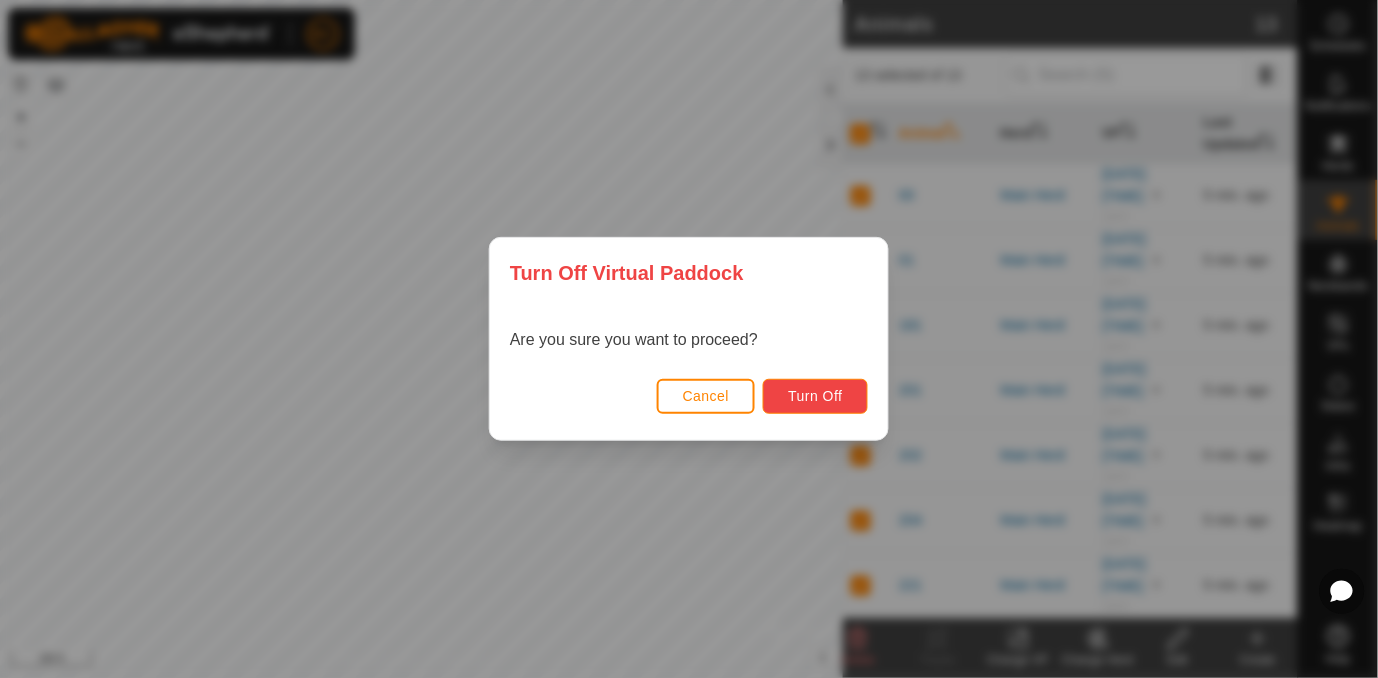 click on "Turn Off" at bounding box center (815, 396) 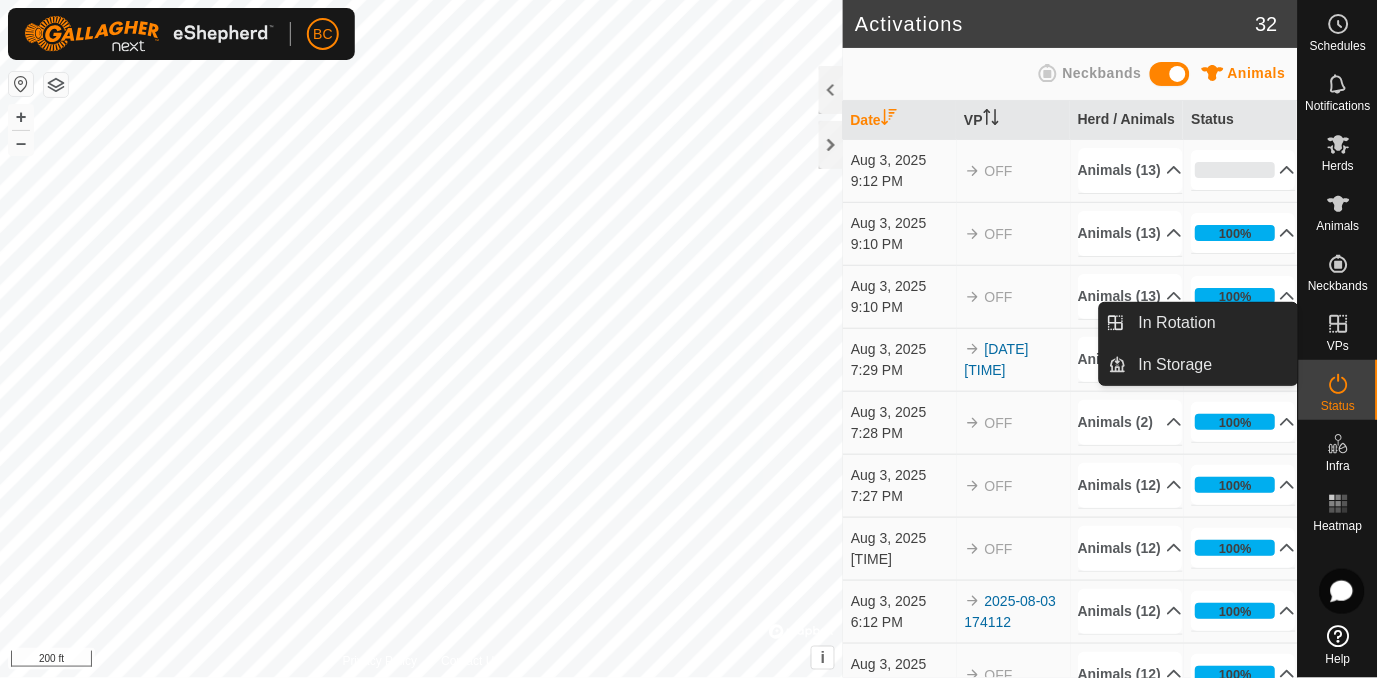 click 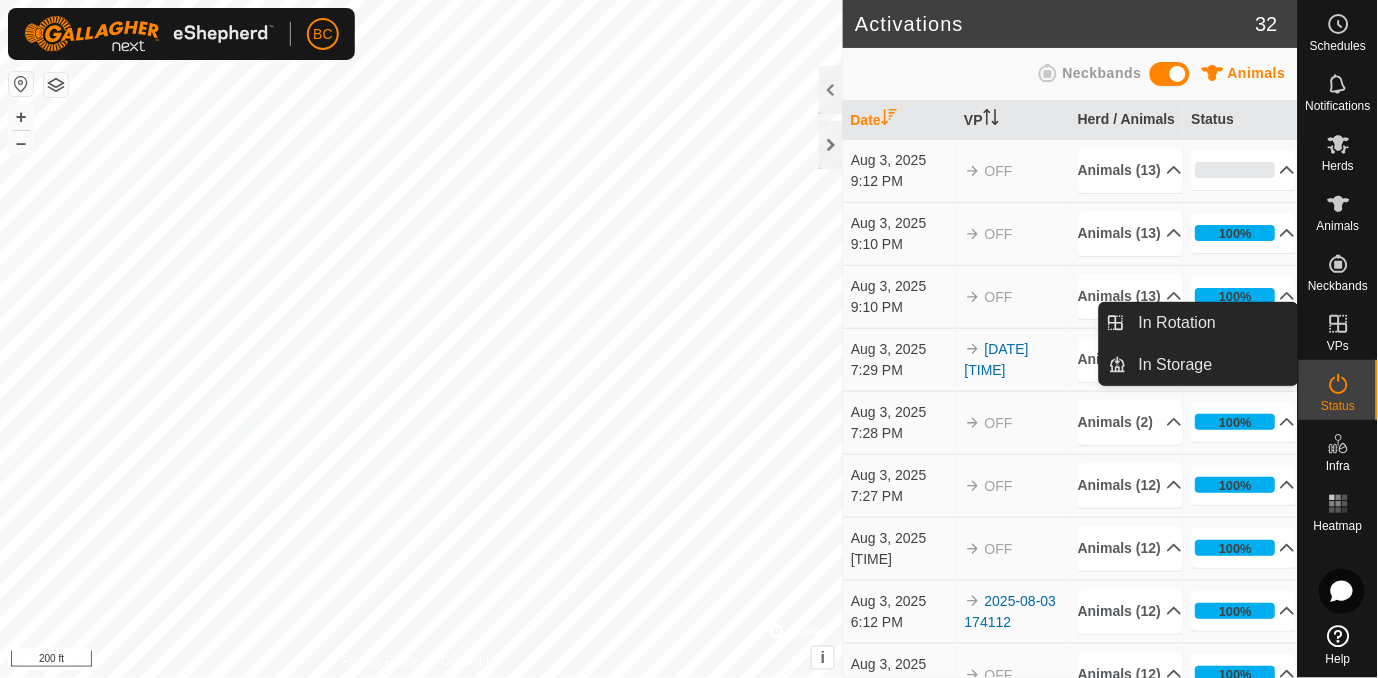 click 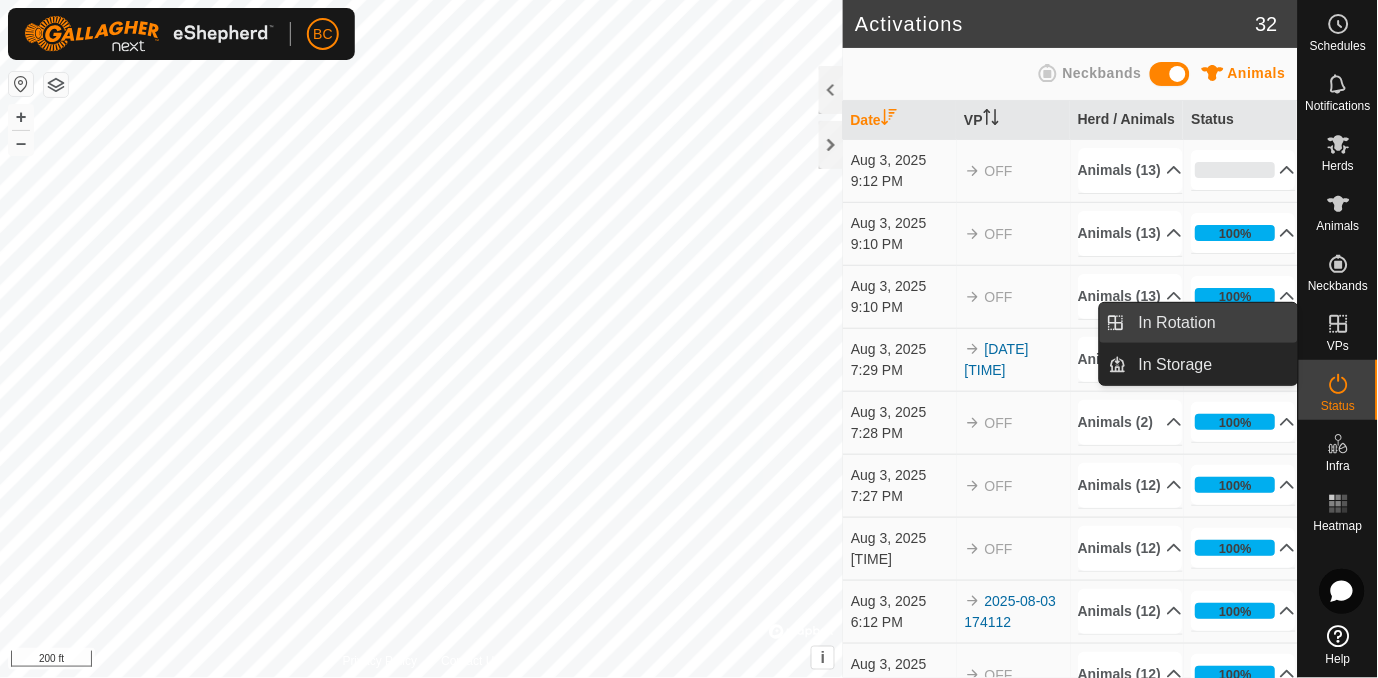 click on "In Rotation" at bounding box center [1212, 323] 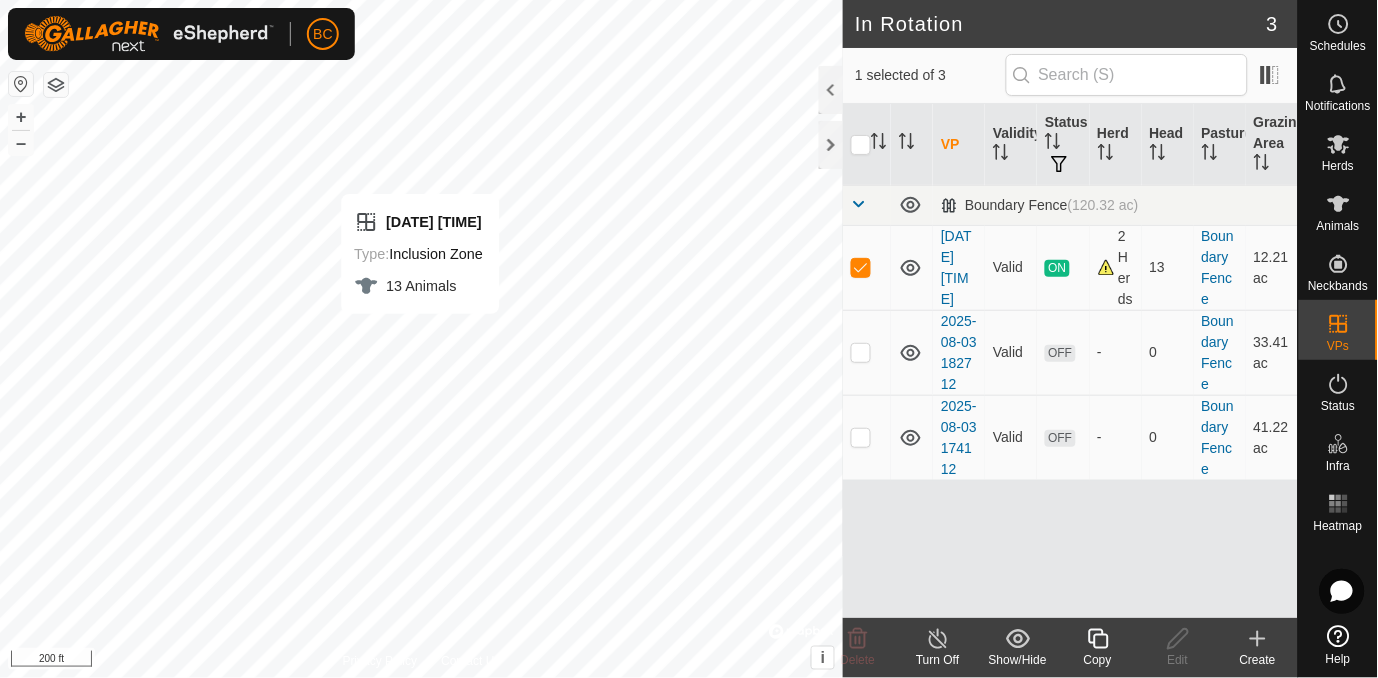 checkbox on "false" 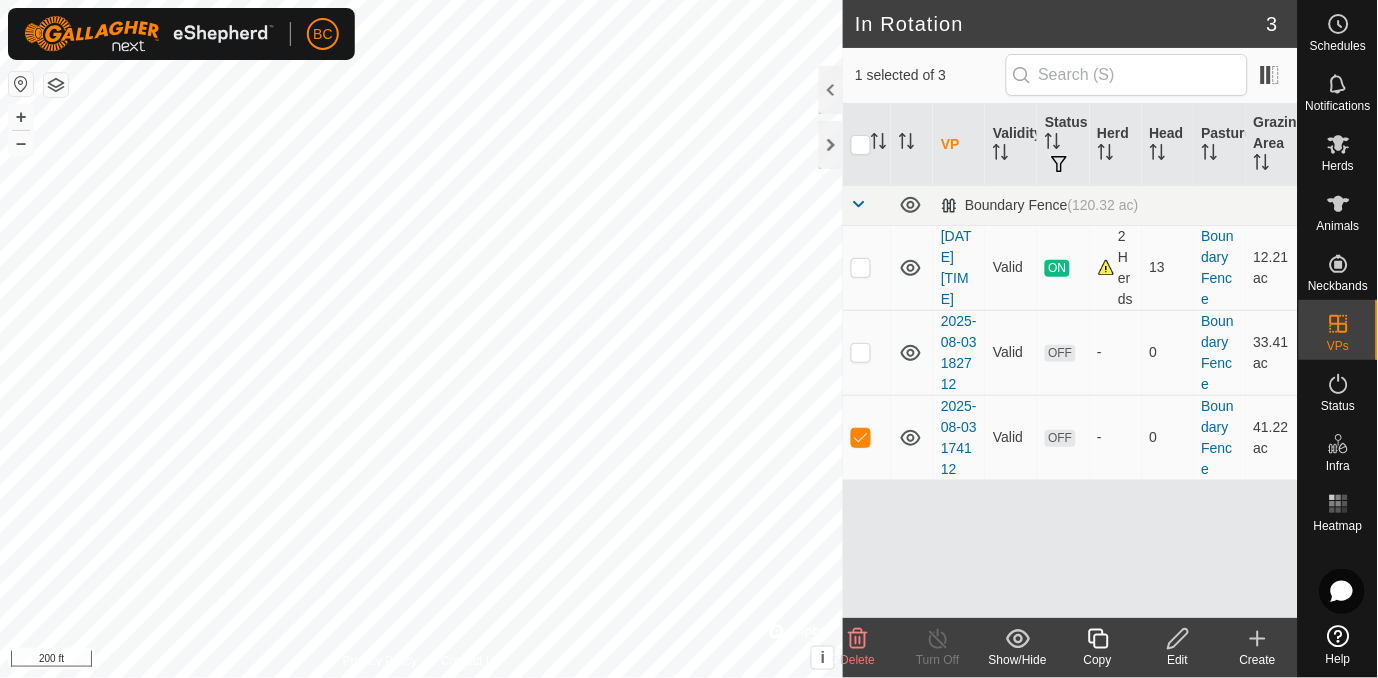 checkbox on "true" 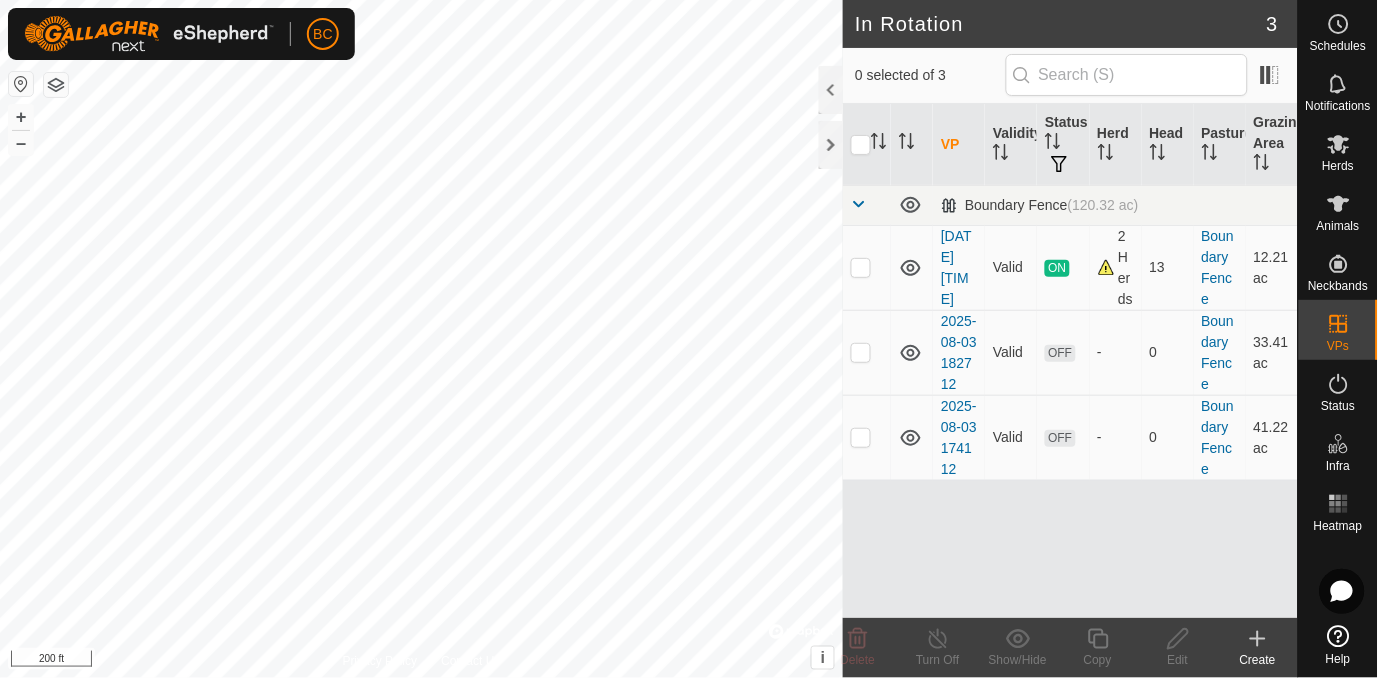 scroll, scrollTop: 0, scrollLeft: 0, axis: both 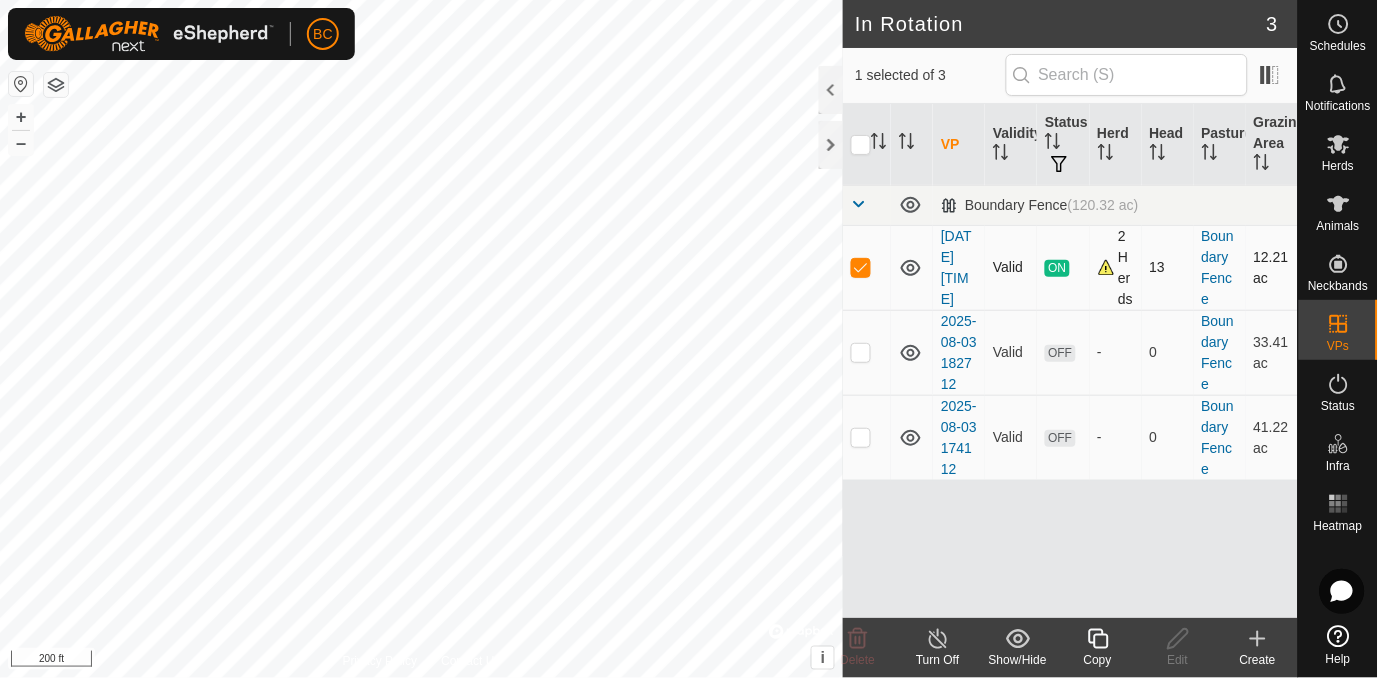 click on "ON" at bounding box center (1063, 267) 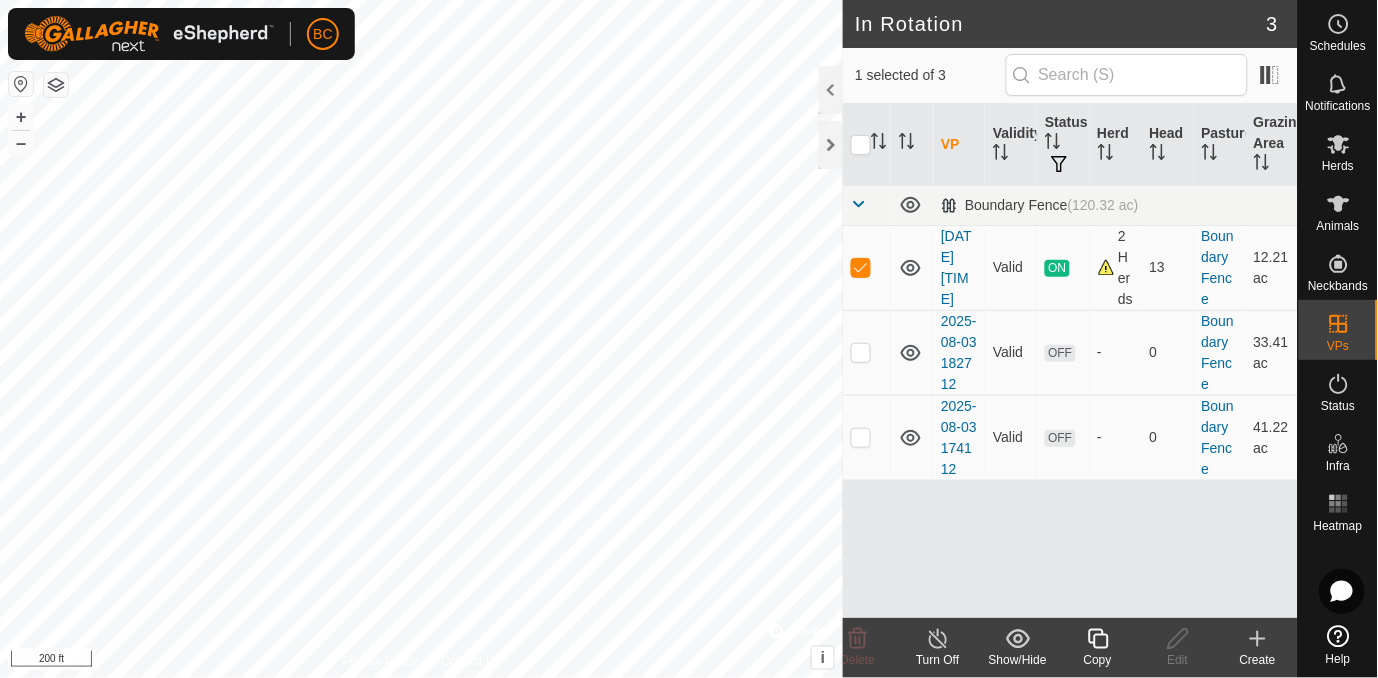 click 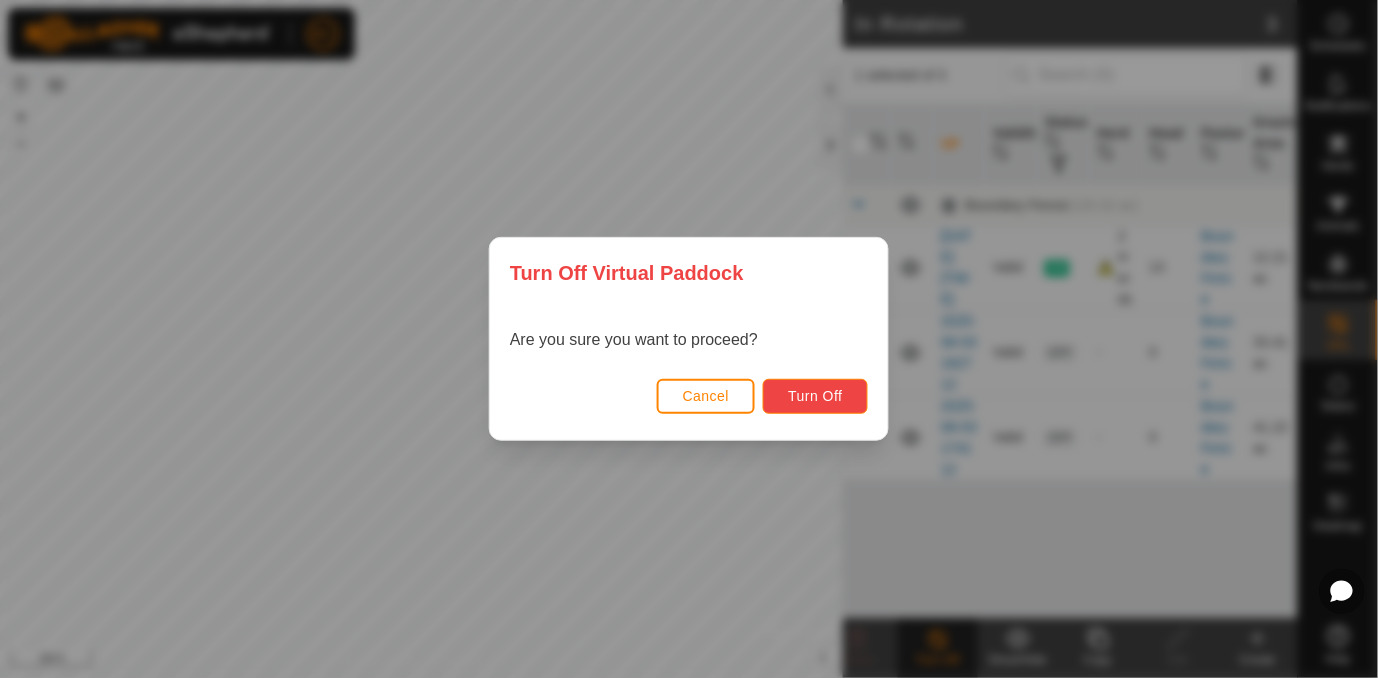 click on "Turn Off" at bounding box center [815, 396] 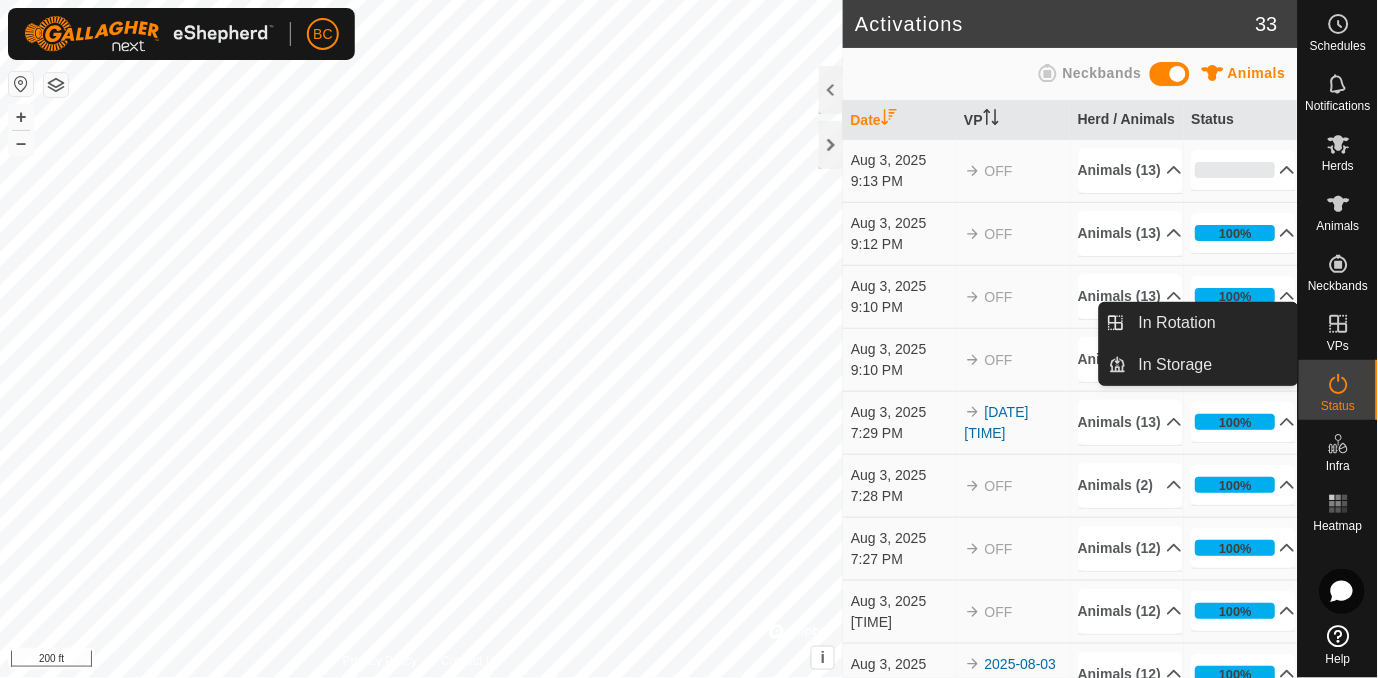 click on "VPs" at bounding box center [1338, 346] 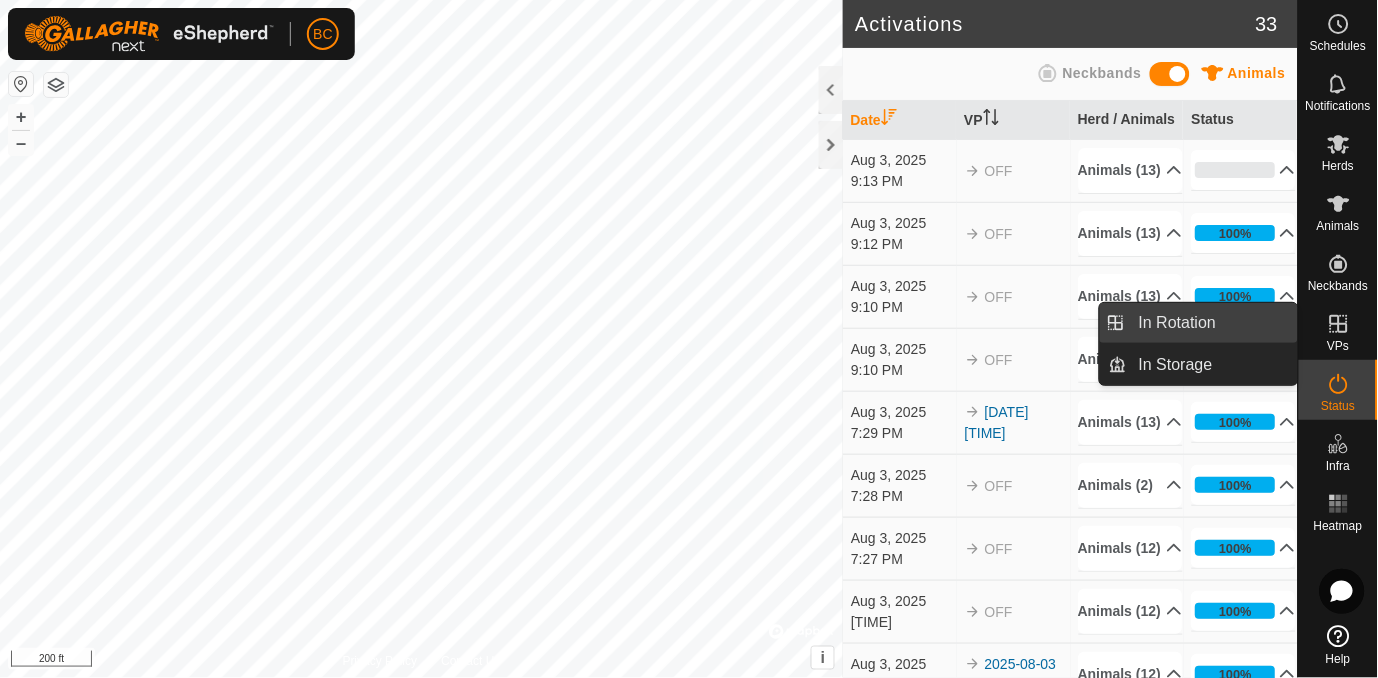 click on "In Rotation" at bounding box center (1212, 323) 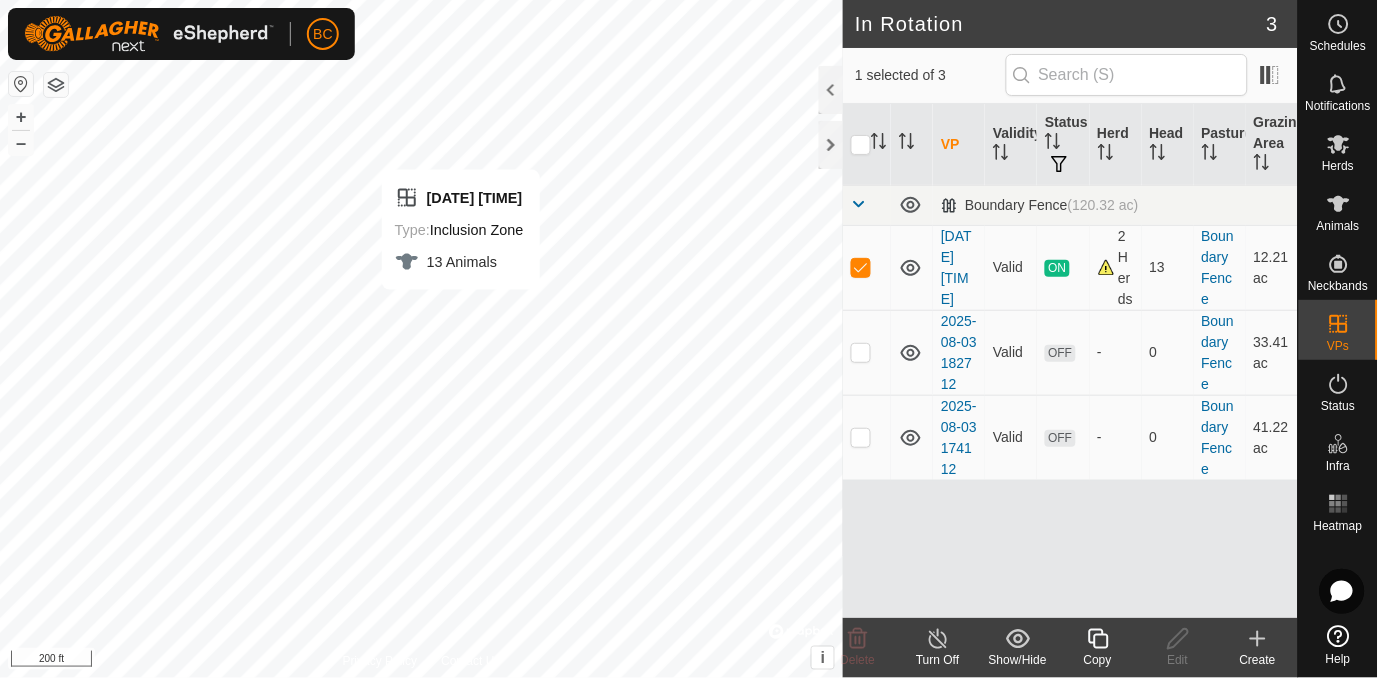 checkbox on "false" 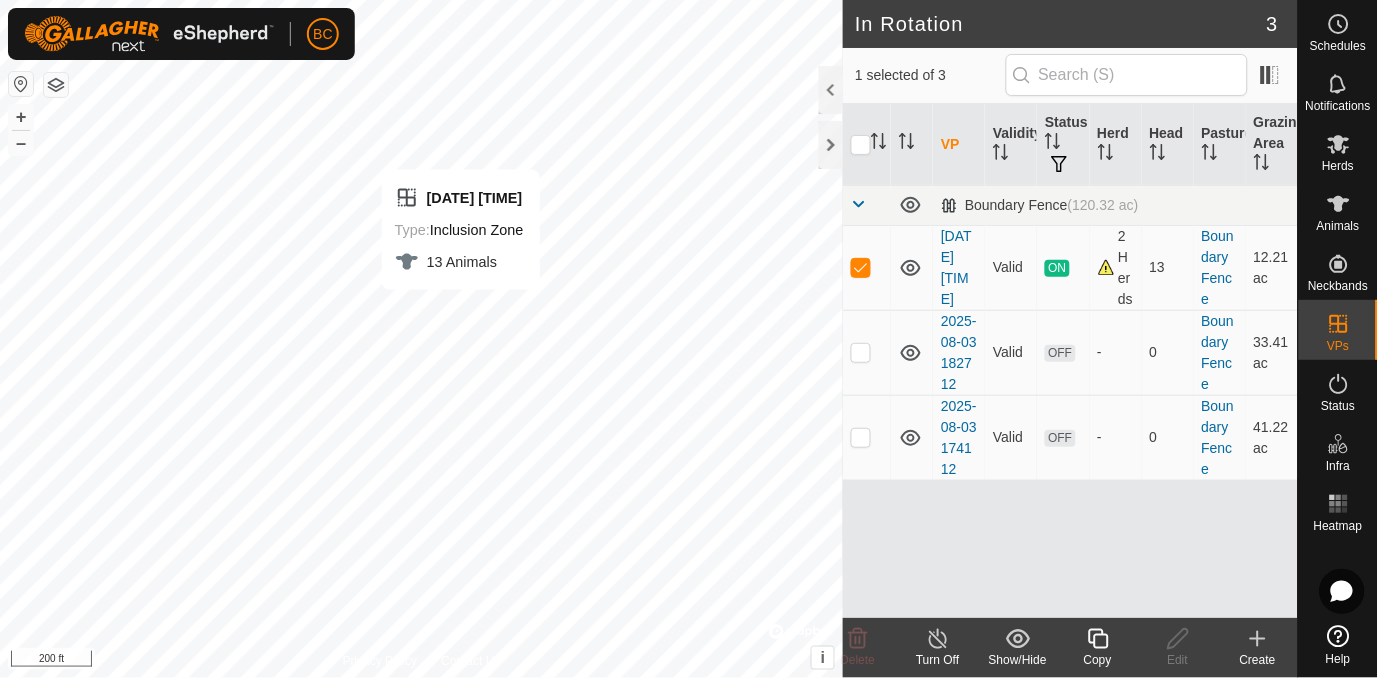 checkbox on "true" 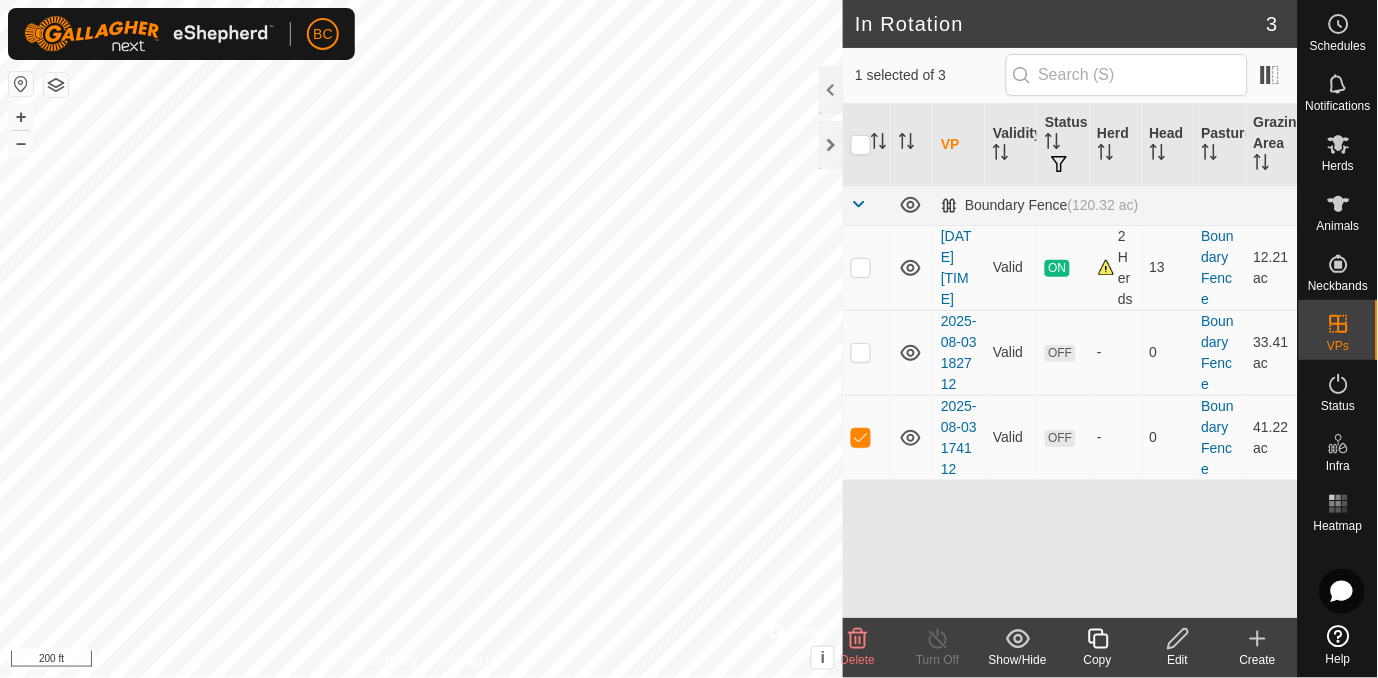 checkbox on "true" 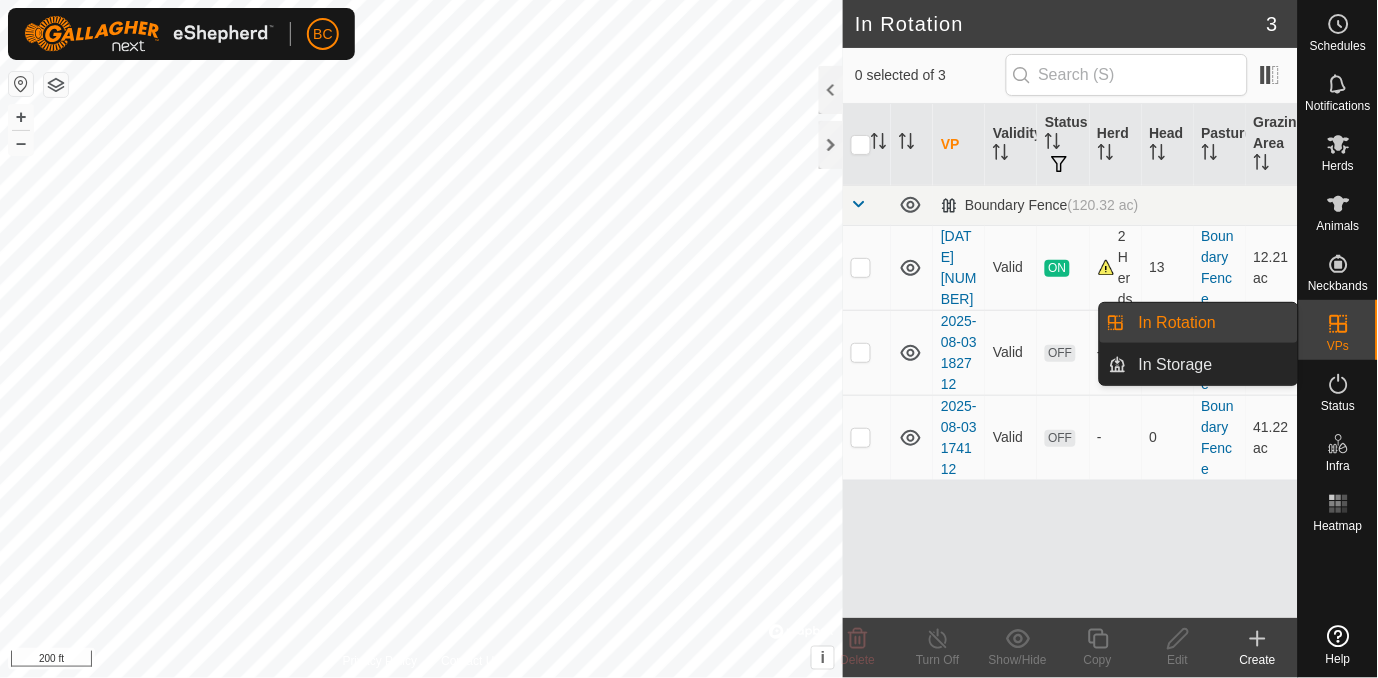 scroll, scrollTop: 0, scrollLeft: 0, axis: both 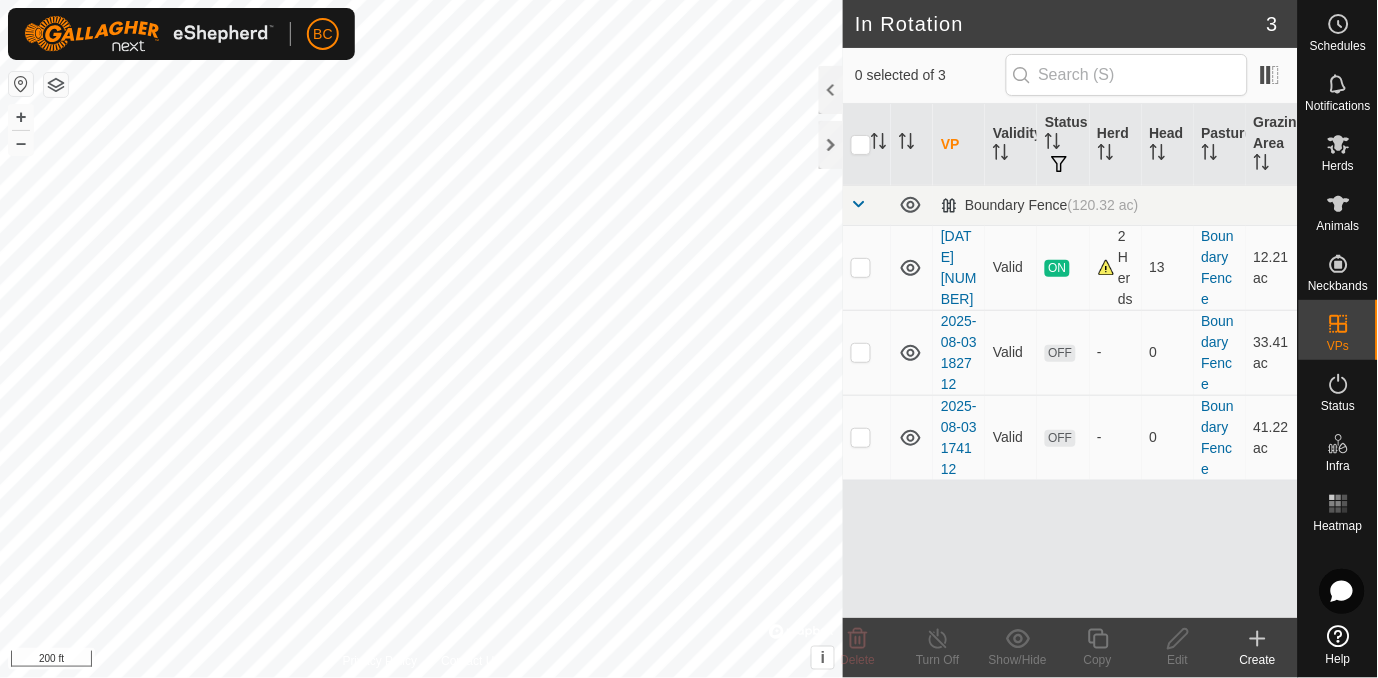 checkbox on "true" 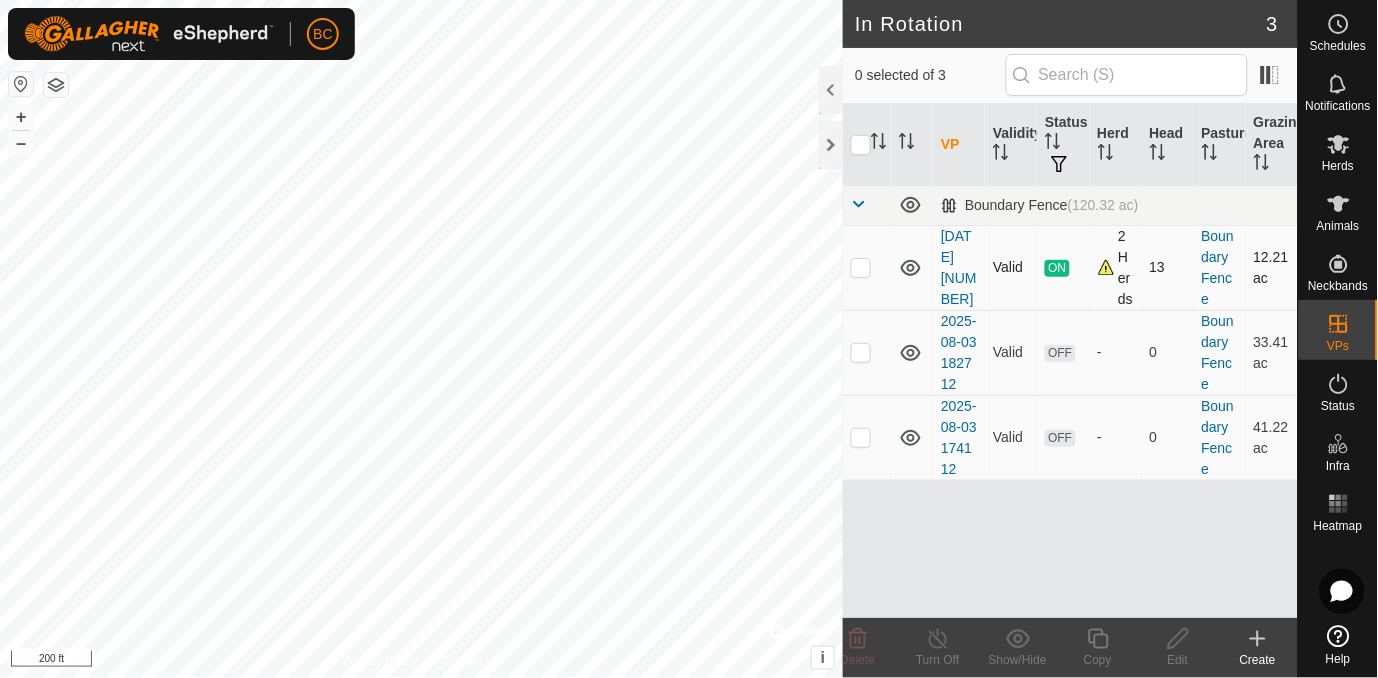 click at bounding box center [861, 267] 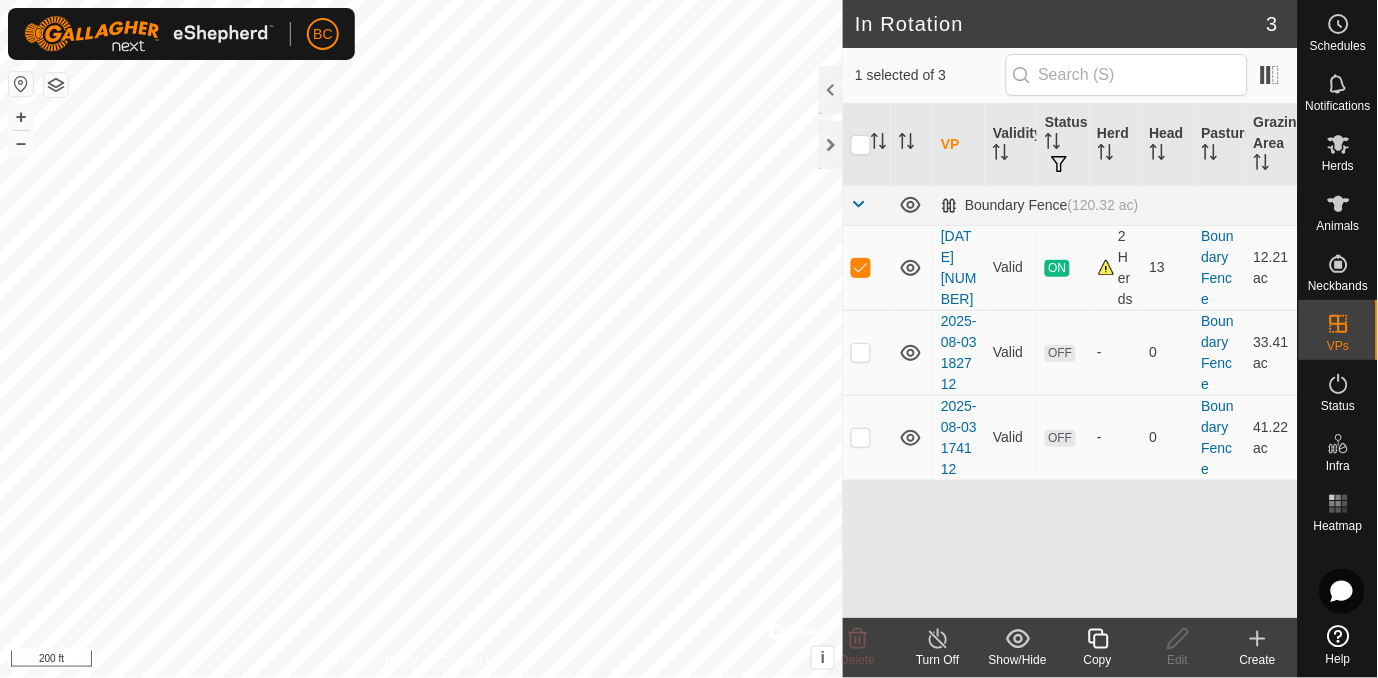 click 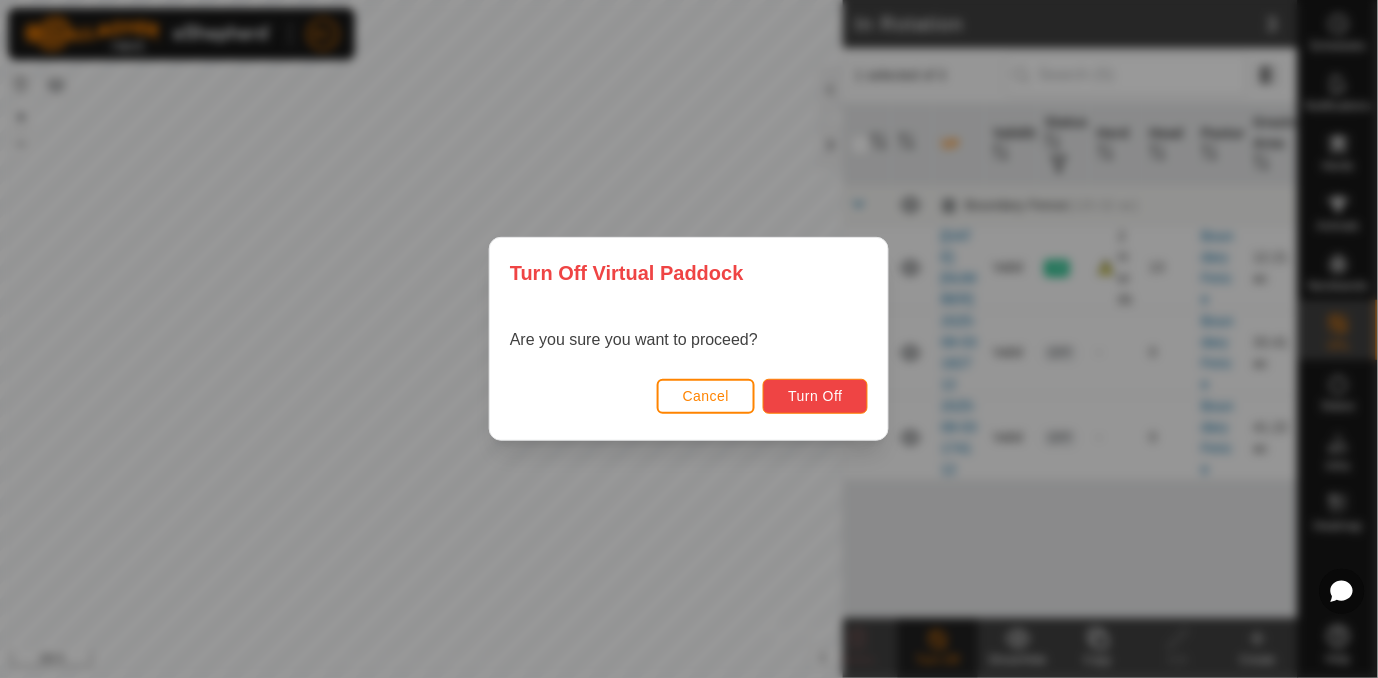 click on "Turn Off" at bounding box center (815, 396) 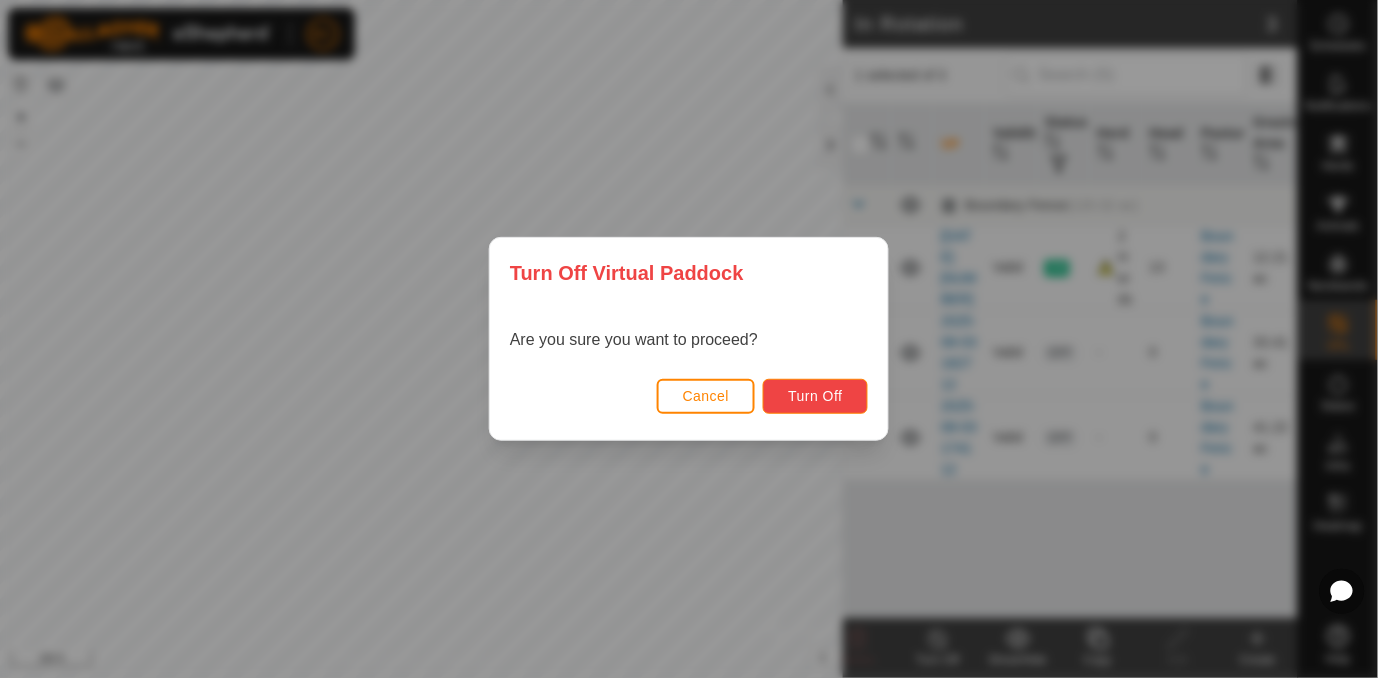 click on "Turn Off" at bounding box center (815, 396) 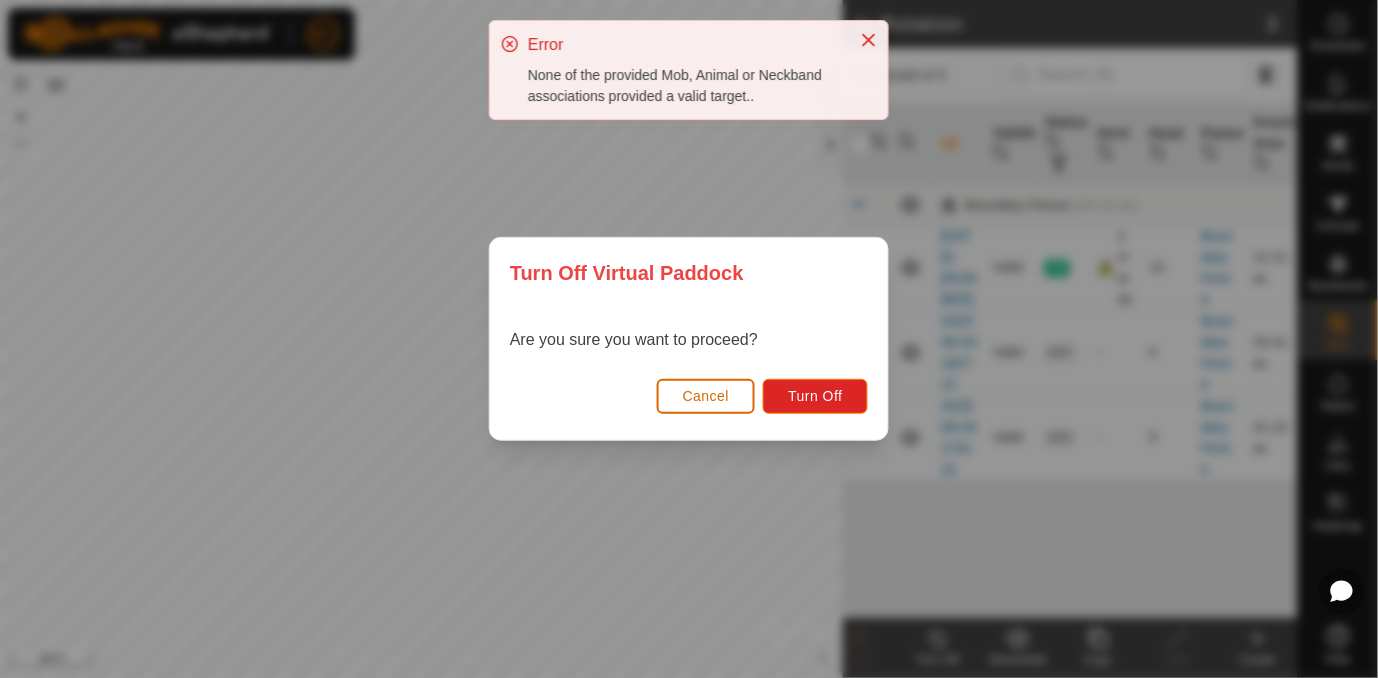 click on "Cancel" at bounding box center (706, 396) 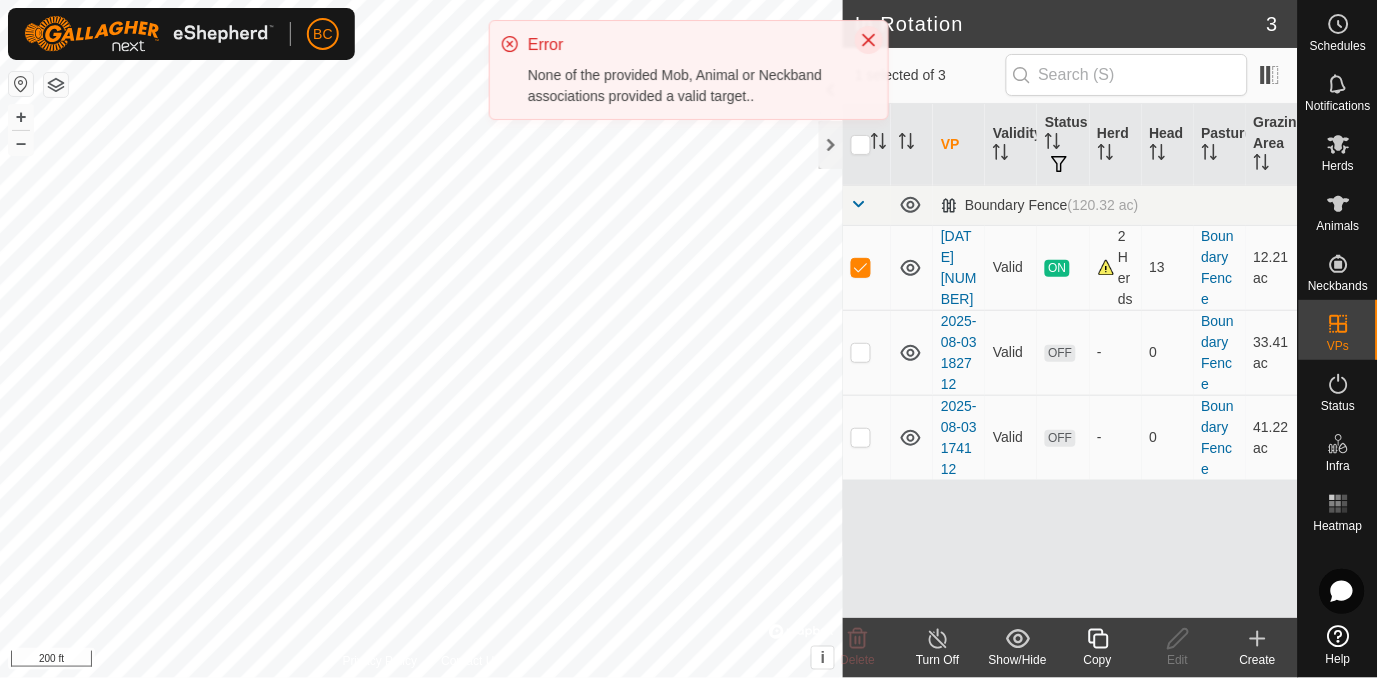 click 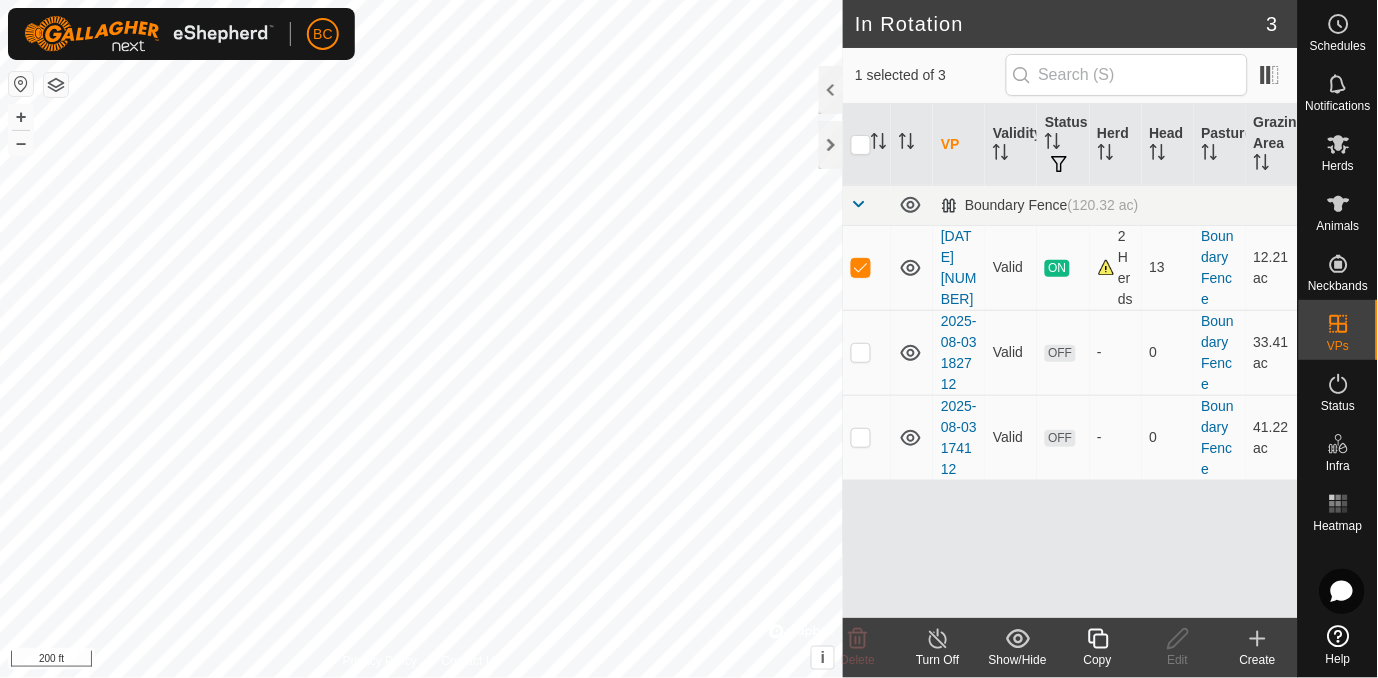 checkbox on "false" 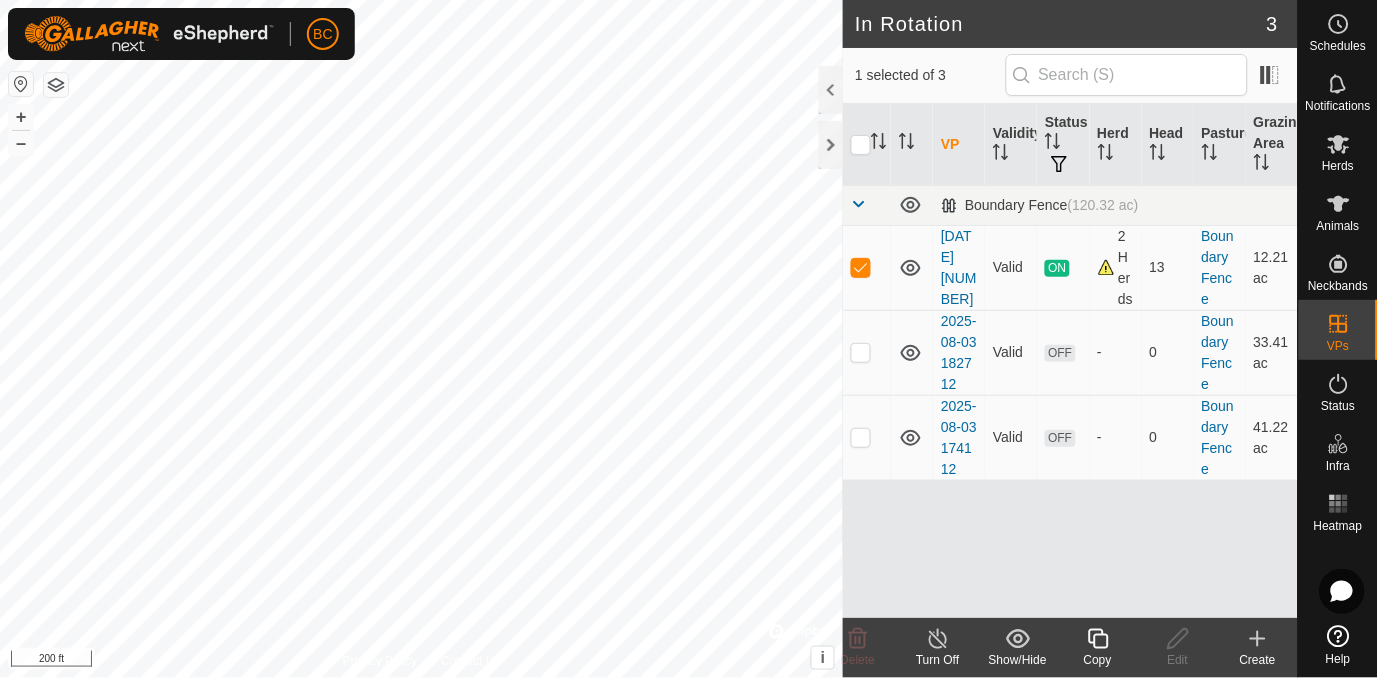 checkbox on "true" 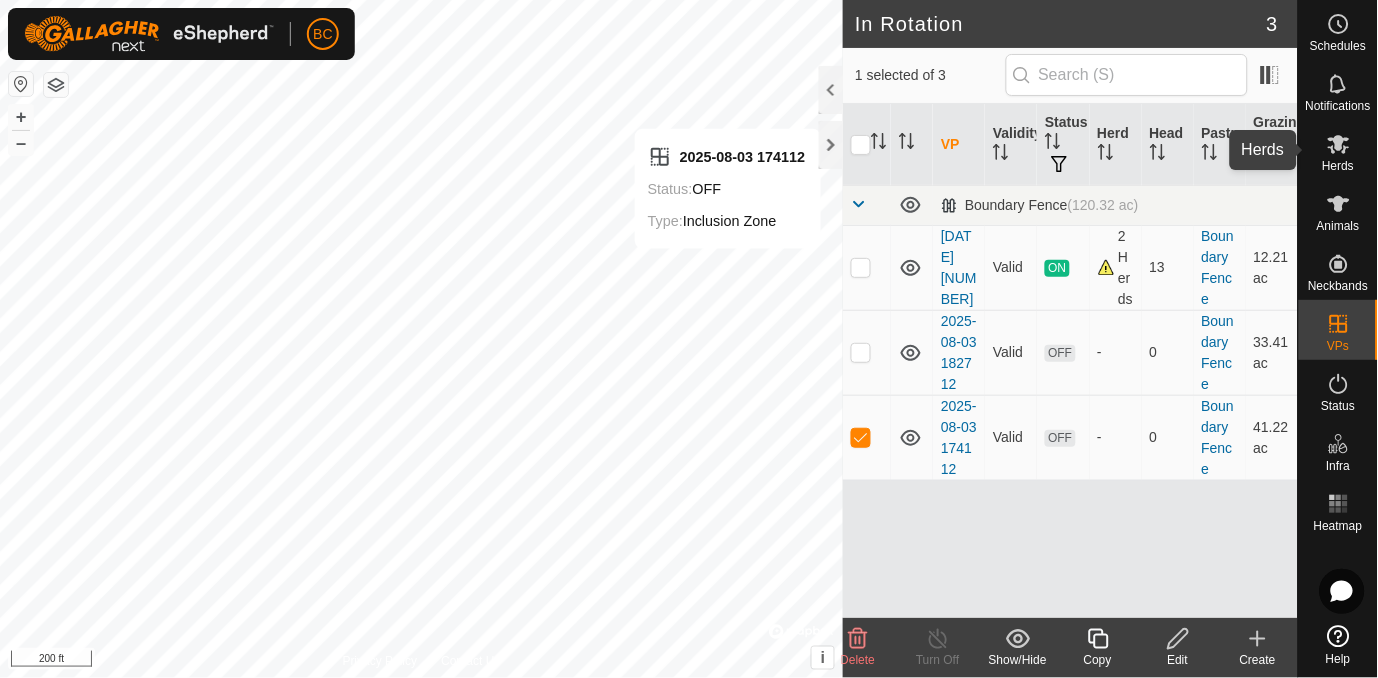 click 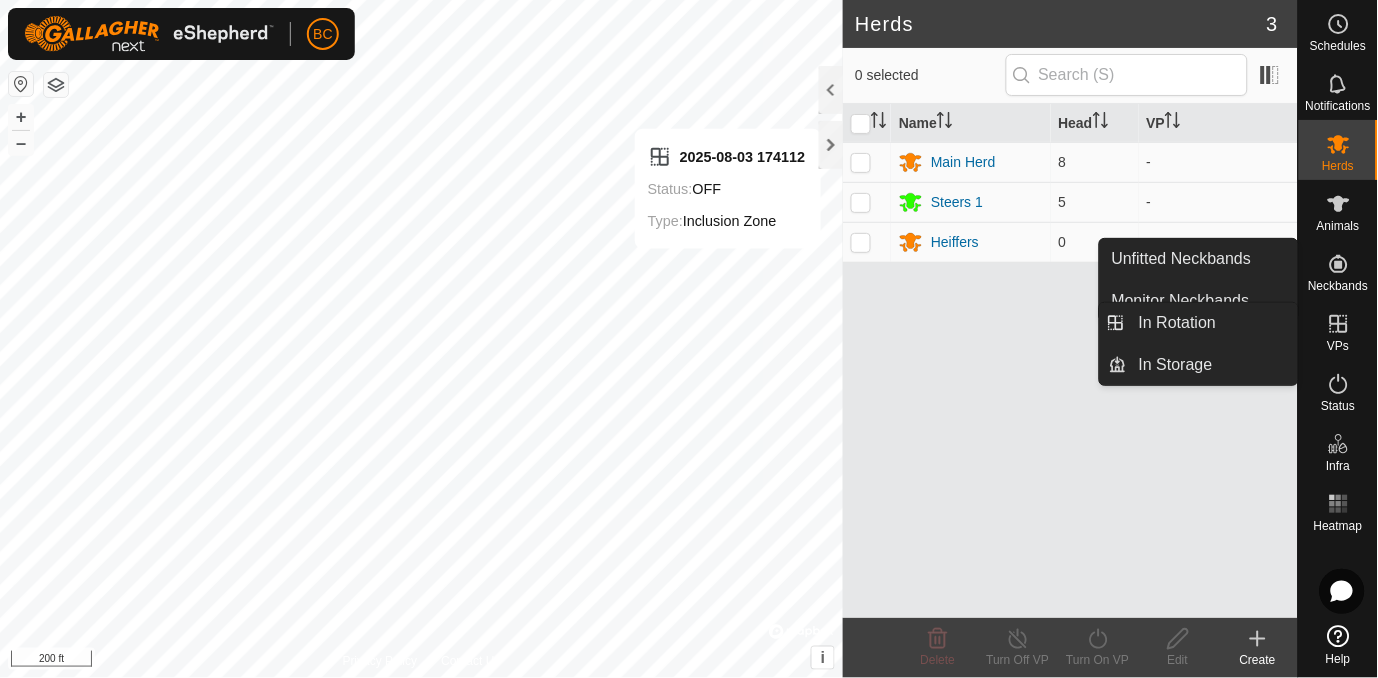 click 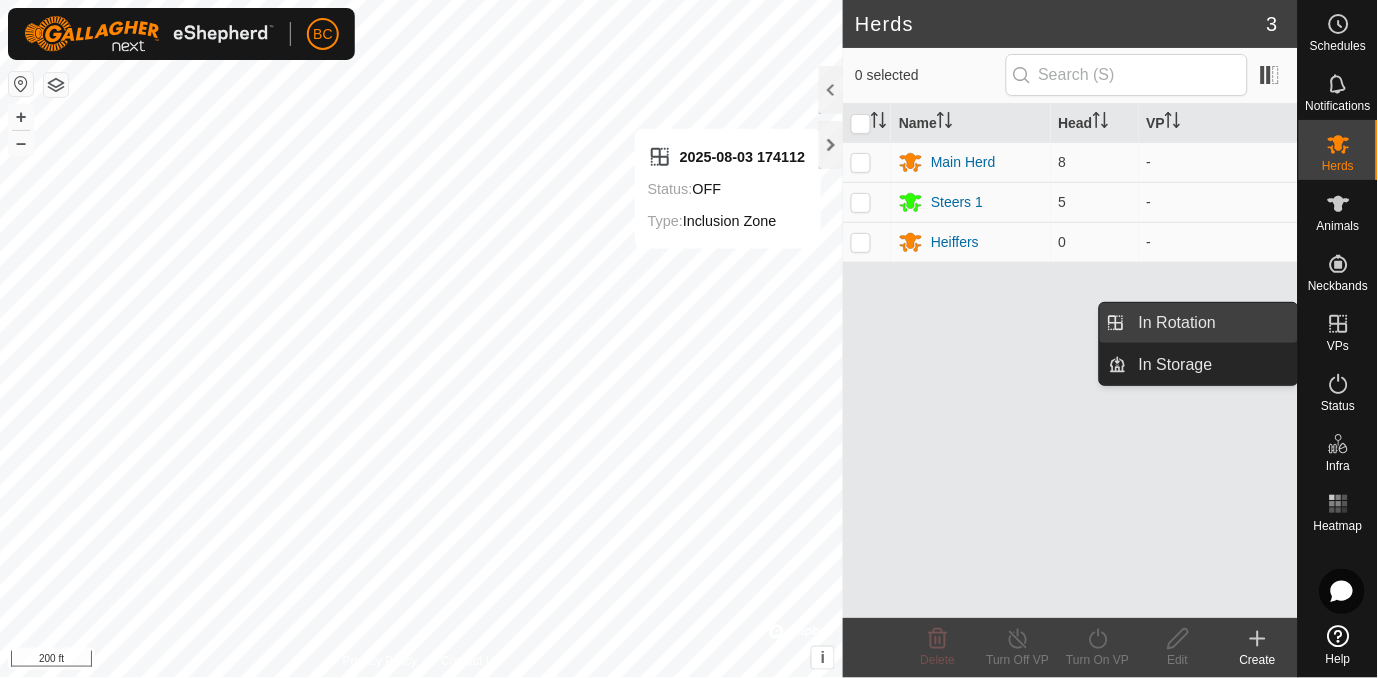 click on "In Rotation" at bounding box center (1212, 323) 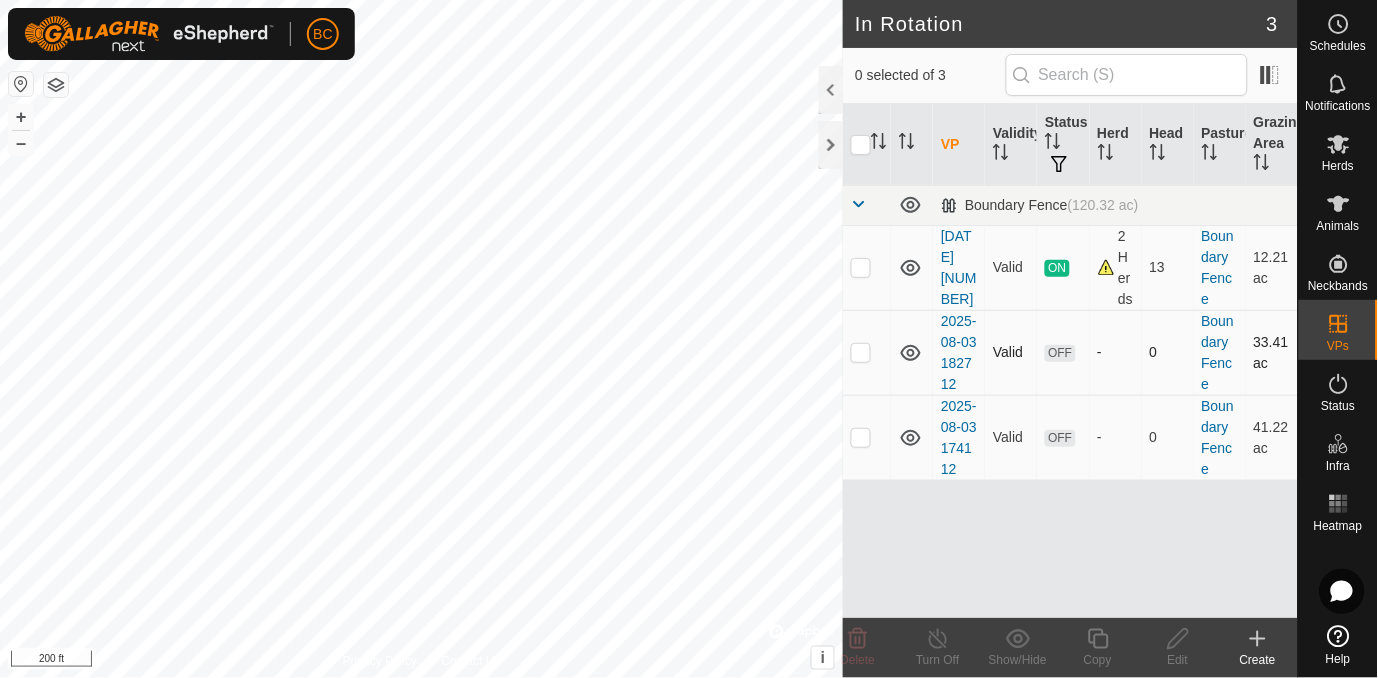 checkbox on "true" 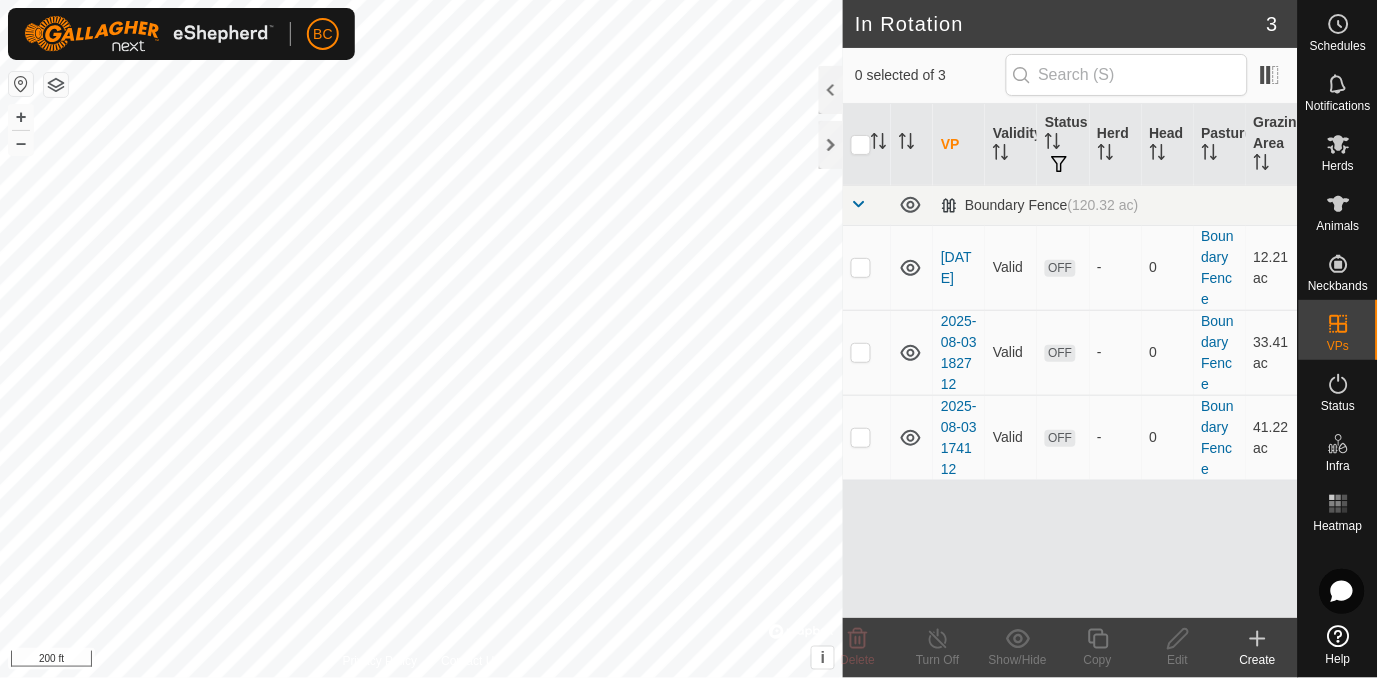 scroll, scrollTop: 0, scrollLeft: 0, axis: both 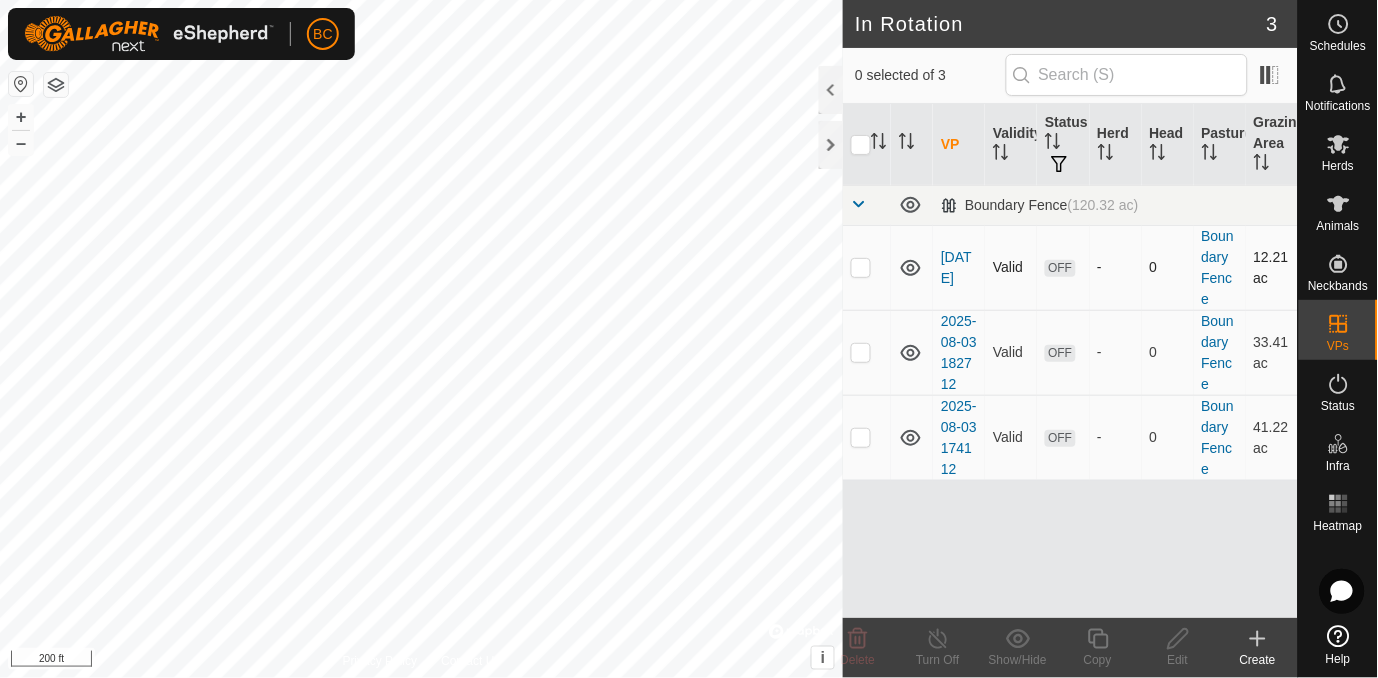 click at bounding box center [861, 267] 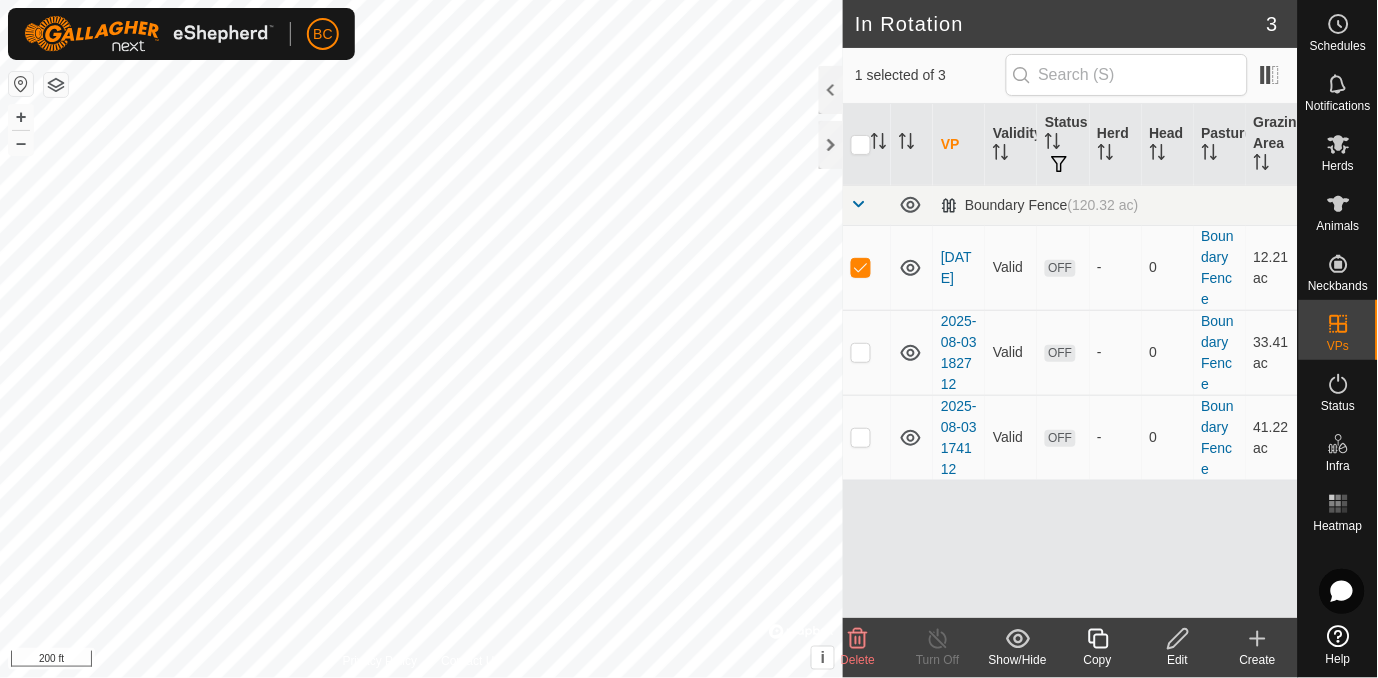 click 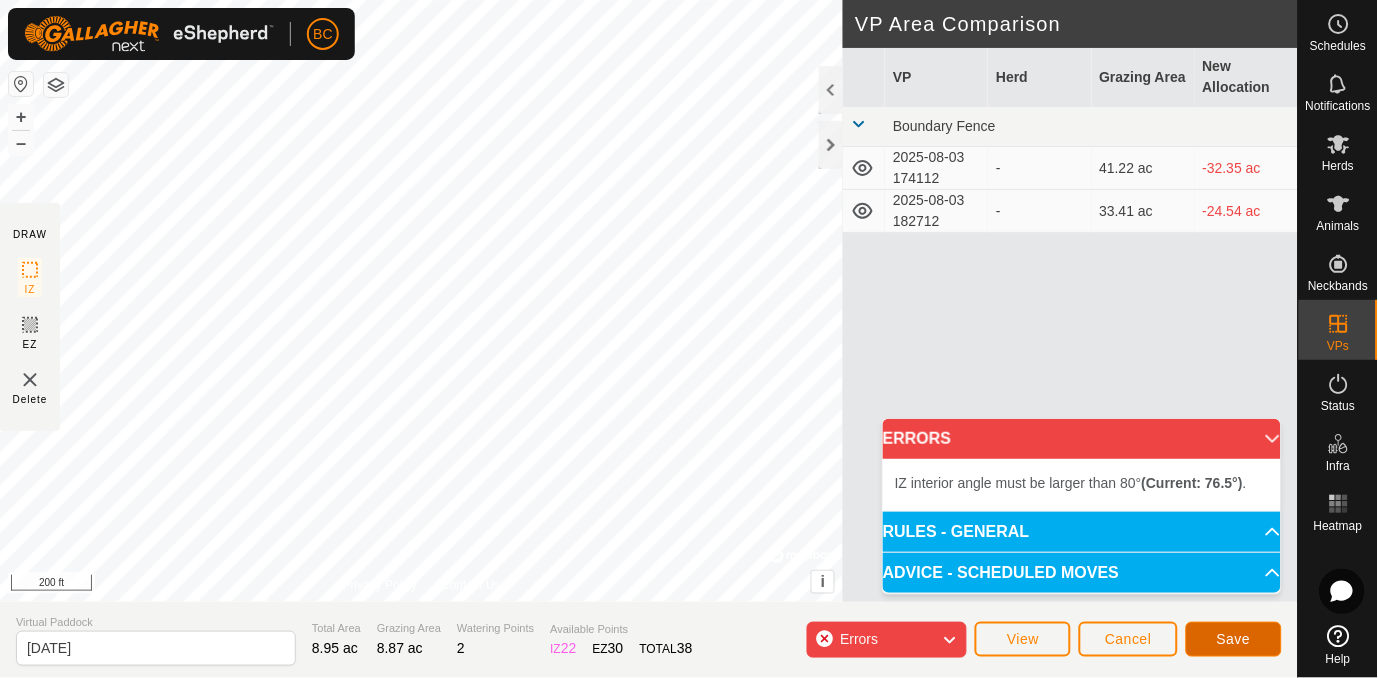click on "Save" 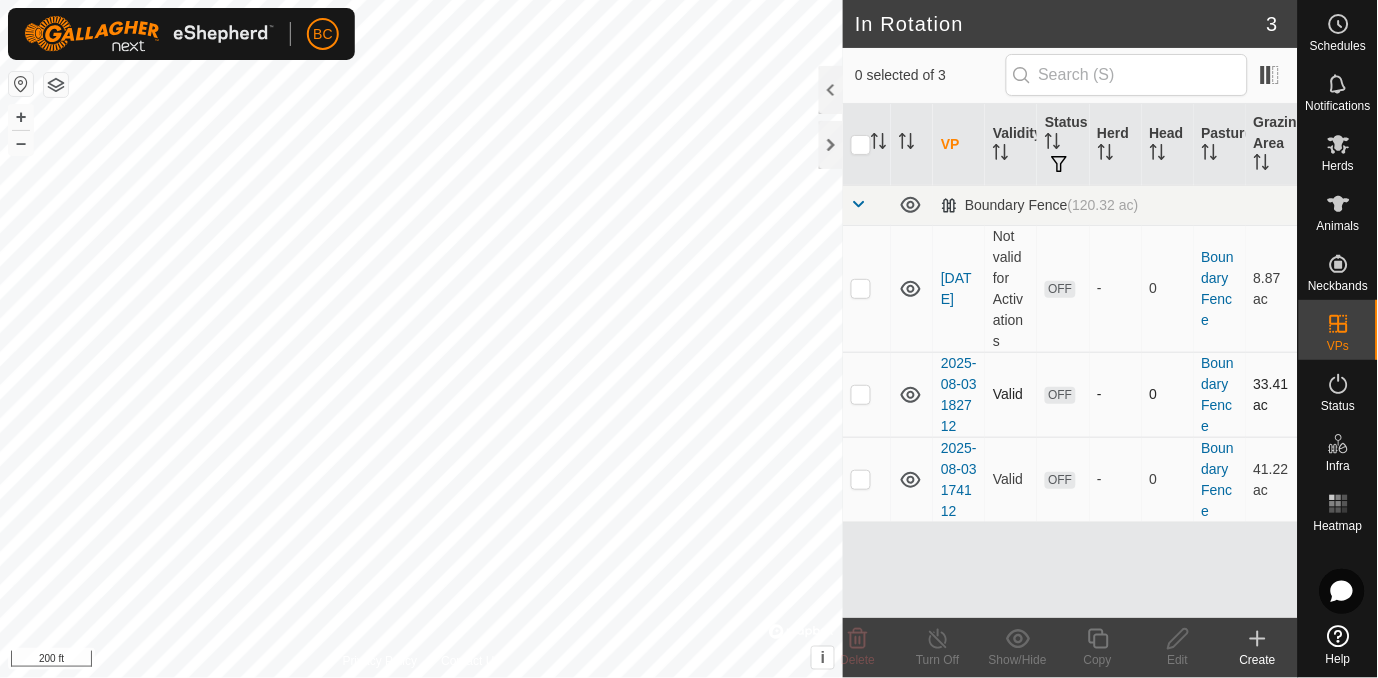 checkbox on "true" 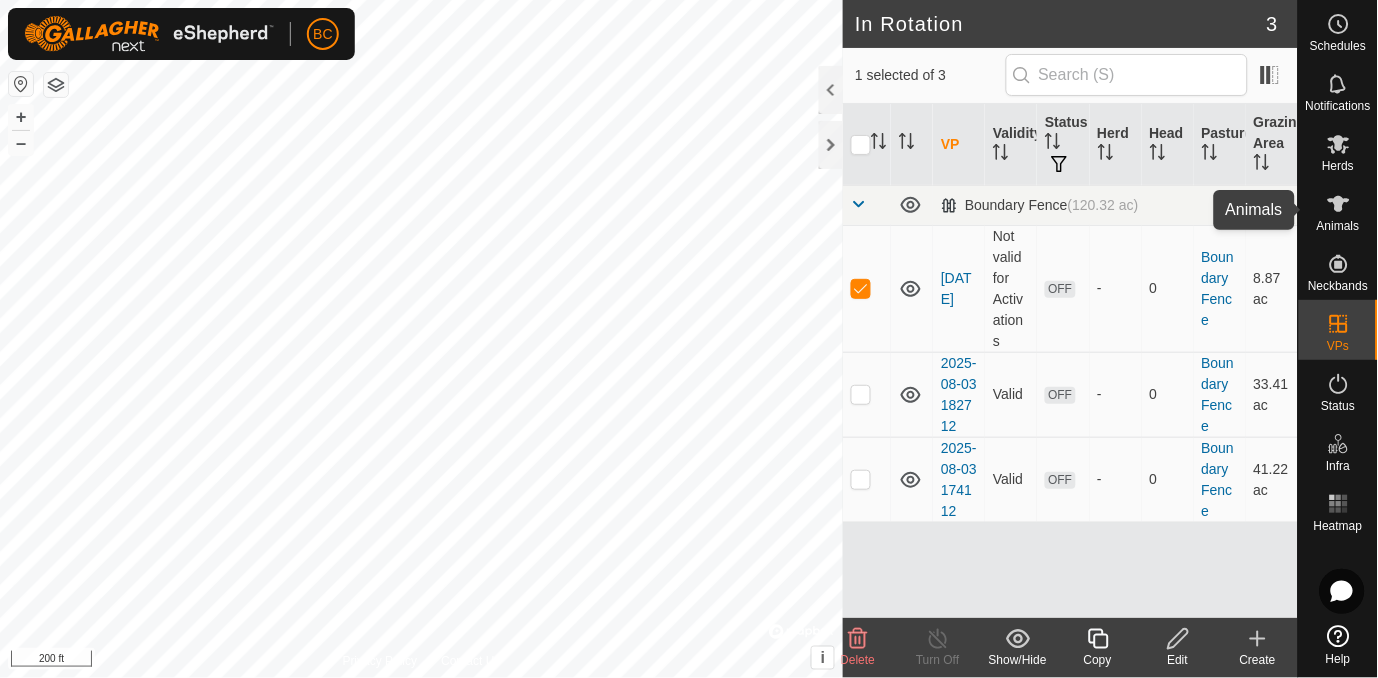 click on "Animals" at bounding box center (1338, 226) 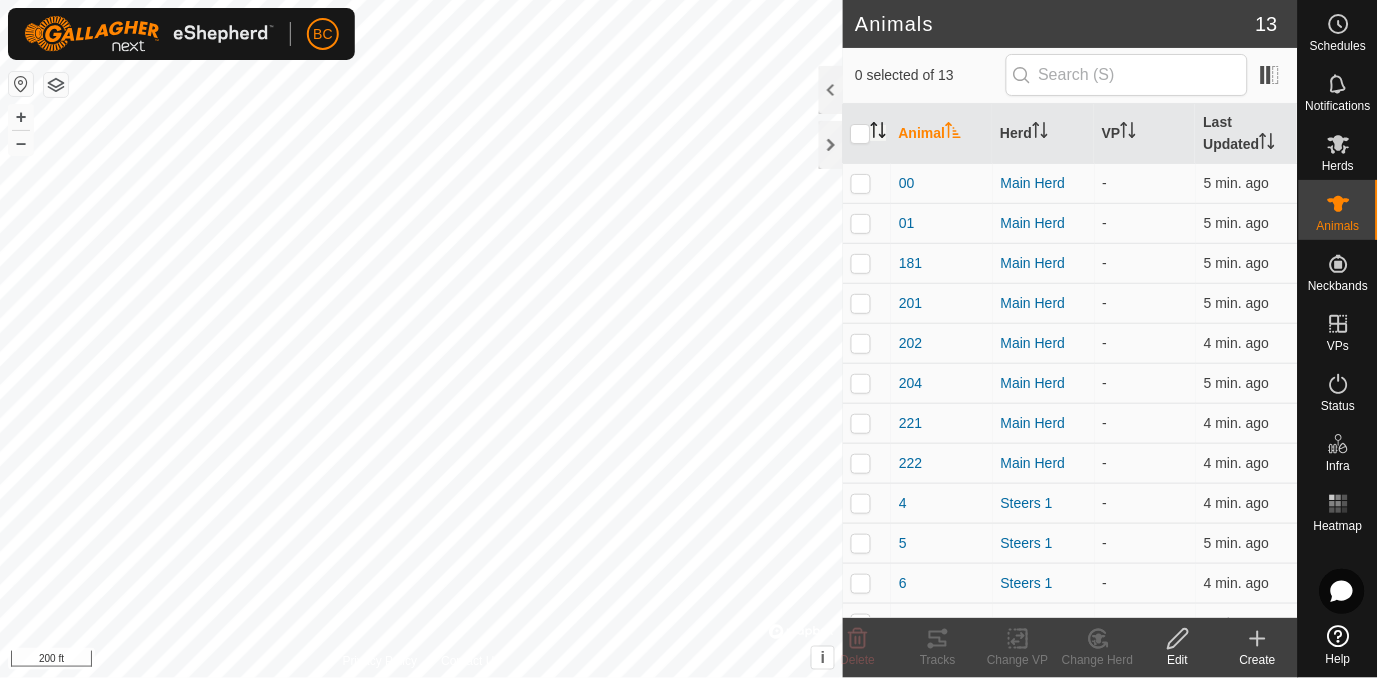 click 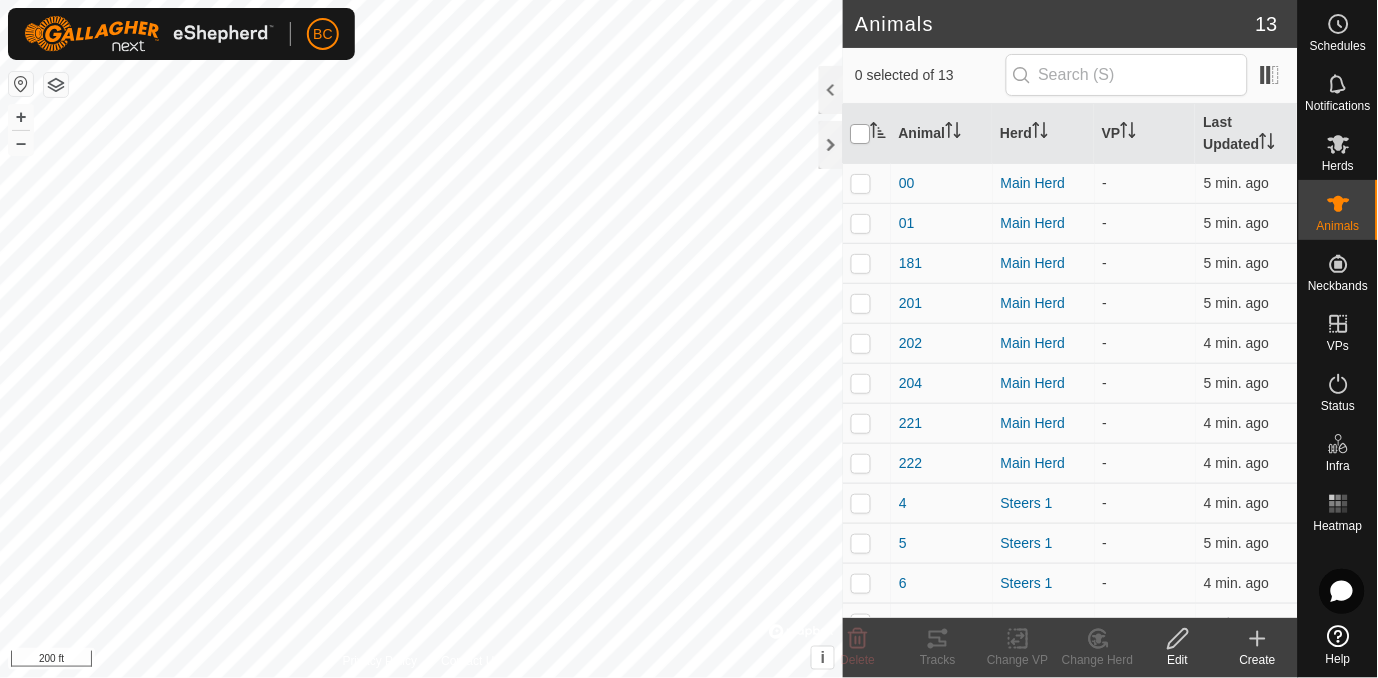click at bounding box center [861, 134] 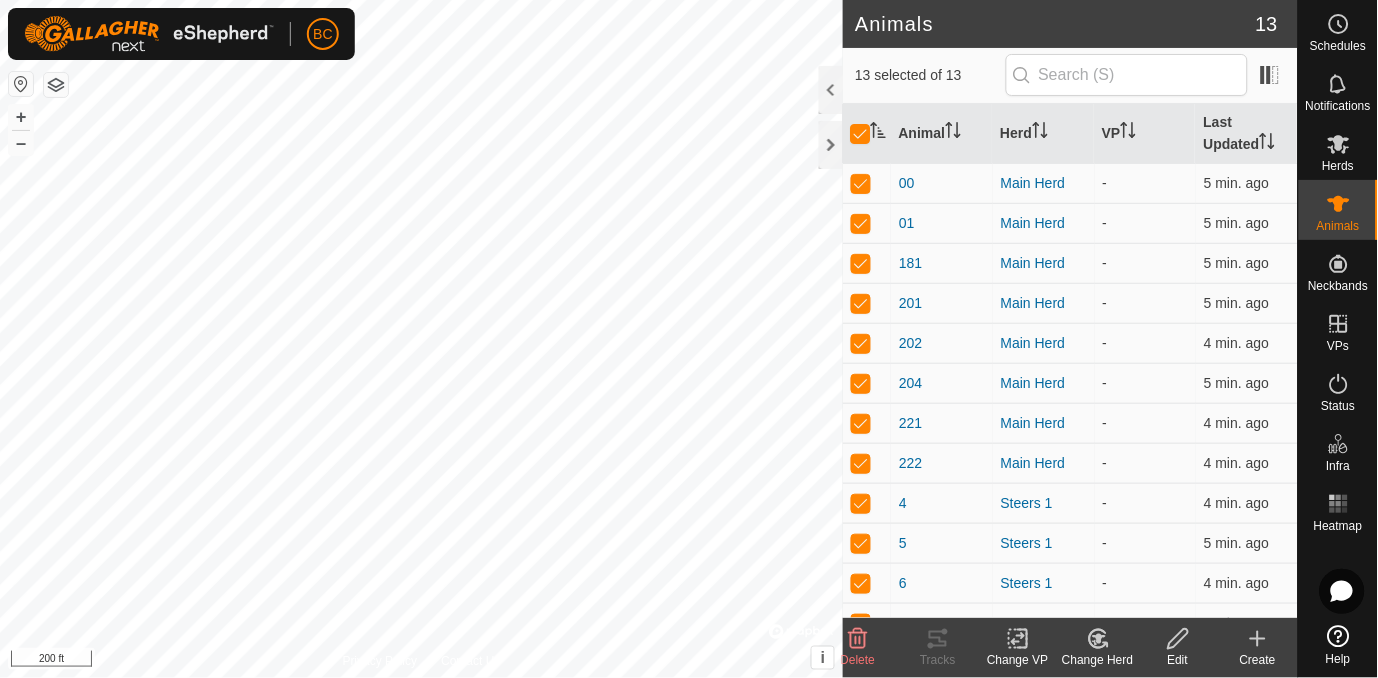 click 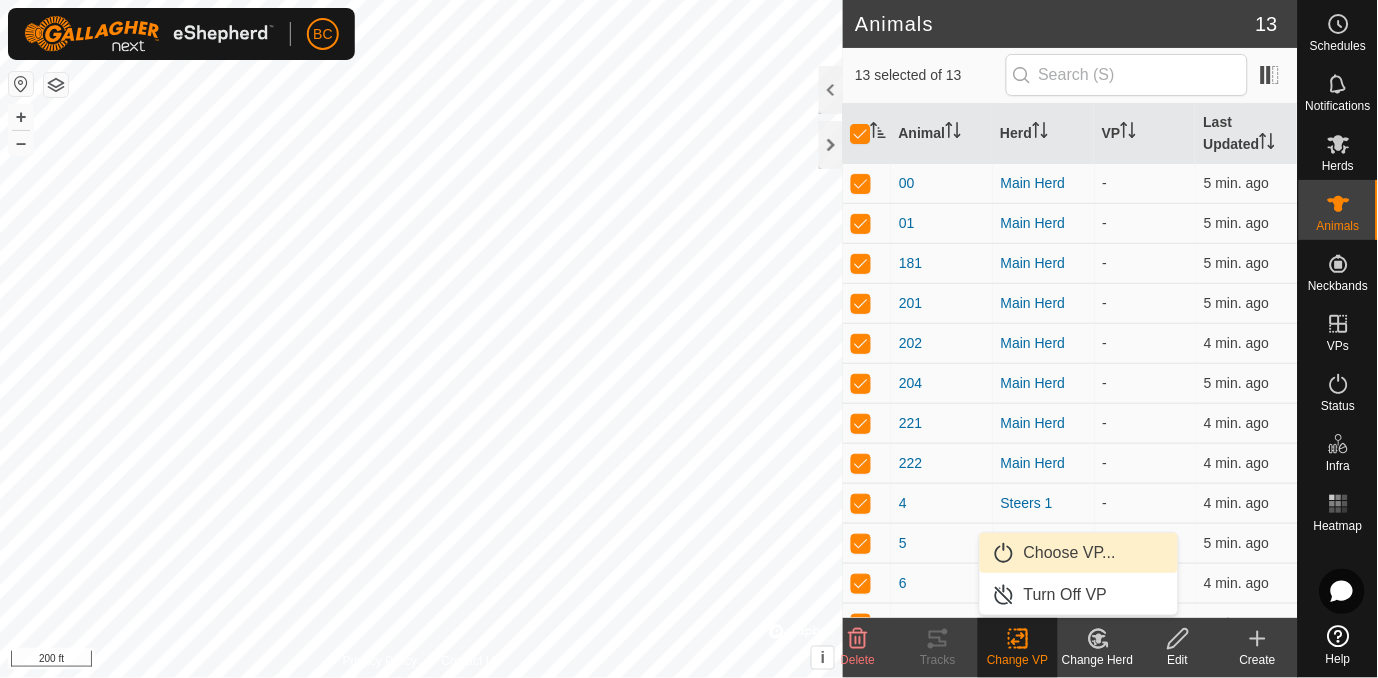 click on "Choose VP..." at bounding box center (1079, 553) 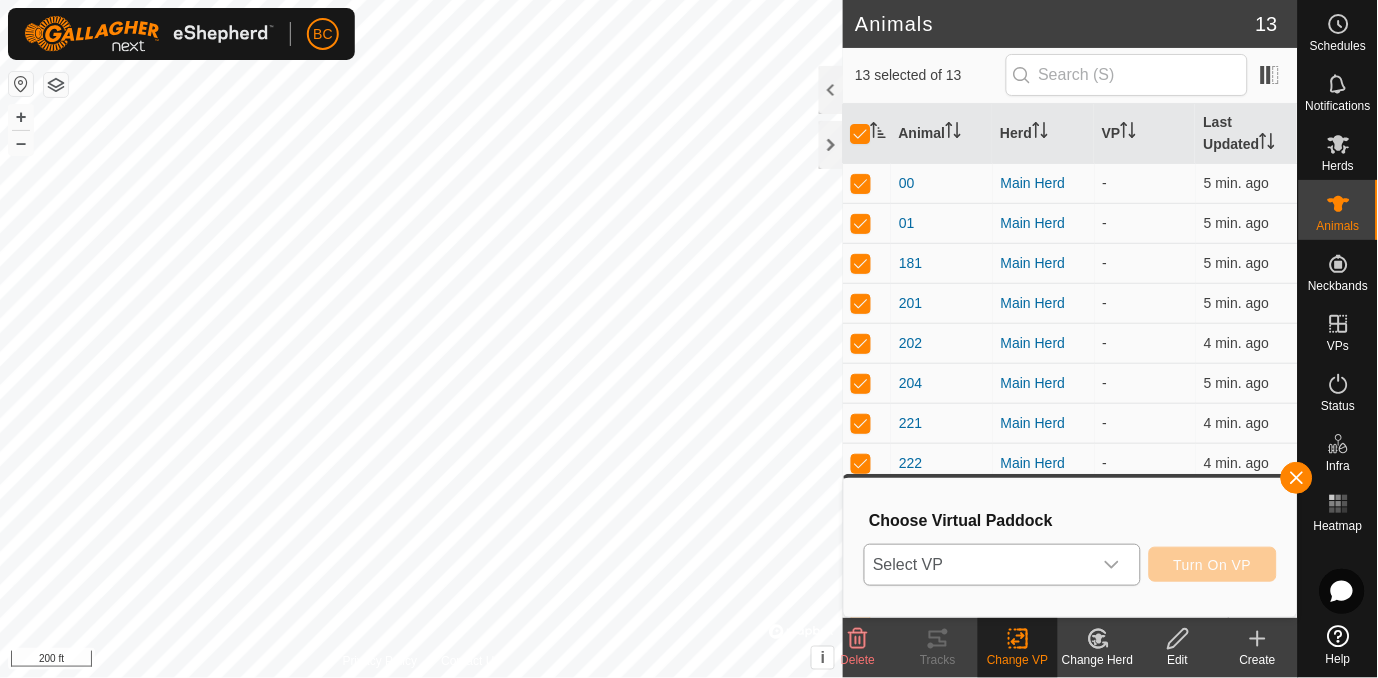 click at bounding box center (1112, 565) 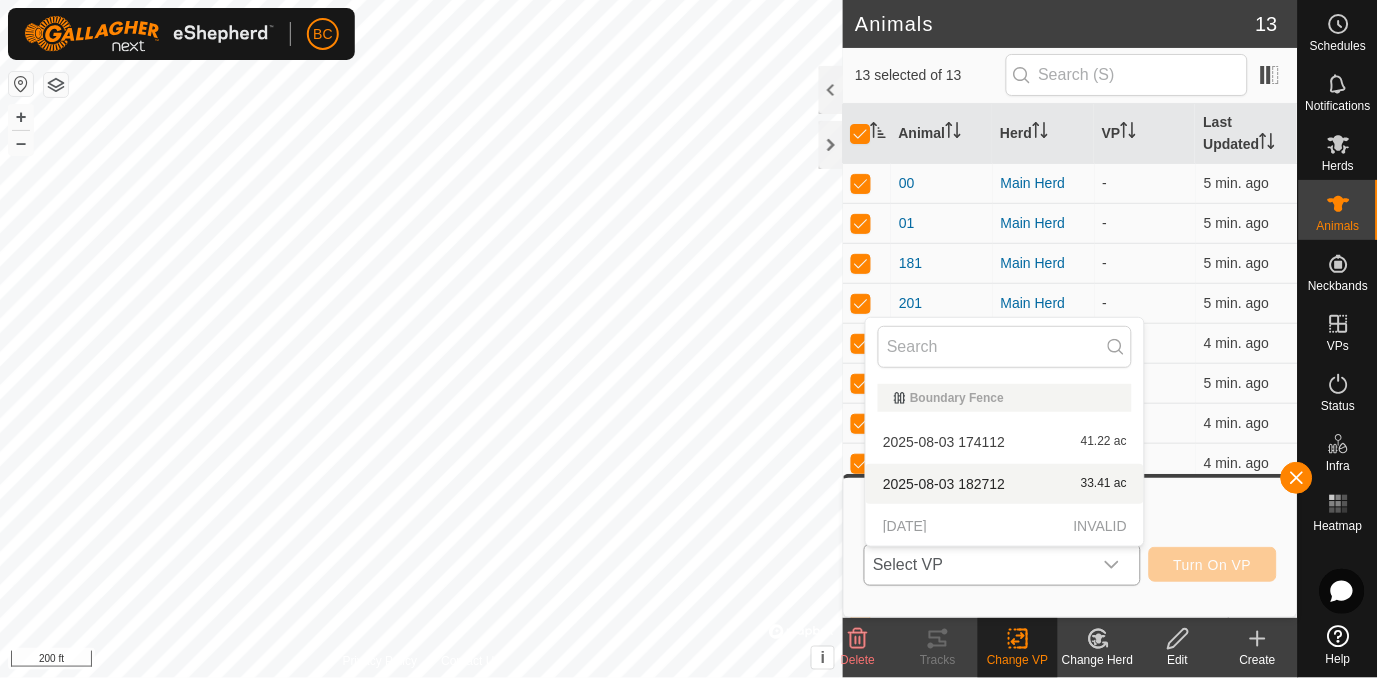 click on "[DATE] [TIME] INVALID" at bounding box center (1005, 526) 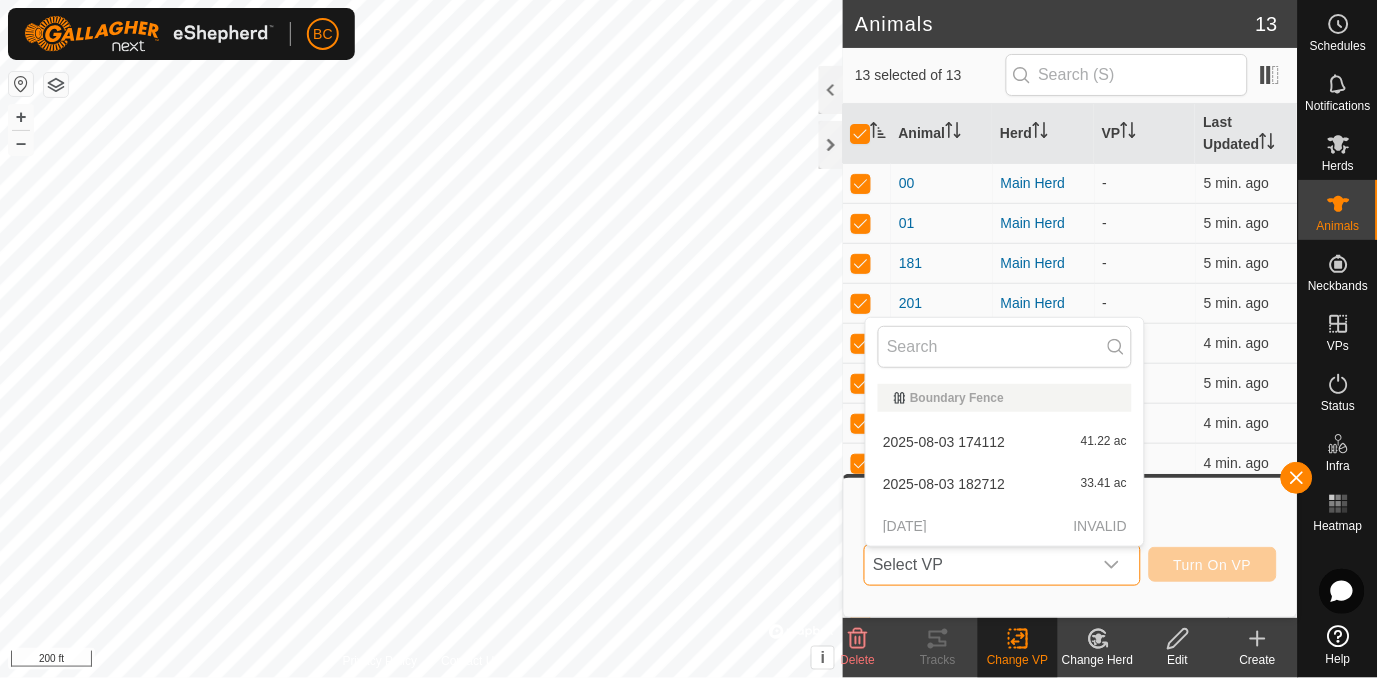 click at bounding box center (1112, 565) 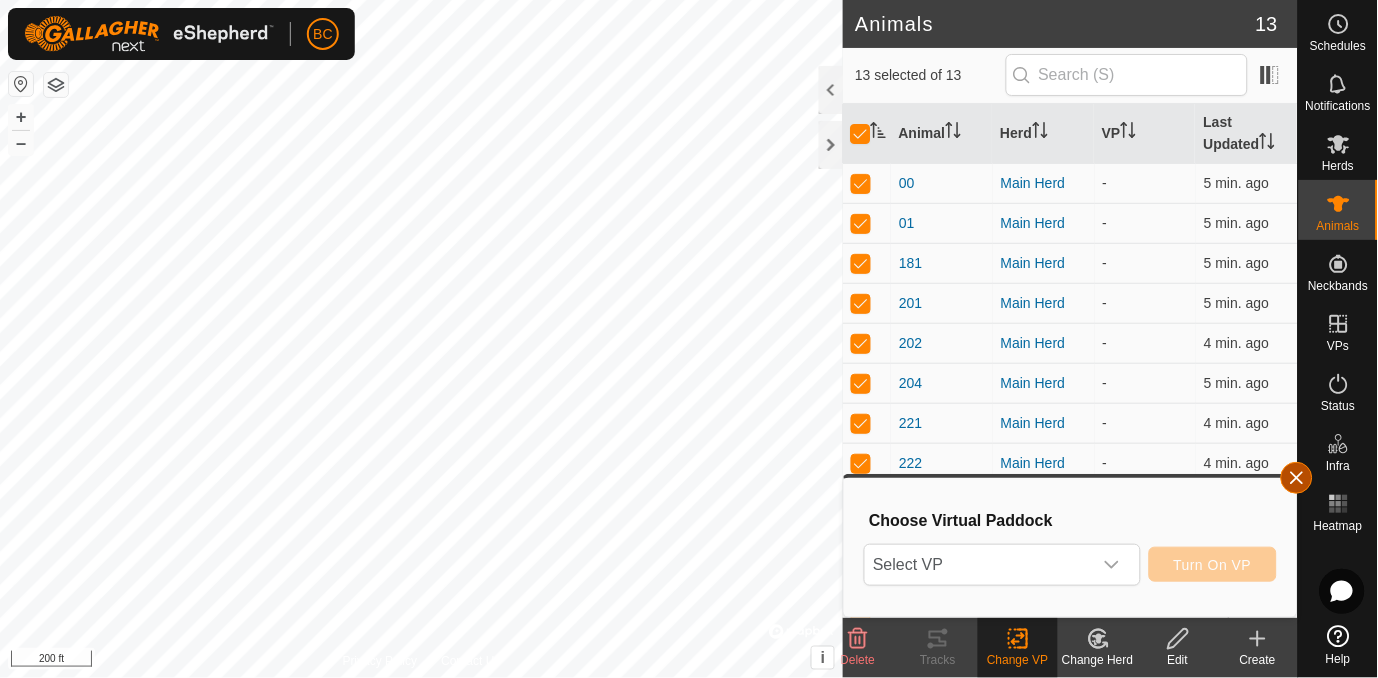 click at bounding box center (1297, 478) 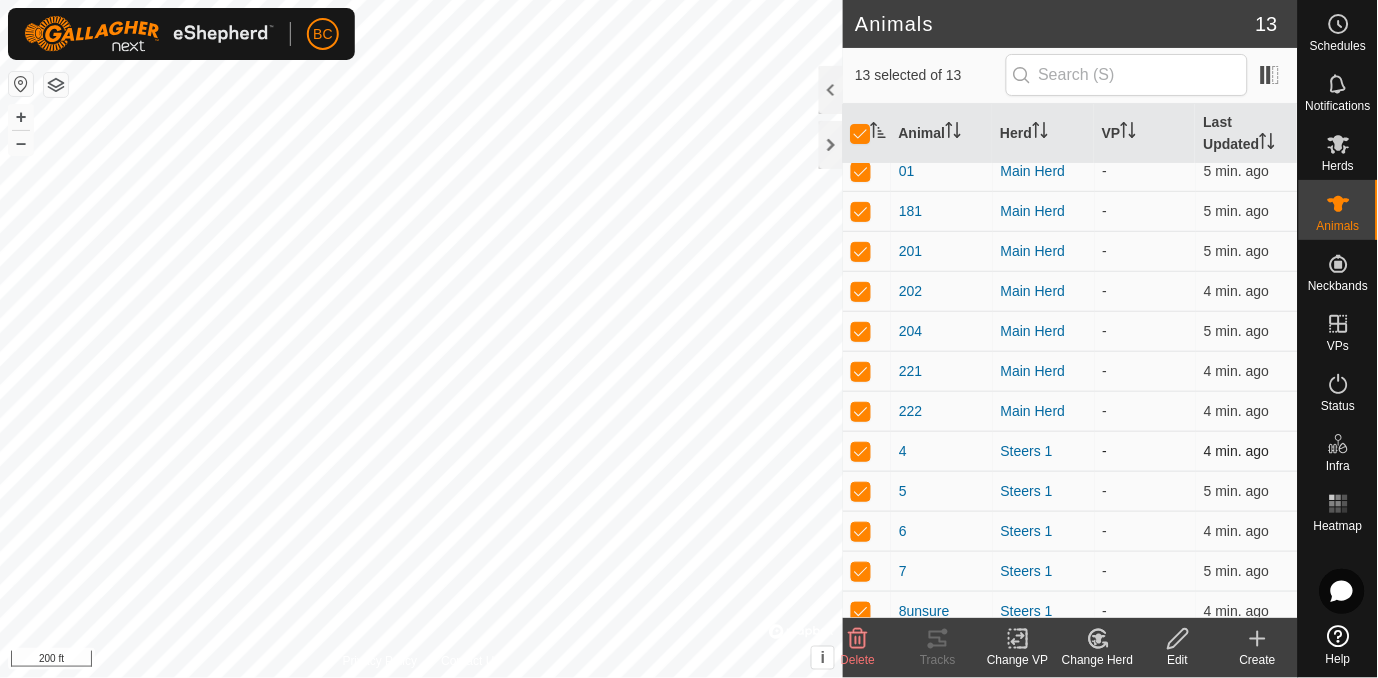 scroll, scrollTop: 65, scrollLeft: 0, axis: vertical 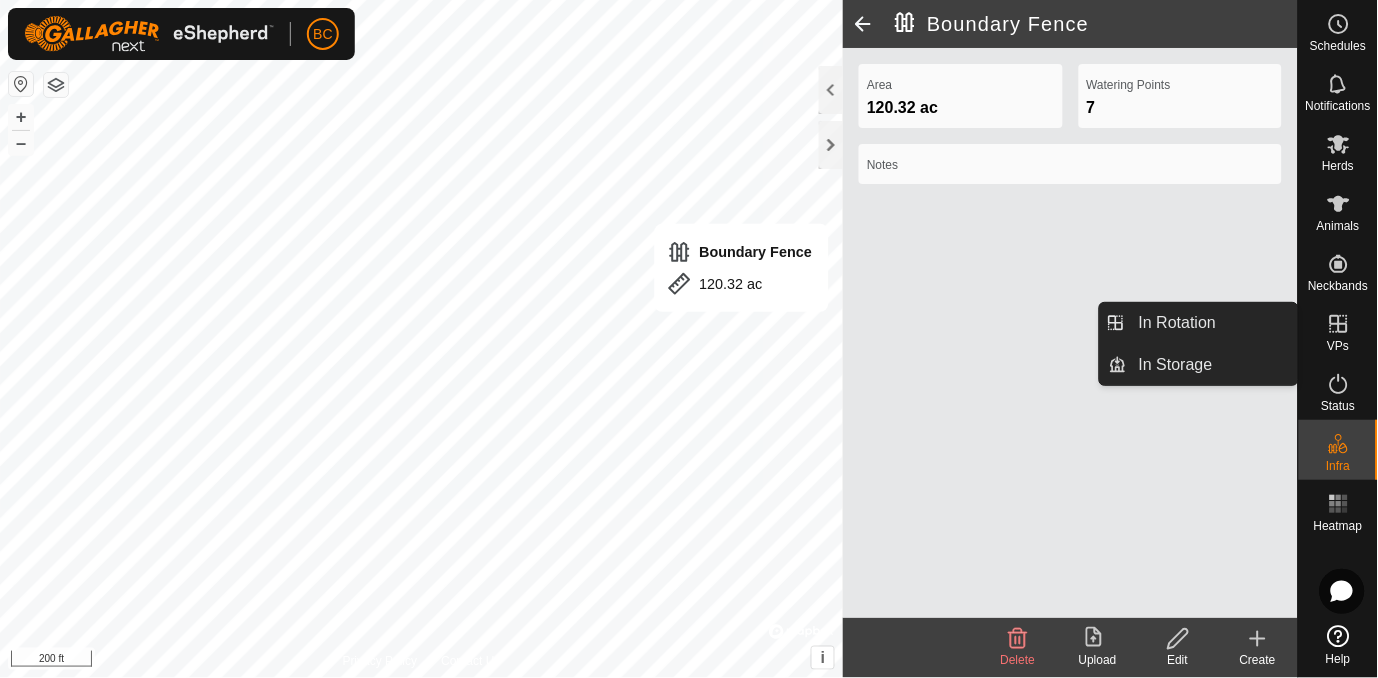 click on "VPs" at bounding box center (1338, 346) 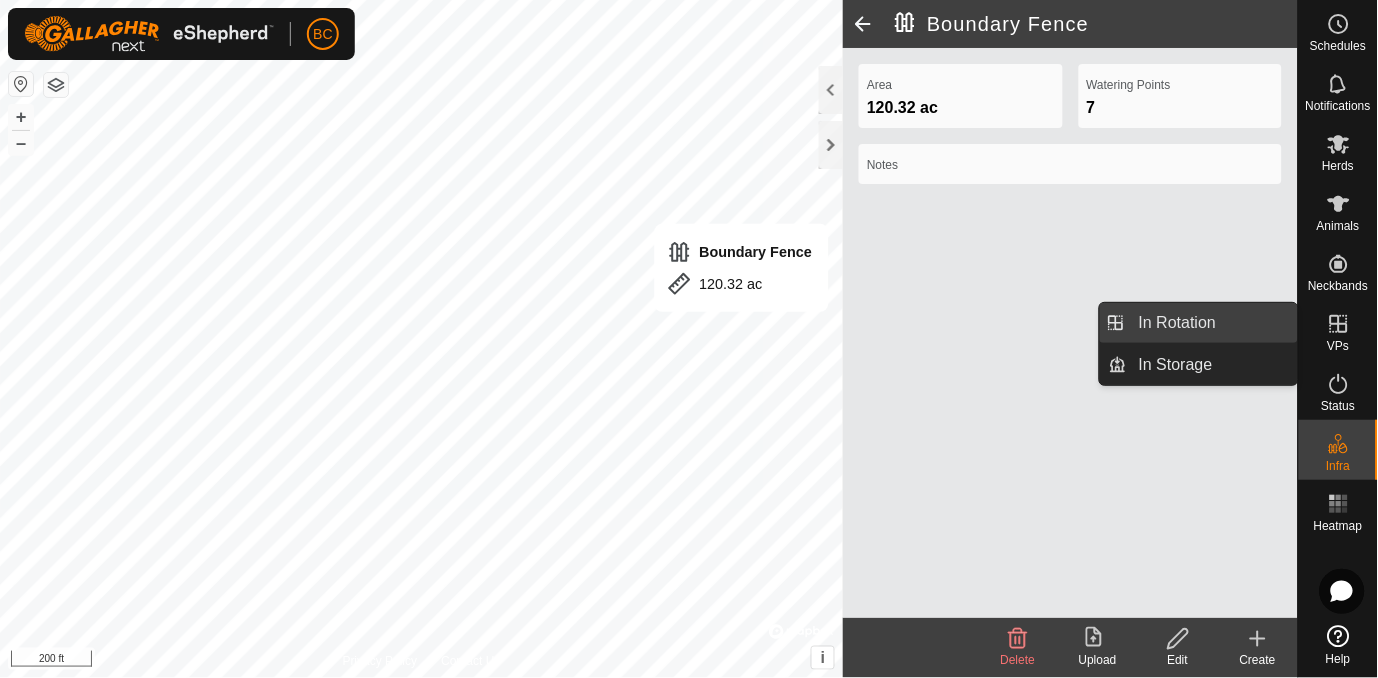click on "In Rotation" at bounding box center [1212, 323] 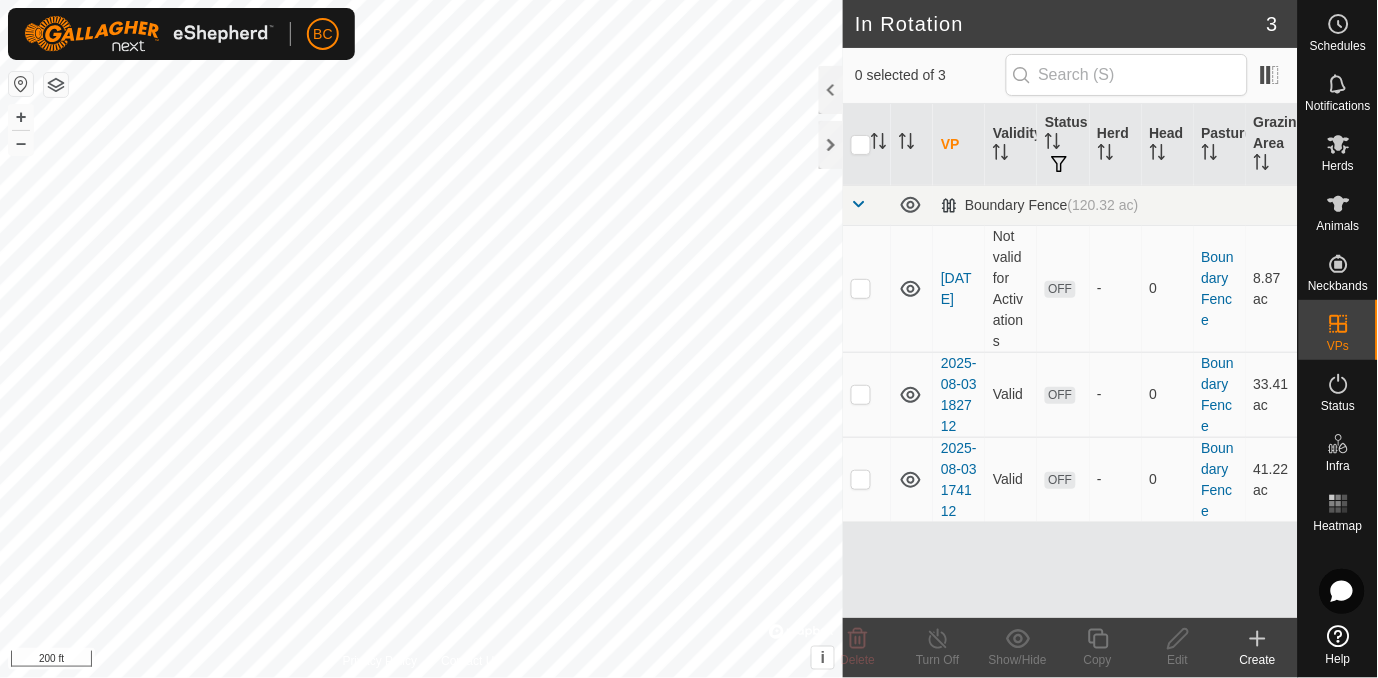 checkbox on "true" 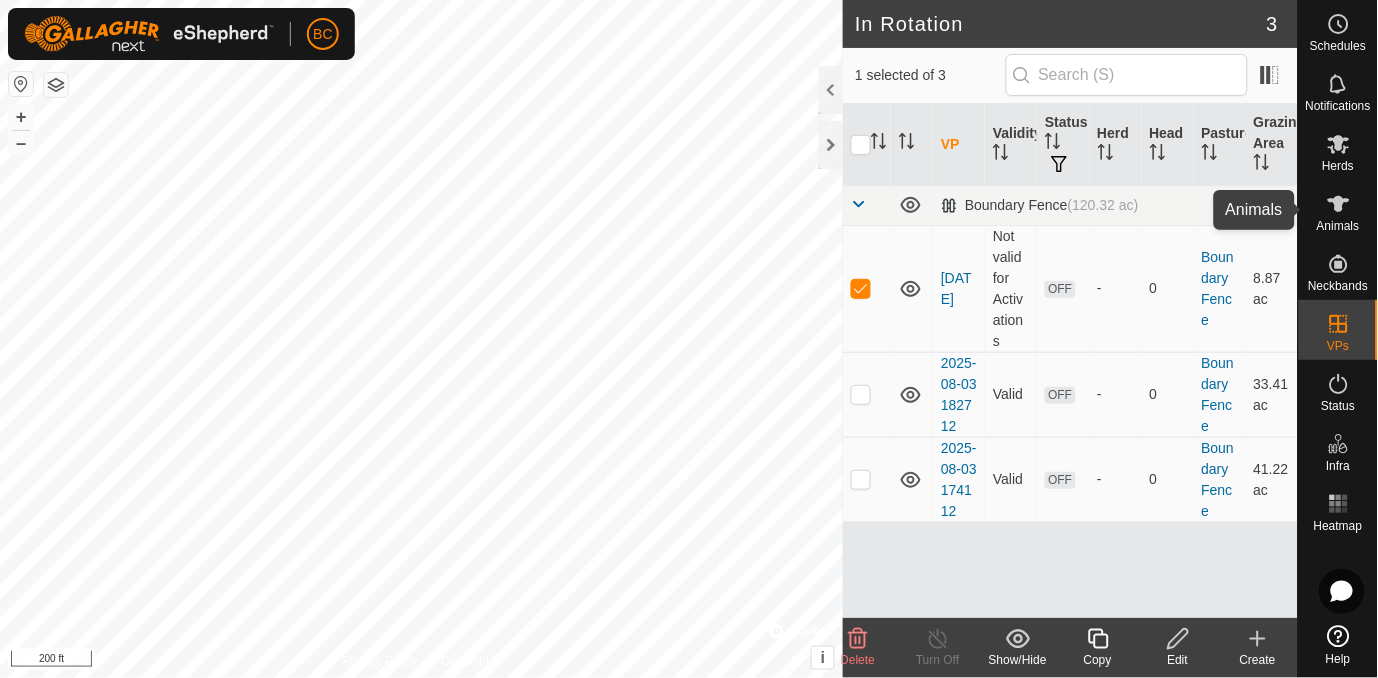 click on "Animals" at bounding box center (1338, 226) 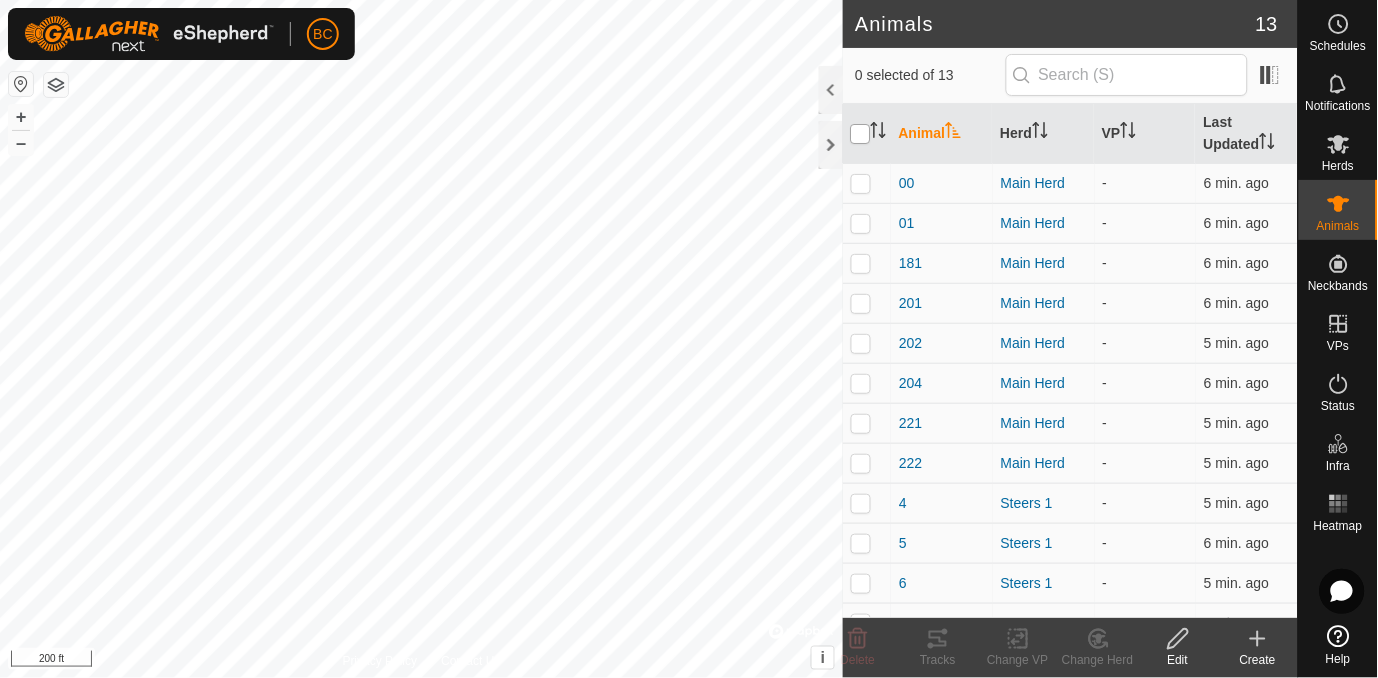 click at bounding box center [861, 134] 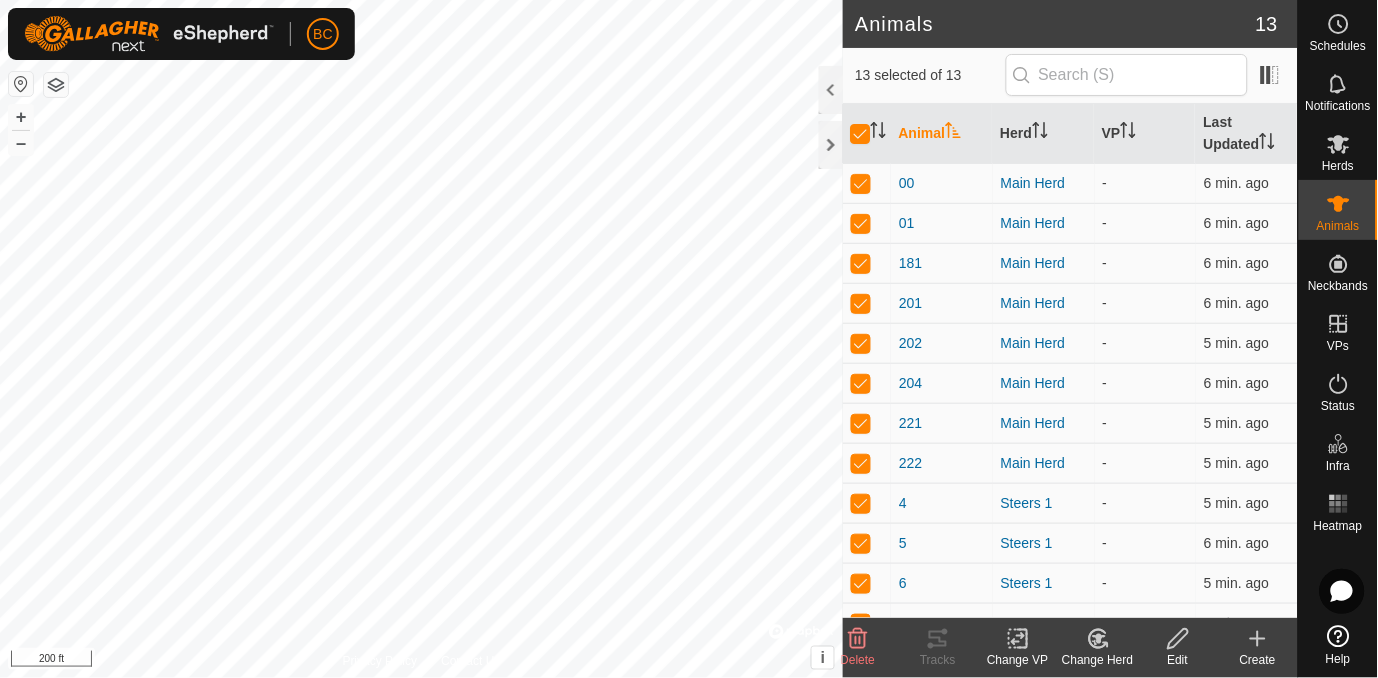 click 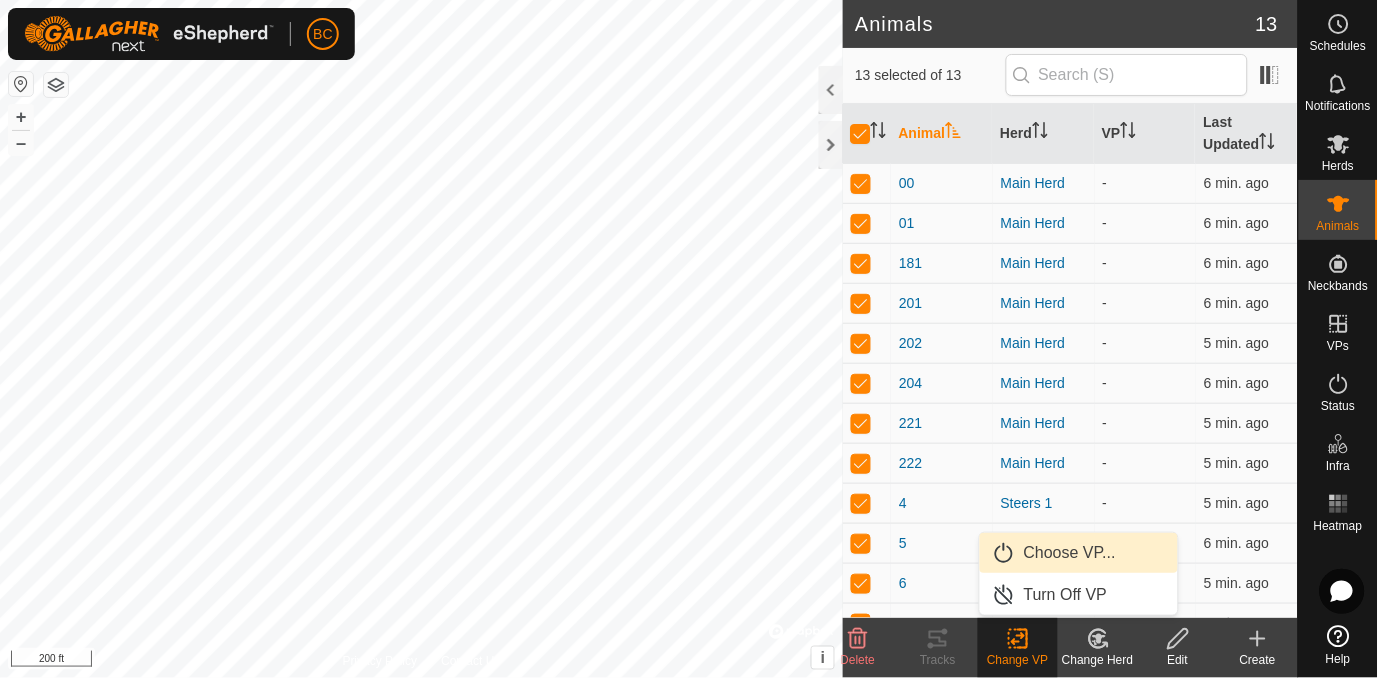 click on "Choose VP..." at bounding box center [1079, 553] 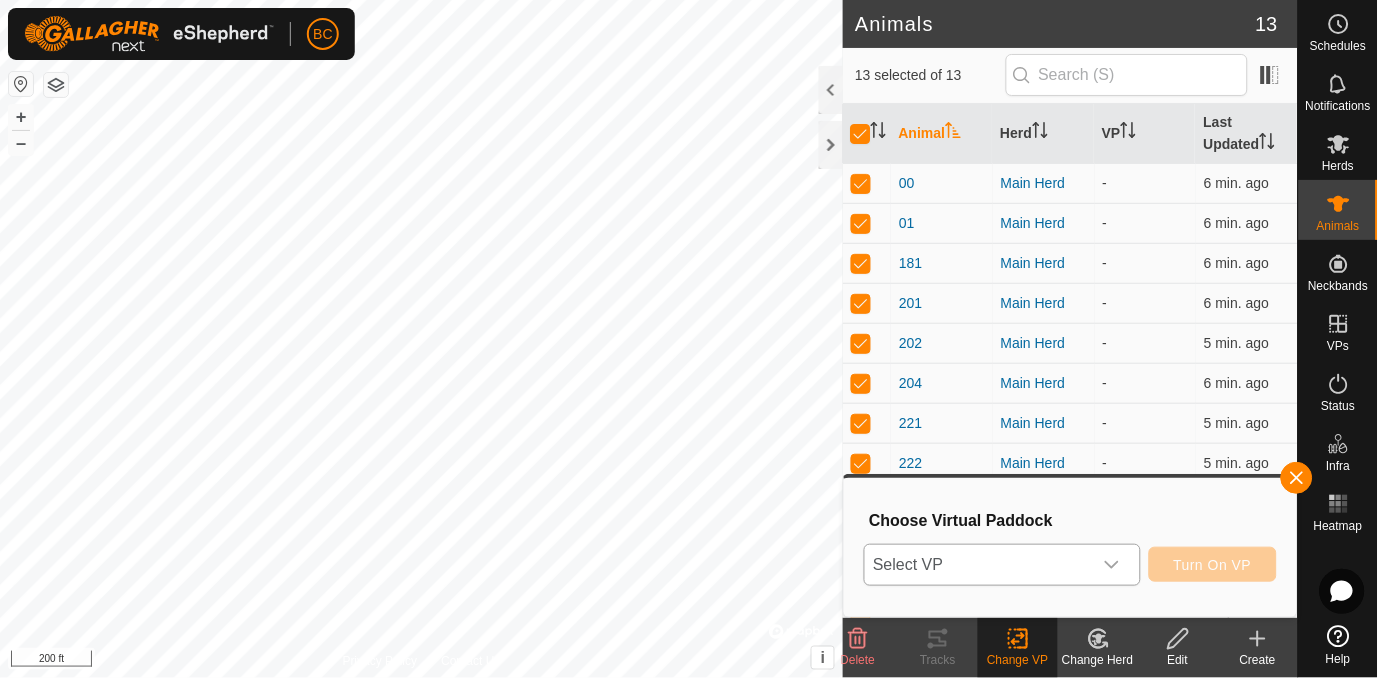 click at bounding box center [1112, 565] 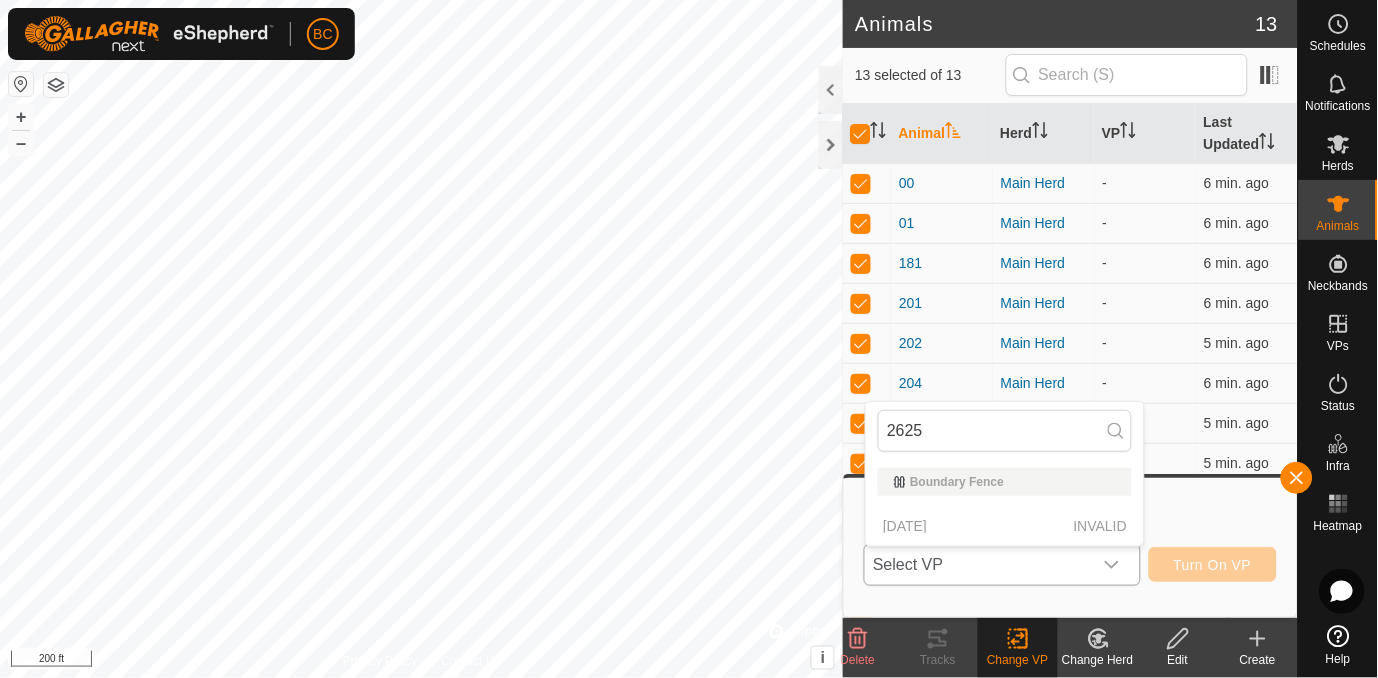 type on "2625" 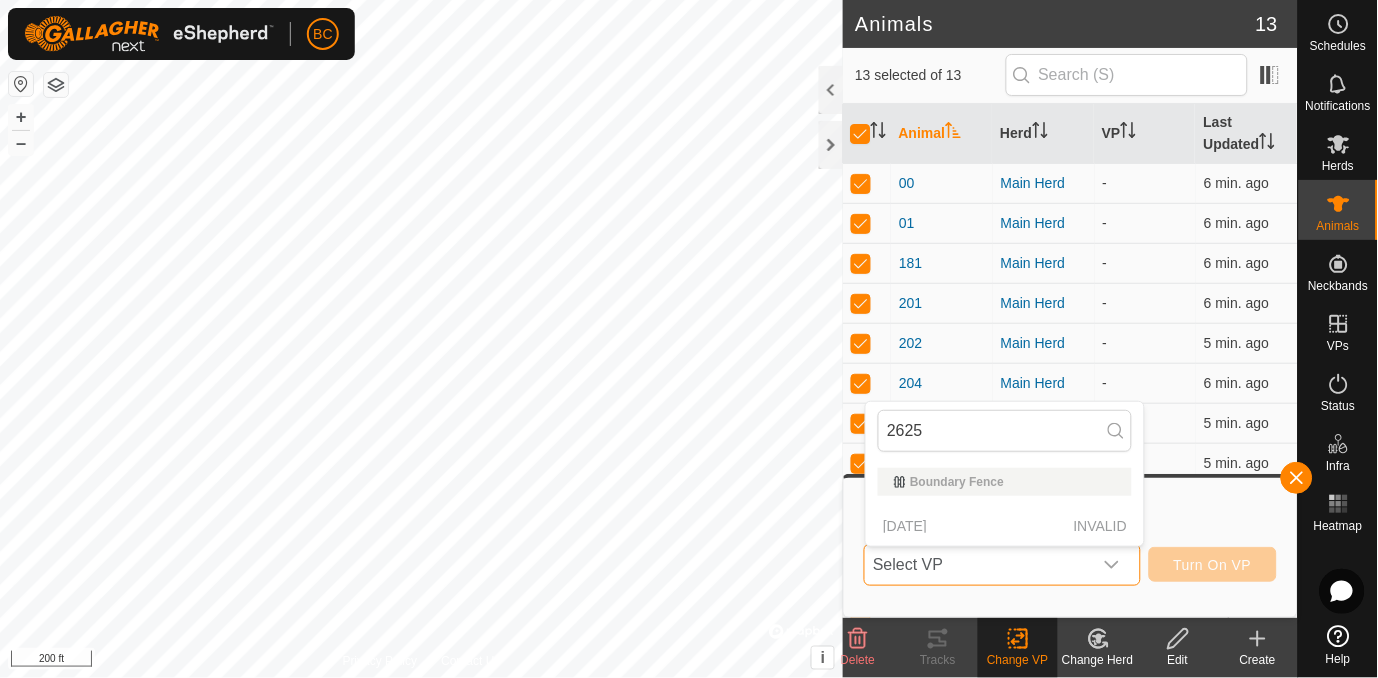 click on "[DATE] [TIME] INVALID" at bounding box center (1005, 526) 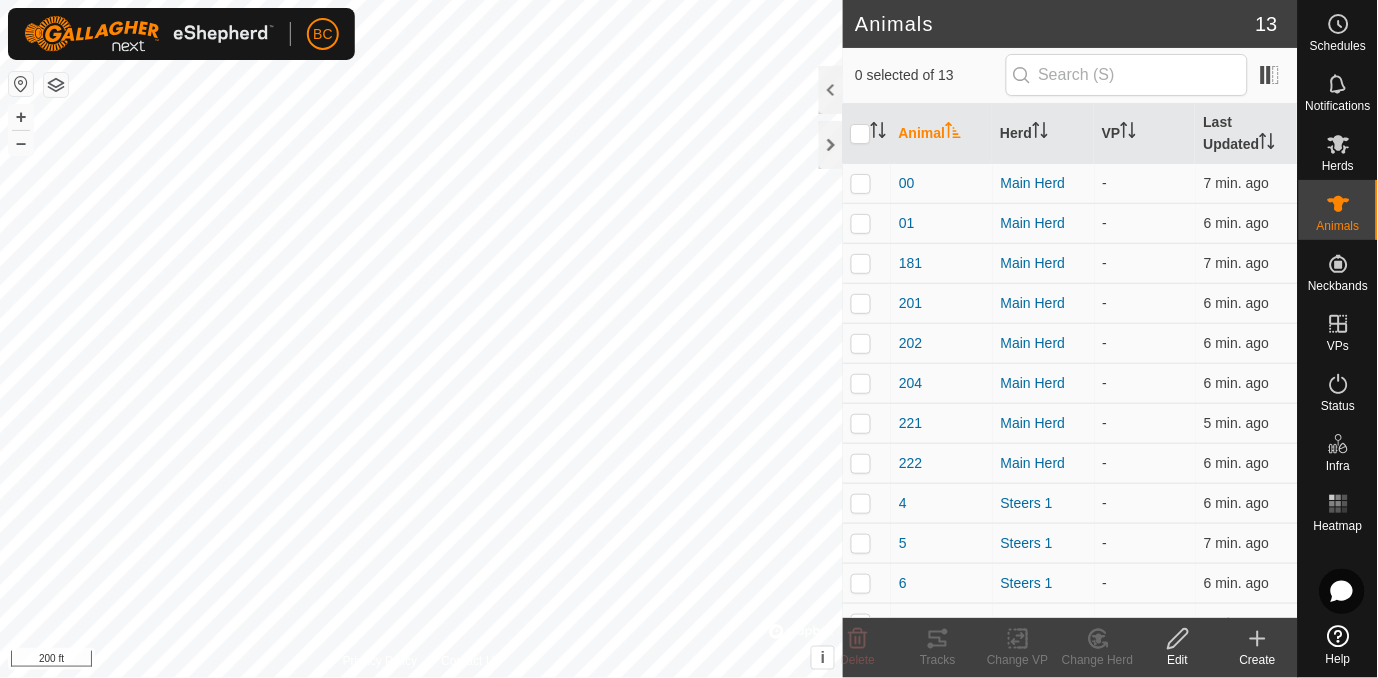scroll, scrollTop: 0, scrollLeft: 0, axis: both 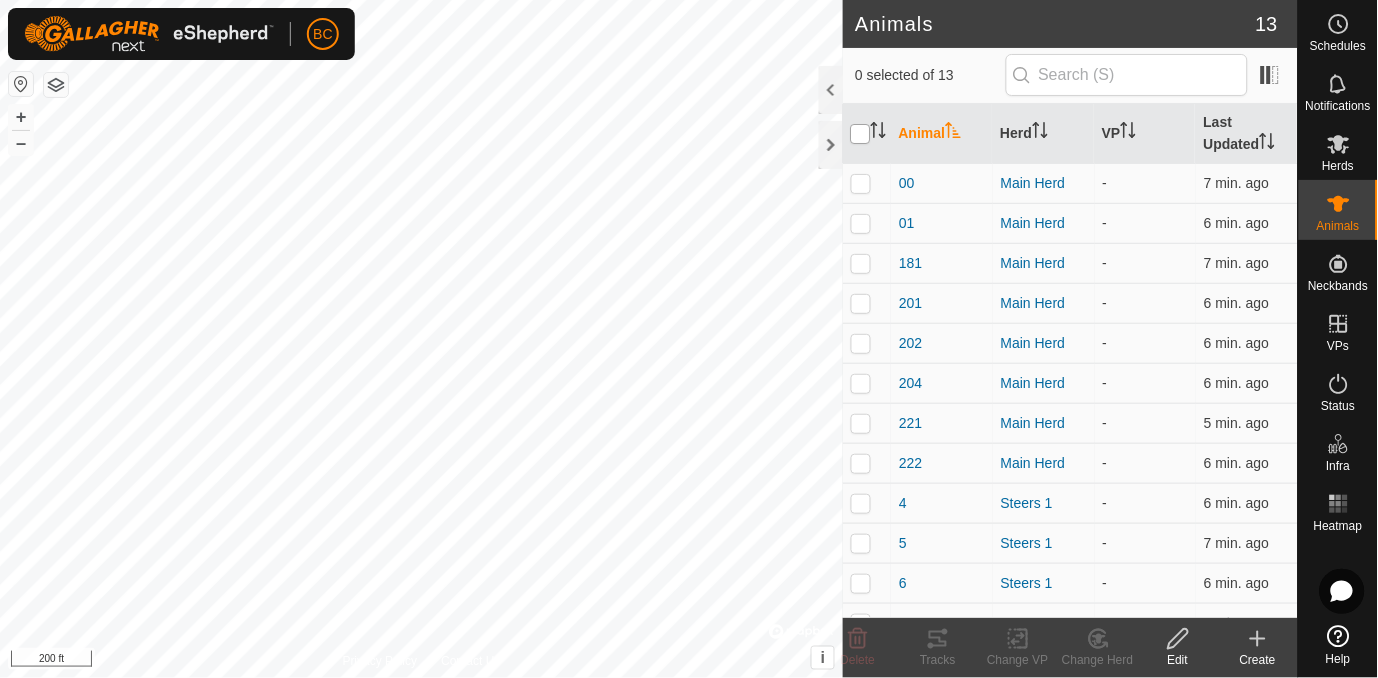 click at bounding box center (861, 134) 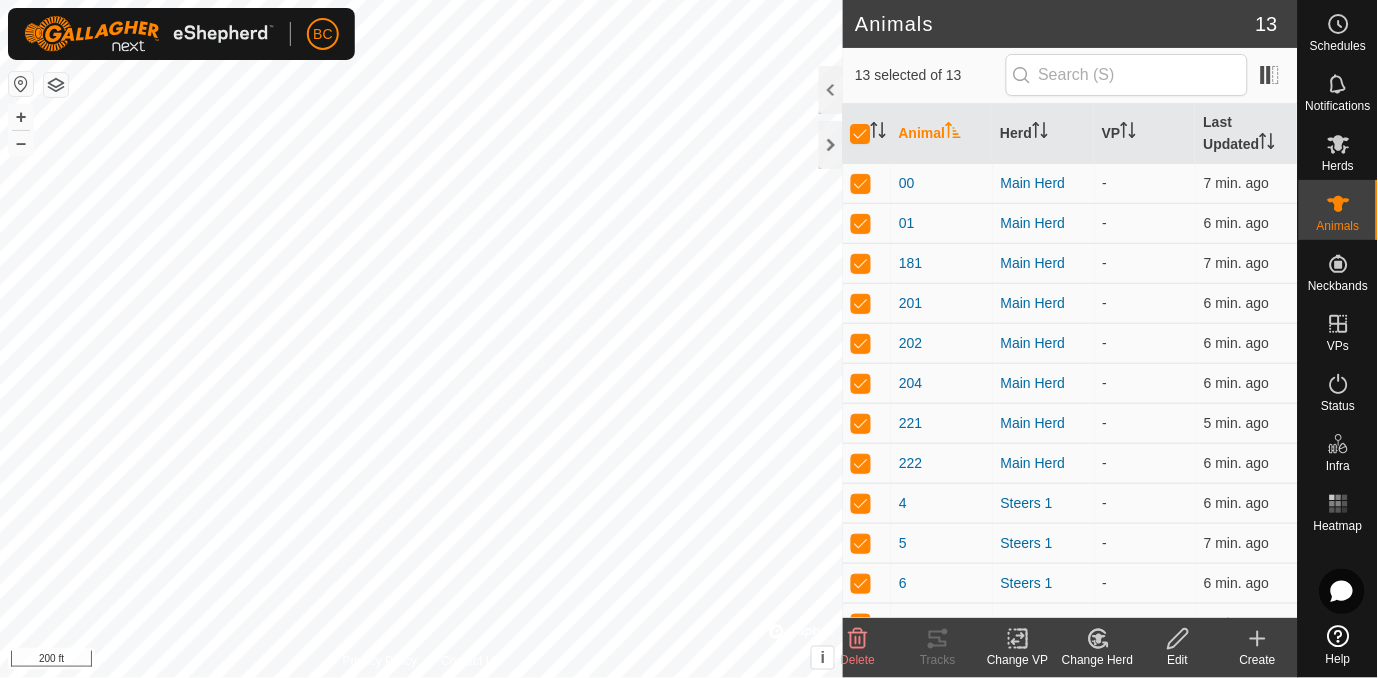 click 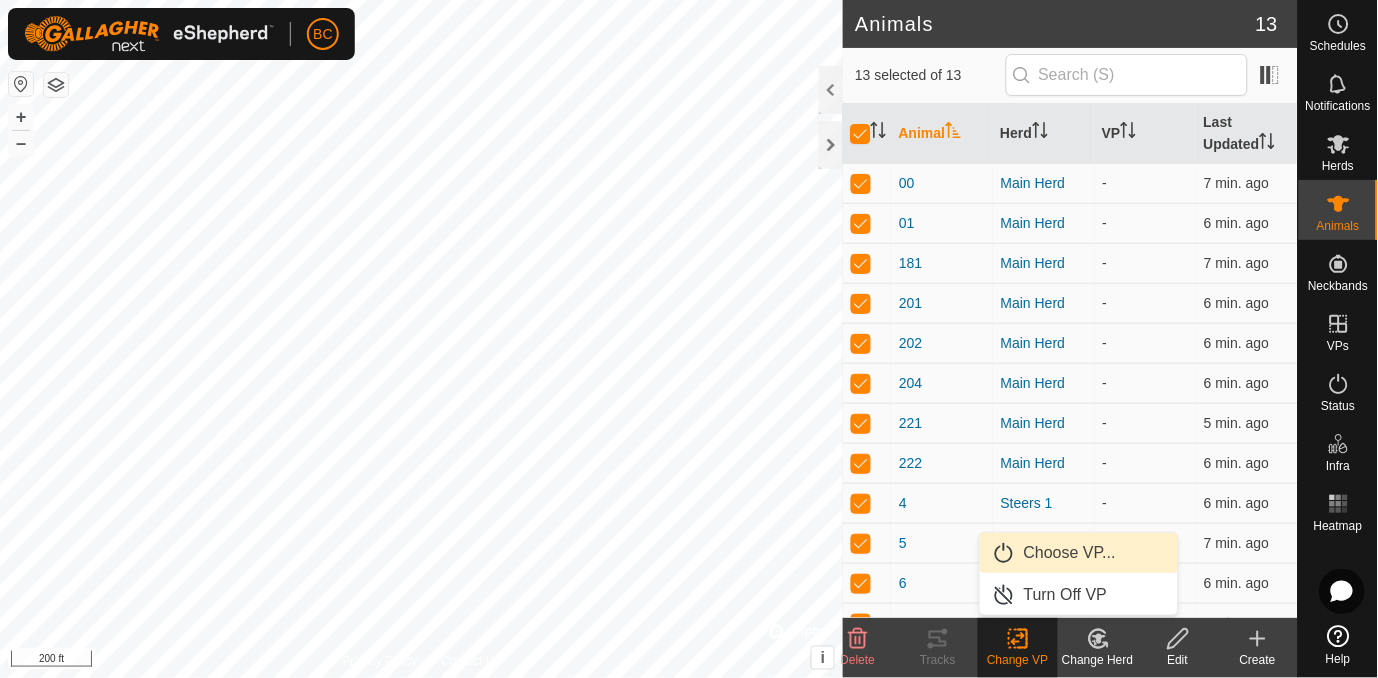 click on "Choose VP..." at bounding box center [1079, 553] 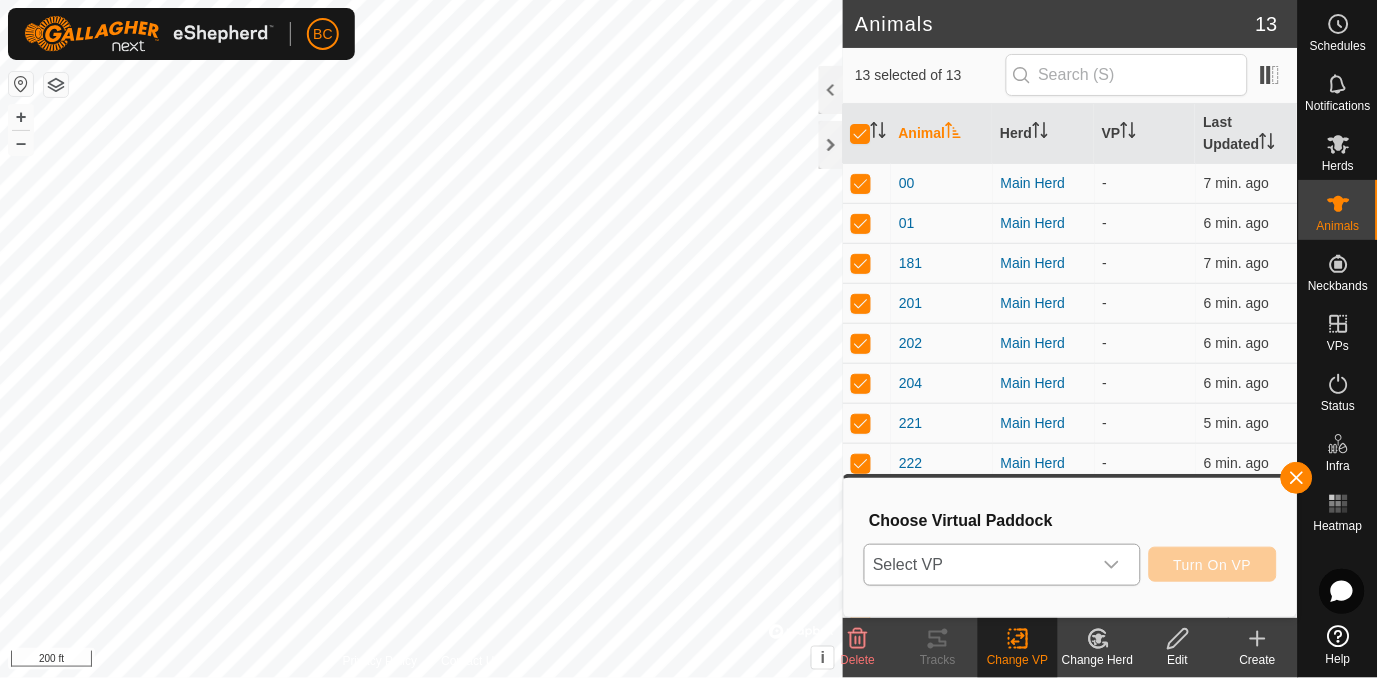 click at bounding box center [1112, 565] 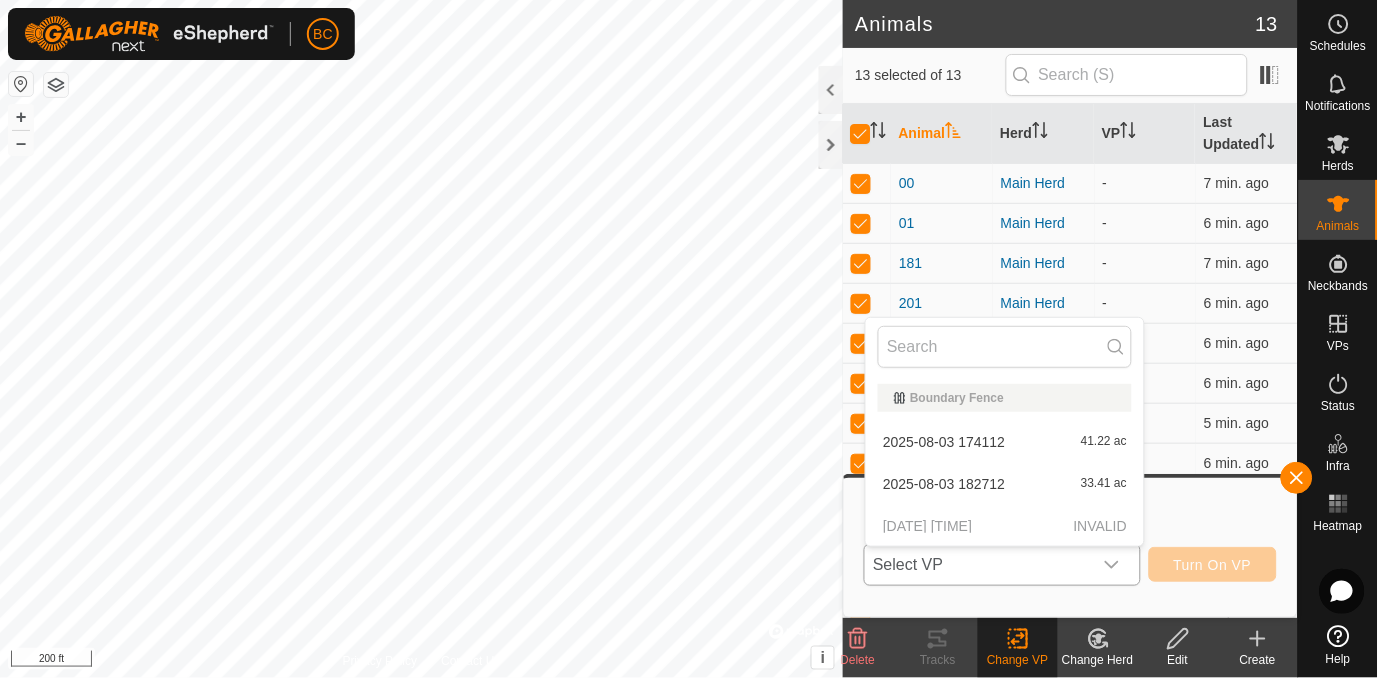 click on "[DATE] [TIME] INVALID" at bounding box center [1005, 526] 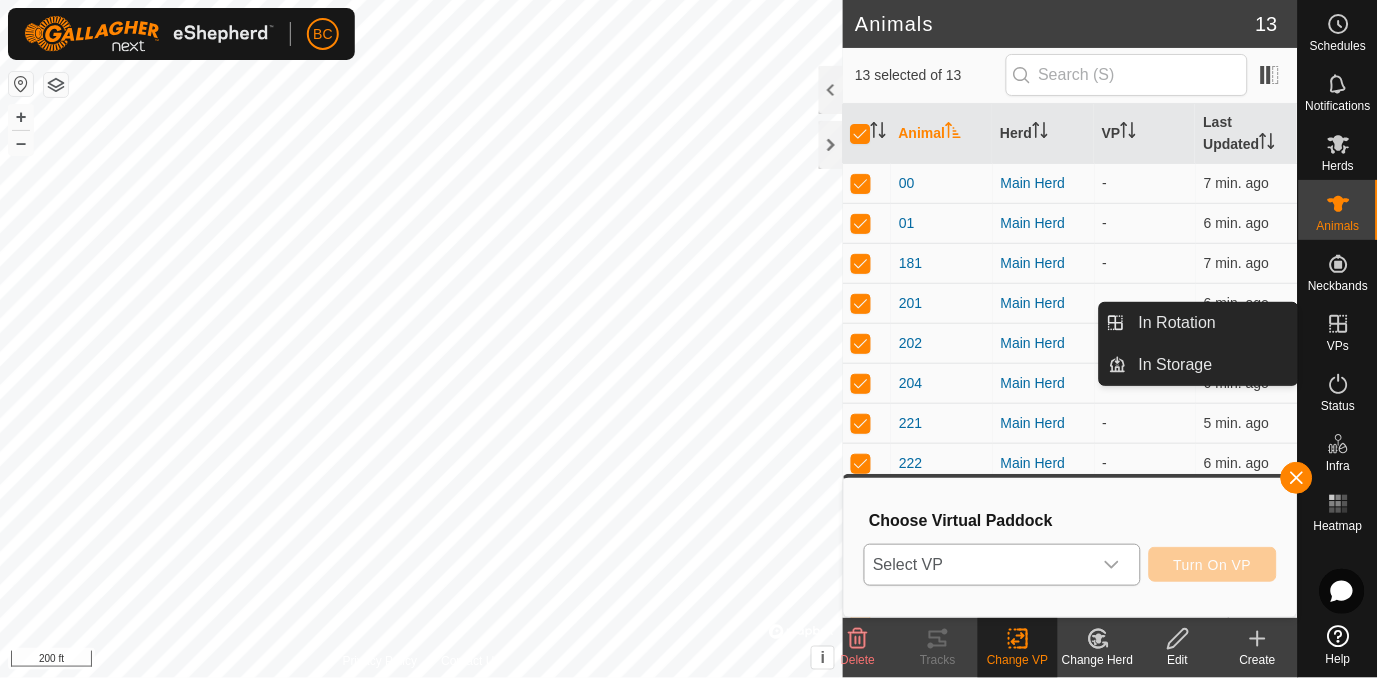 click 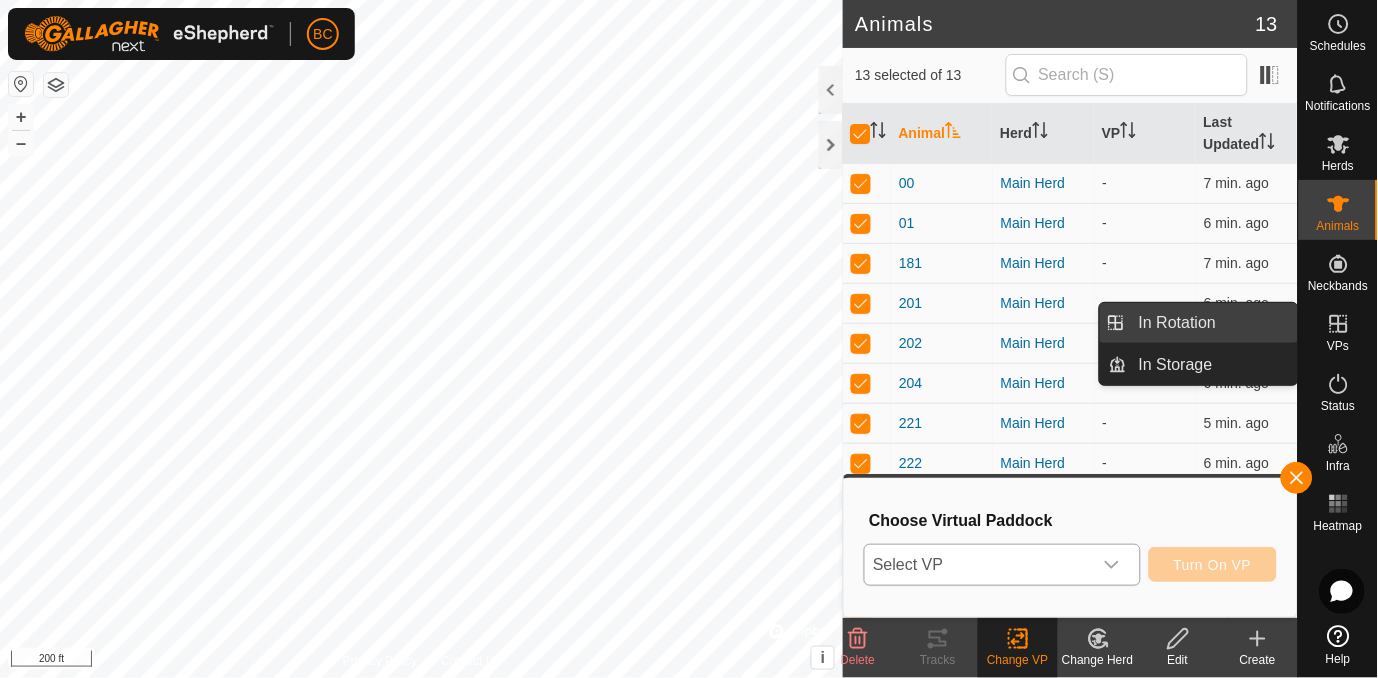 click on "In Rotation" at bounding box center (1212, 323) 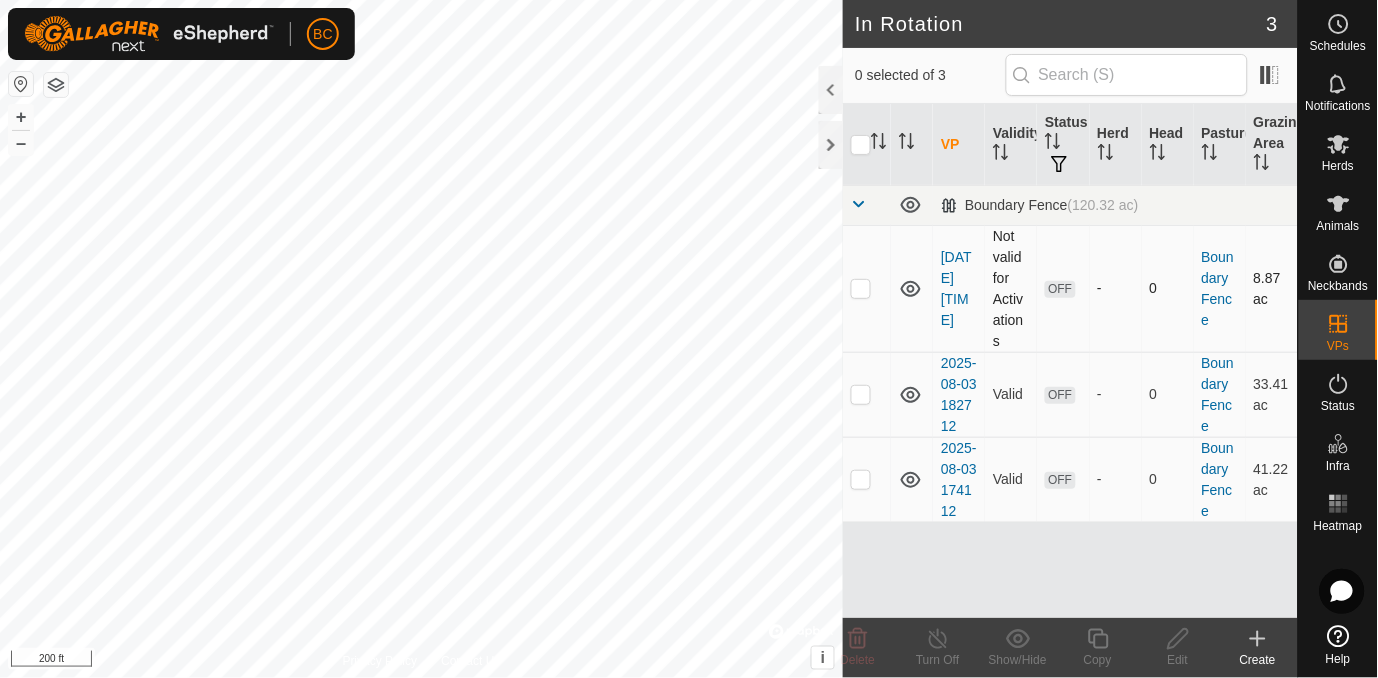 click at bounding box center (861, 288) 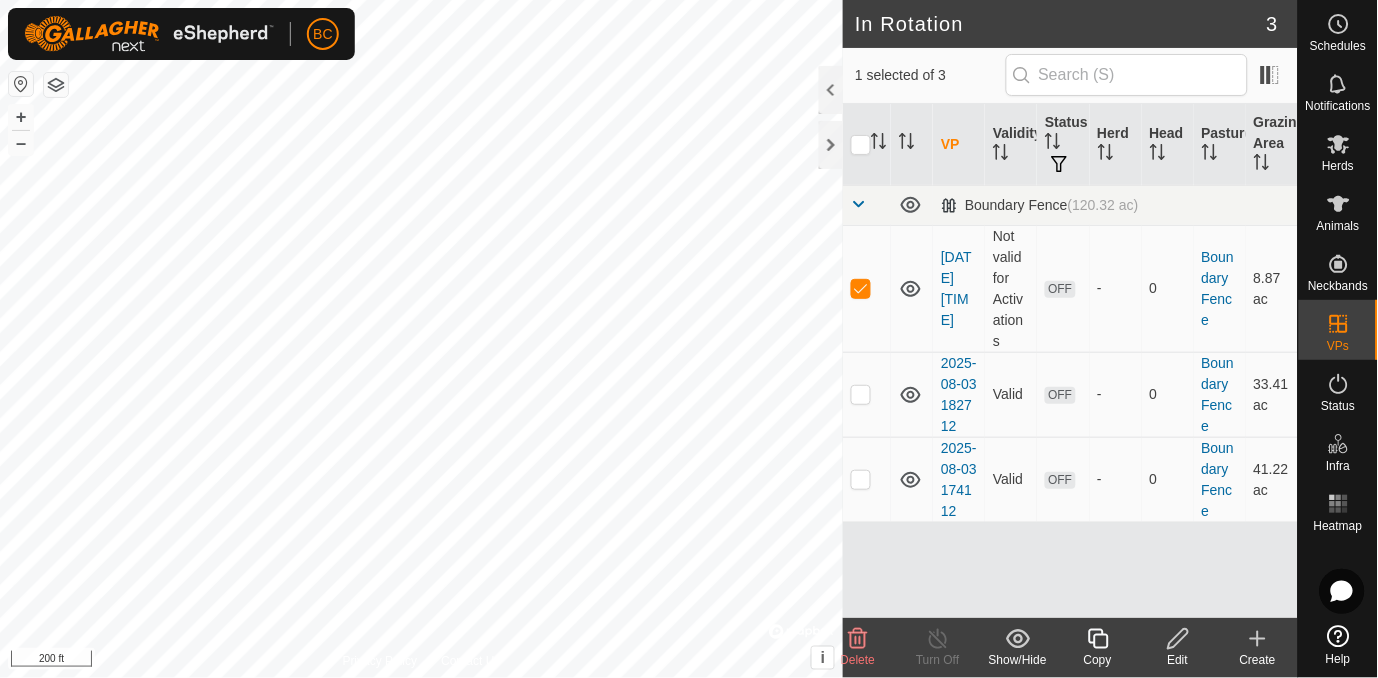 click 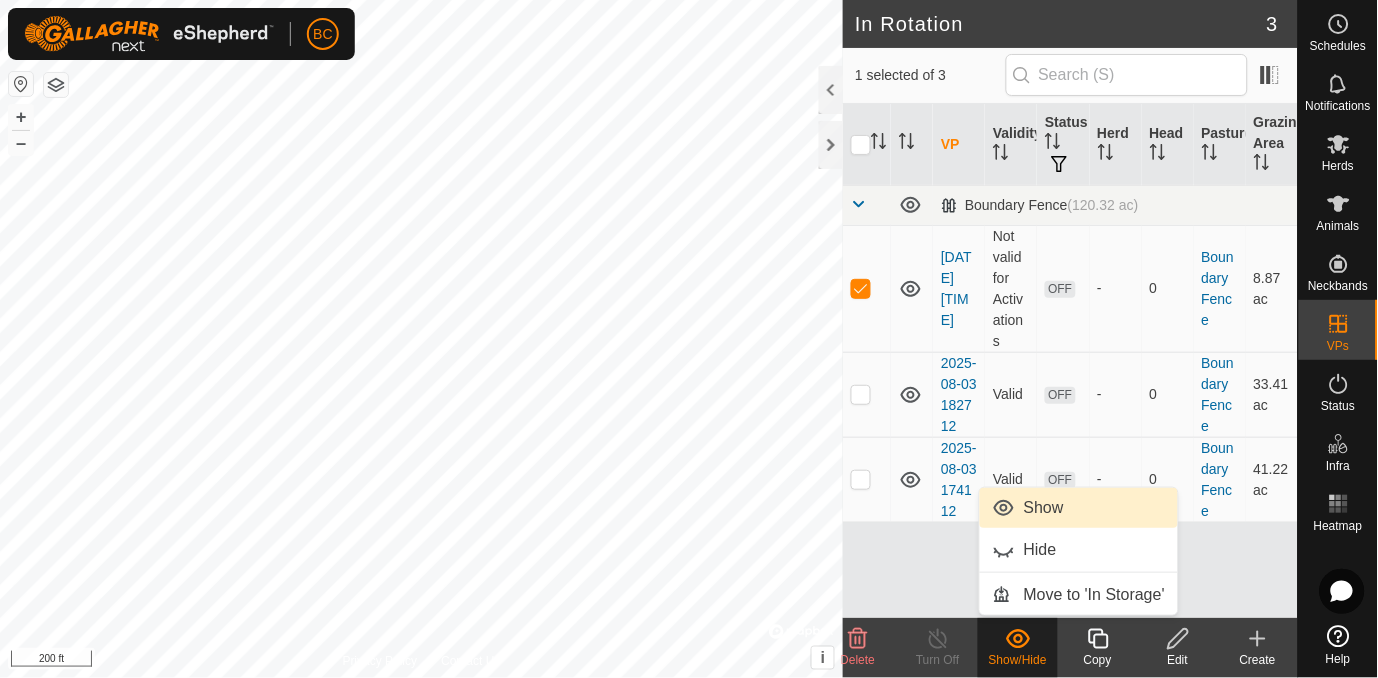 click on "Show" at bounding box center (1079, 508) 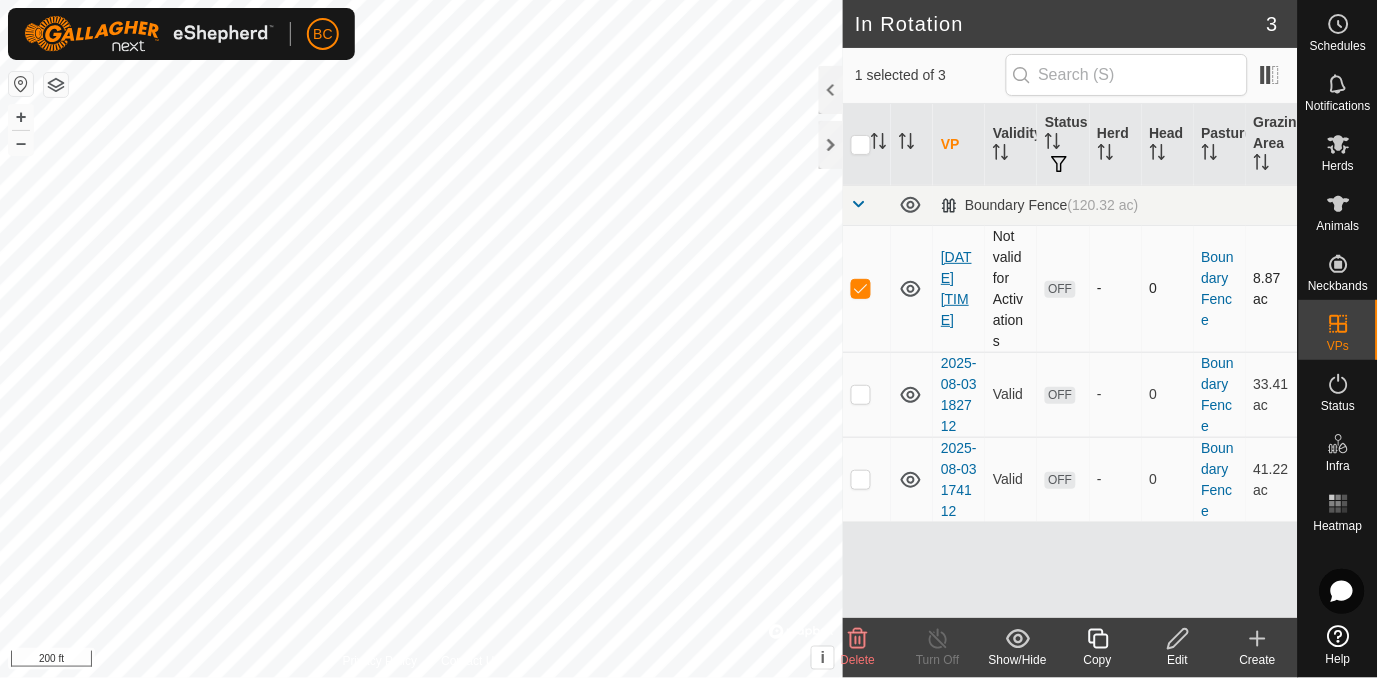click on "[DATE] [TIME]" at bounding box center [956, 288] 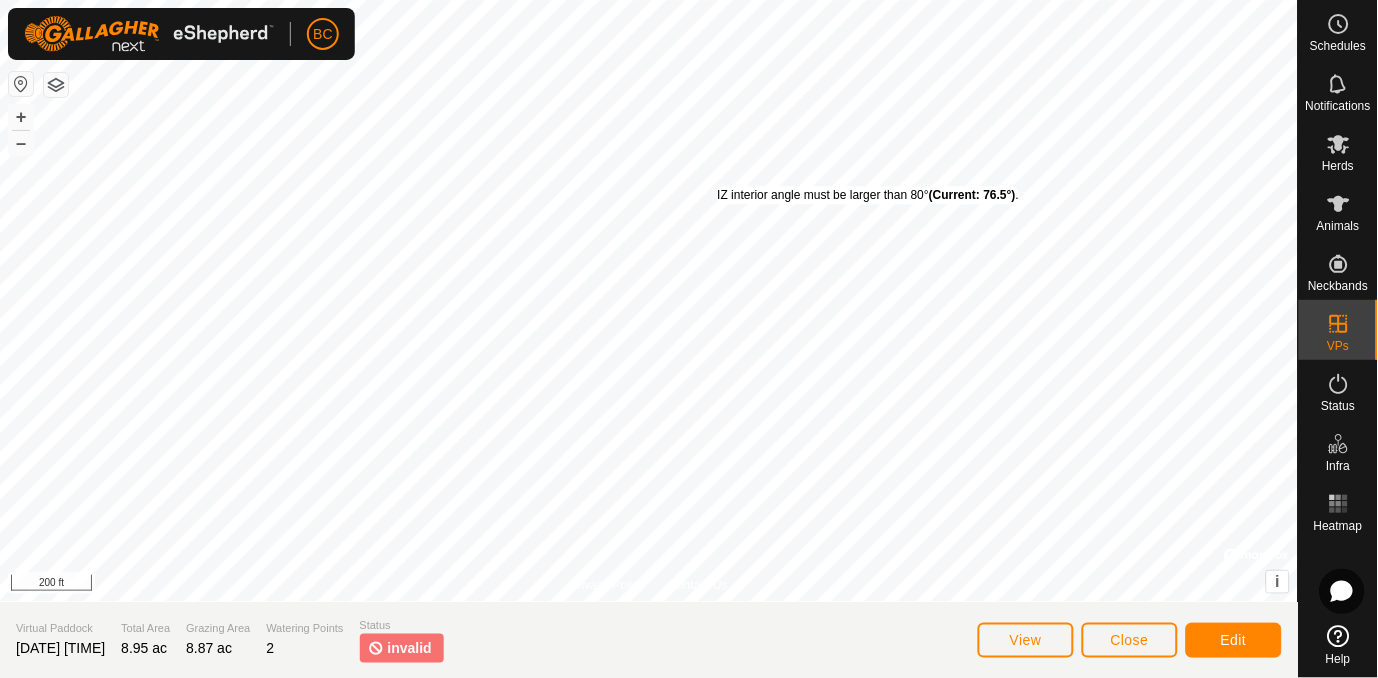drag, startPoint x: 689, startPoint y: 197, endPoint x: 716, endPoint y: 186, distance: 29.15476 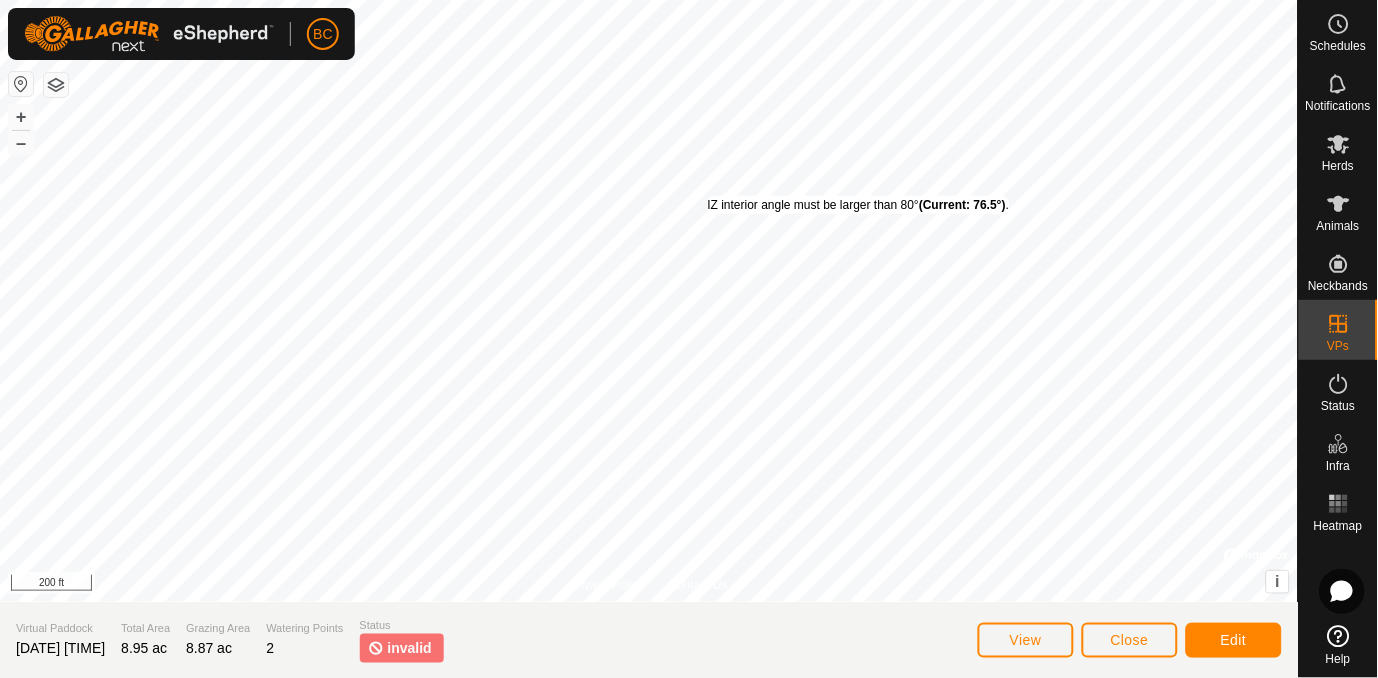 click on "IZ interior angle must be larger than 80°  (Current: 76.5°) ." at bounding box center (859, 205) 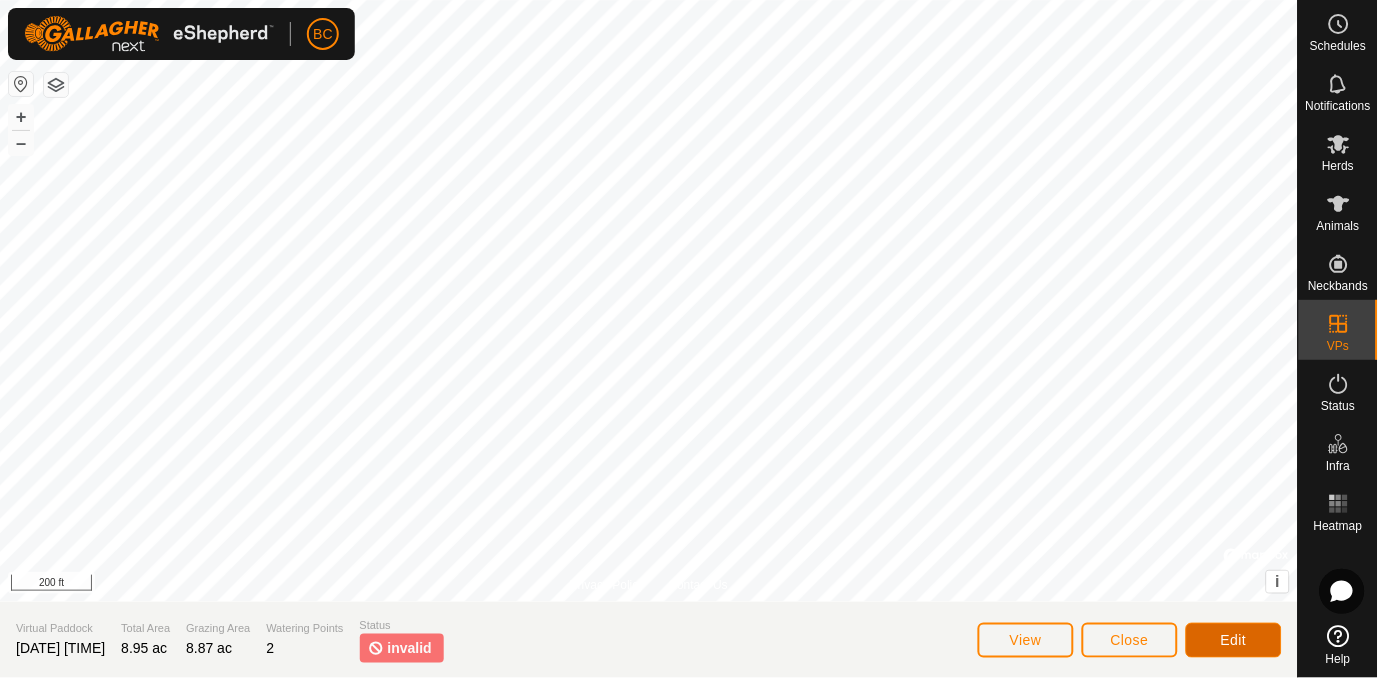 click on "Edit" 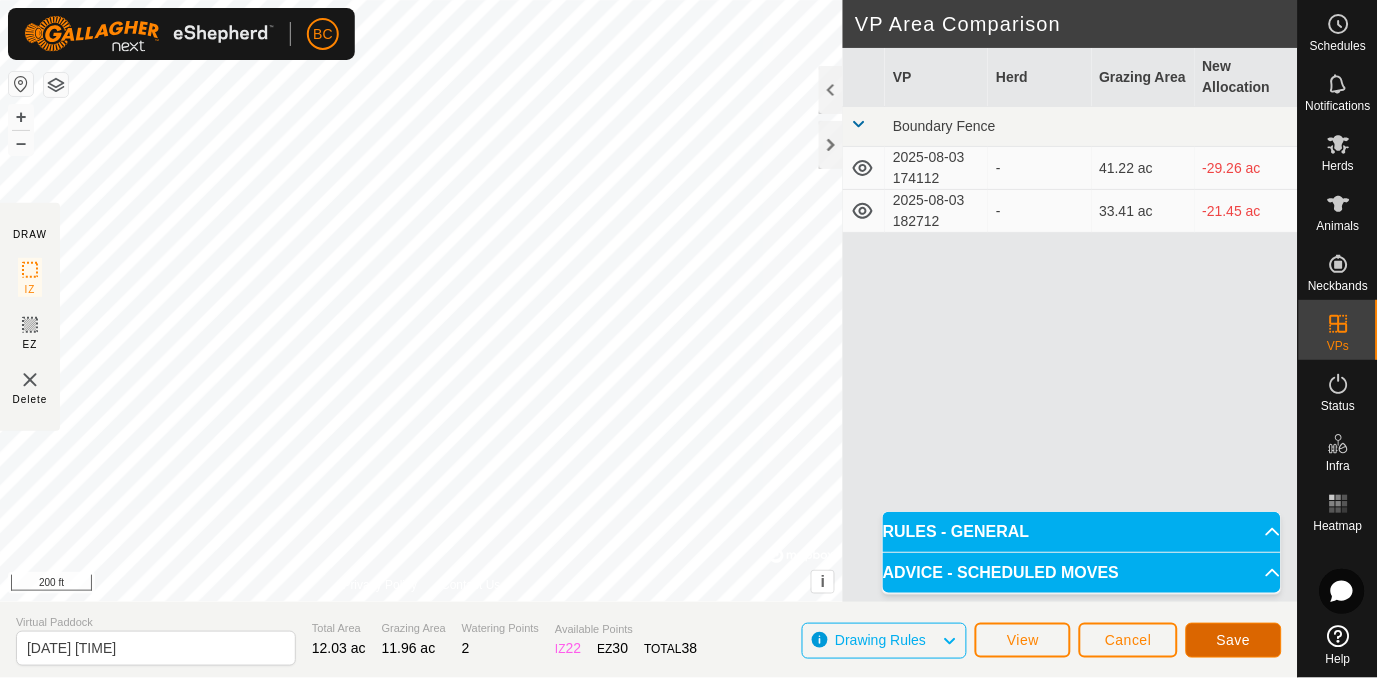 click on "Save" 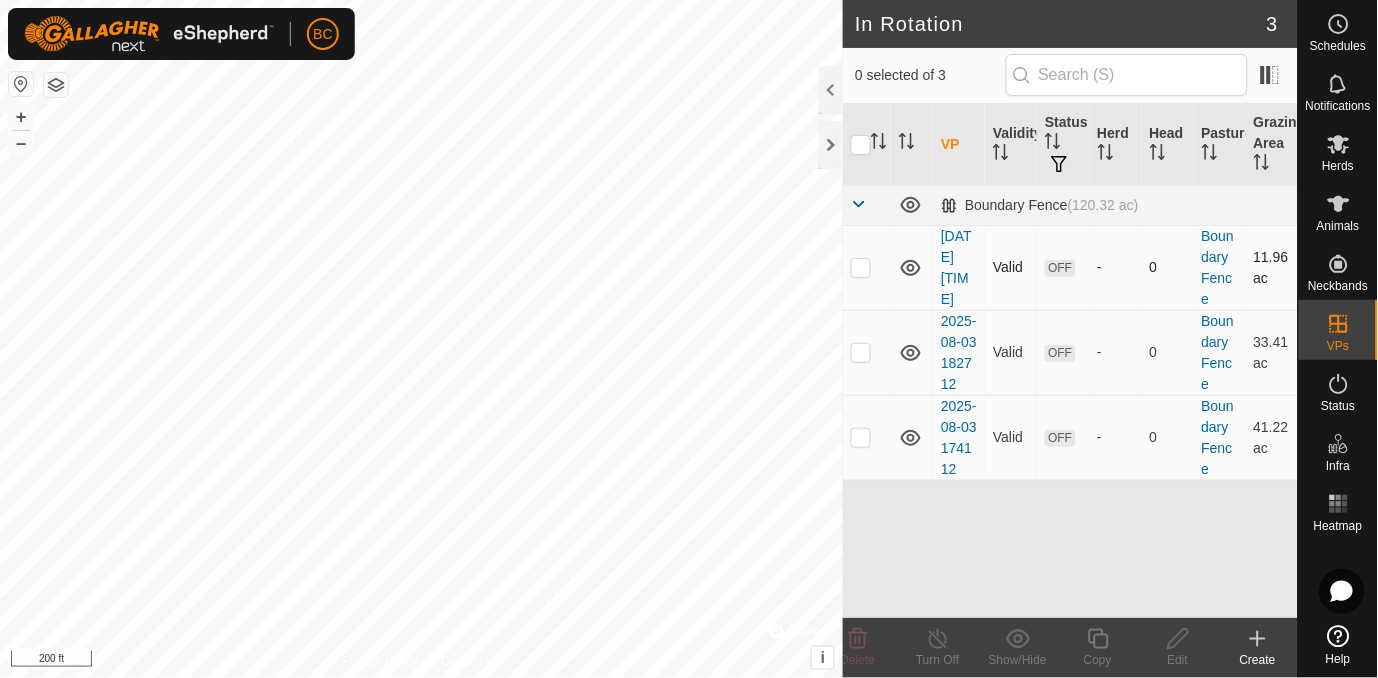 click at bounding box center (861, 267) 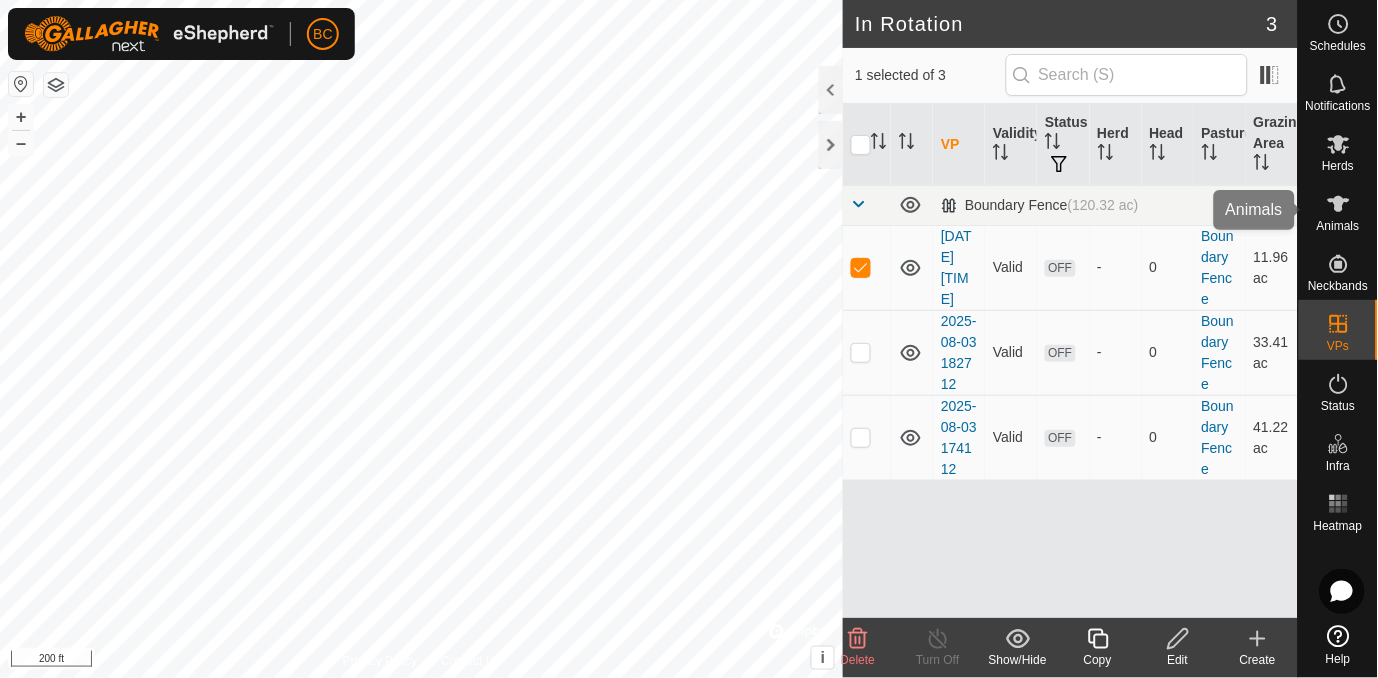click on "Animals" at bounding box center [1338, 226] 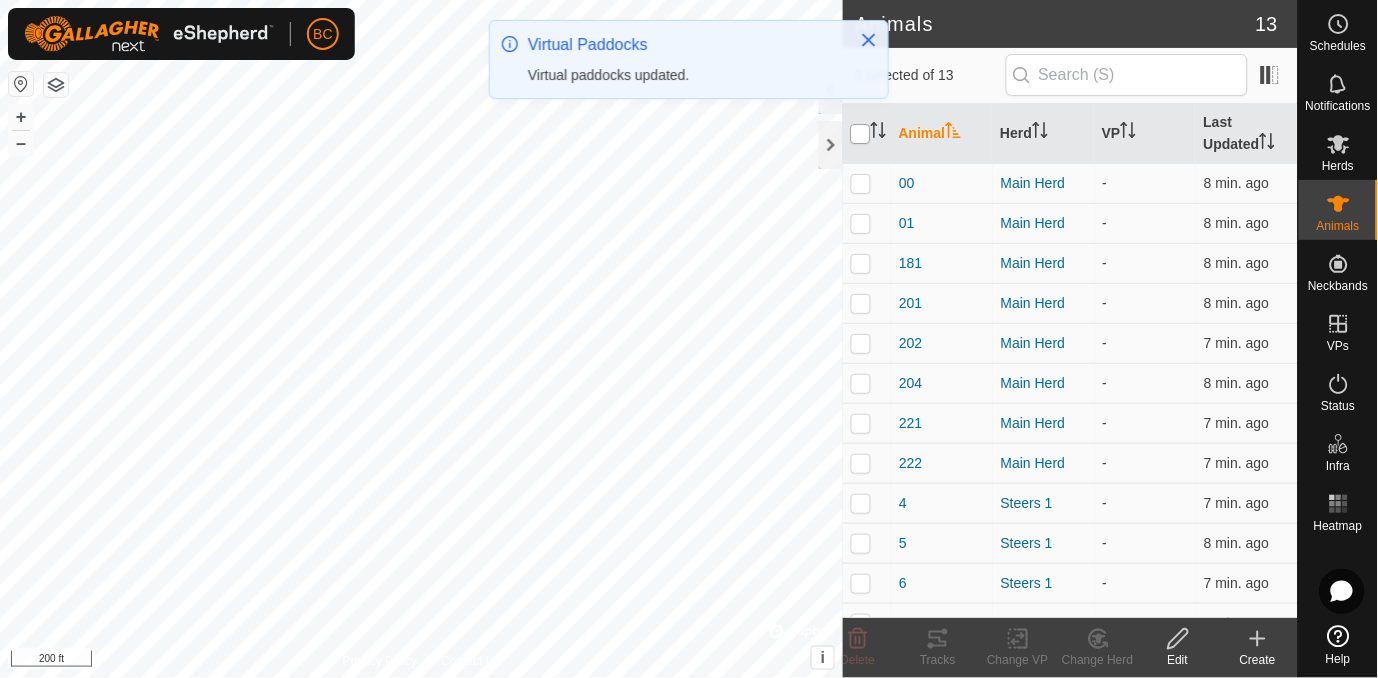 click at bounding box center [861, 134] 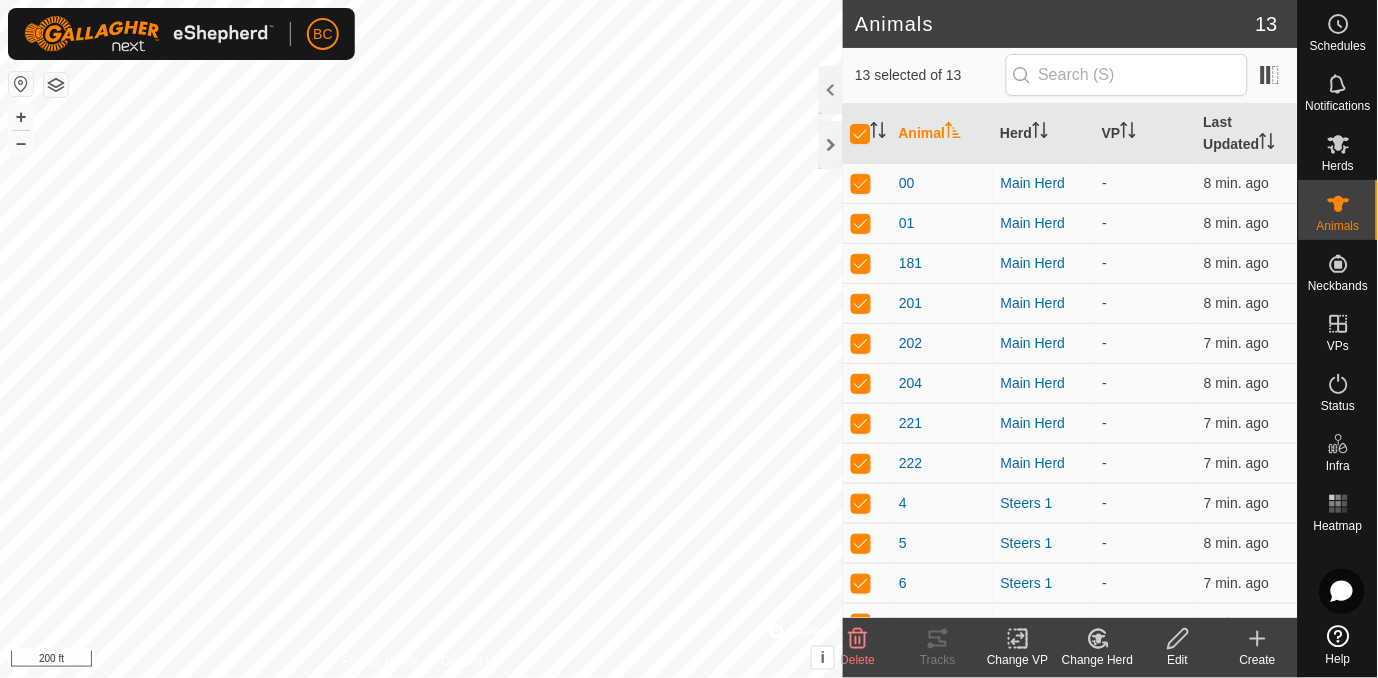 click 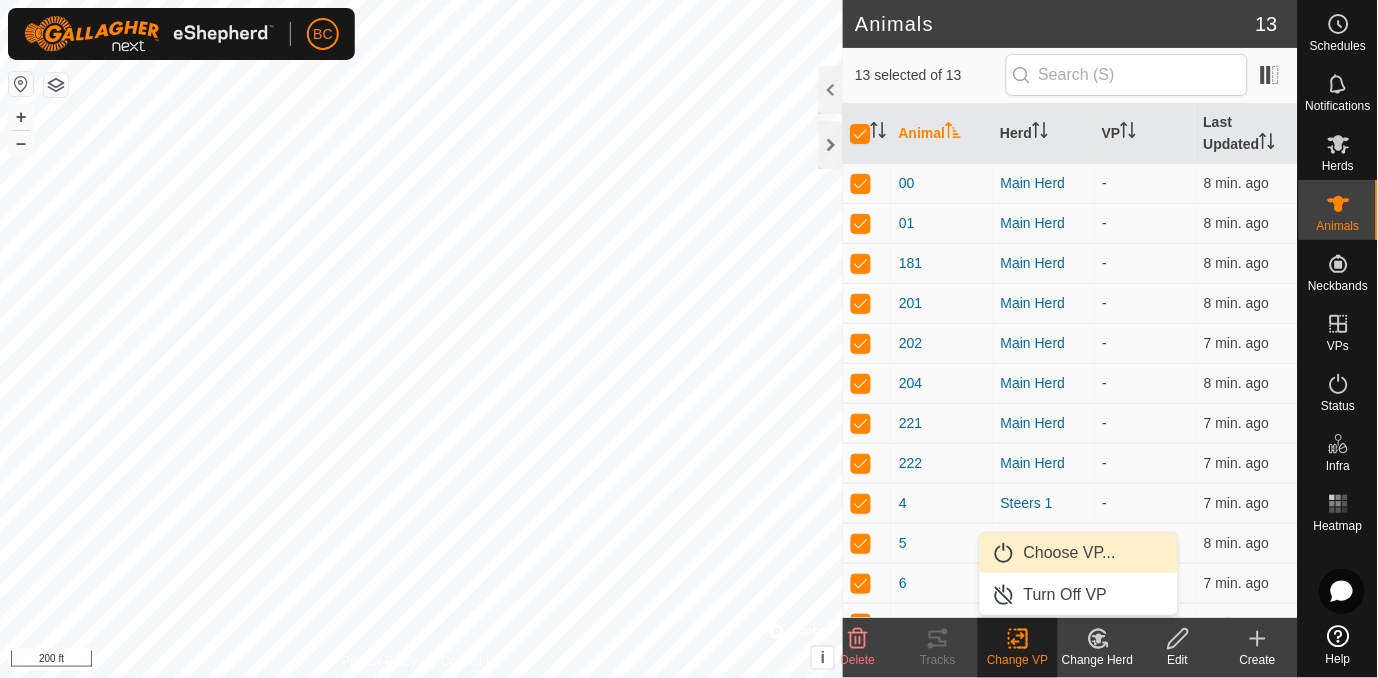 click on "Choose VP..." at bounding box center [1079, 553] 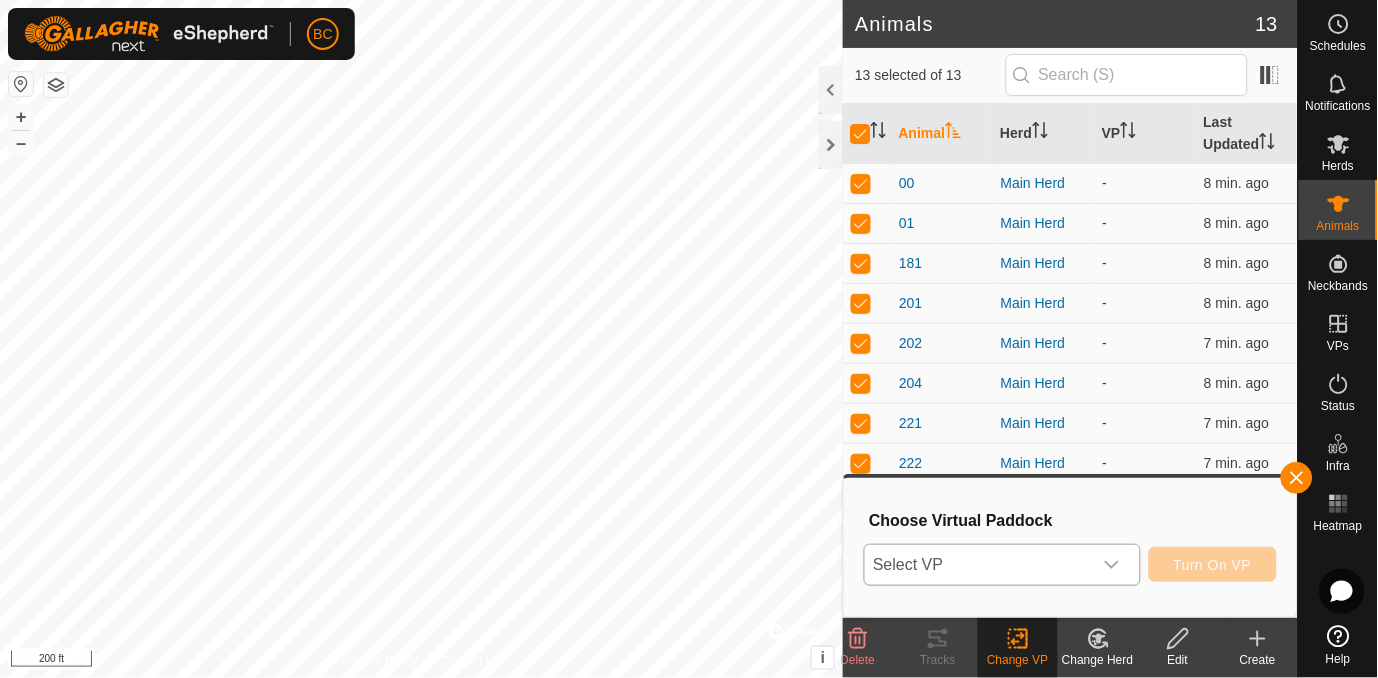 click 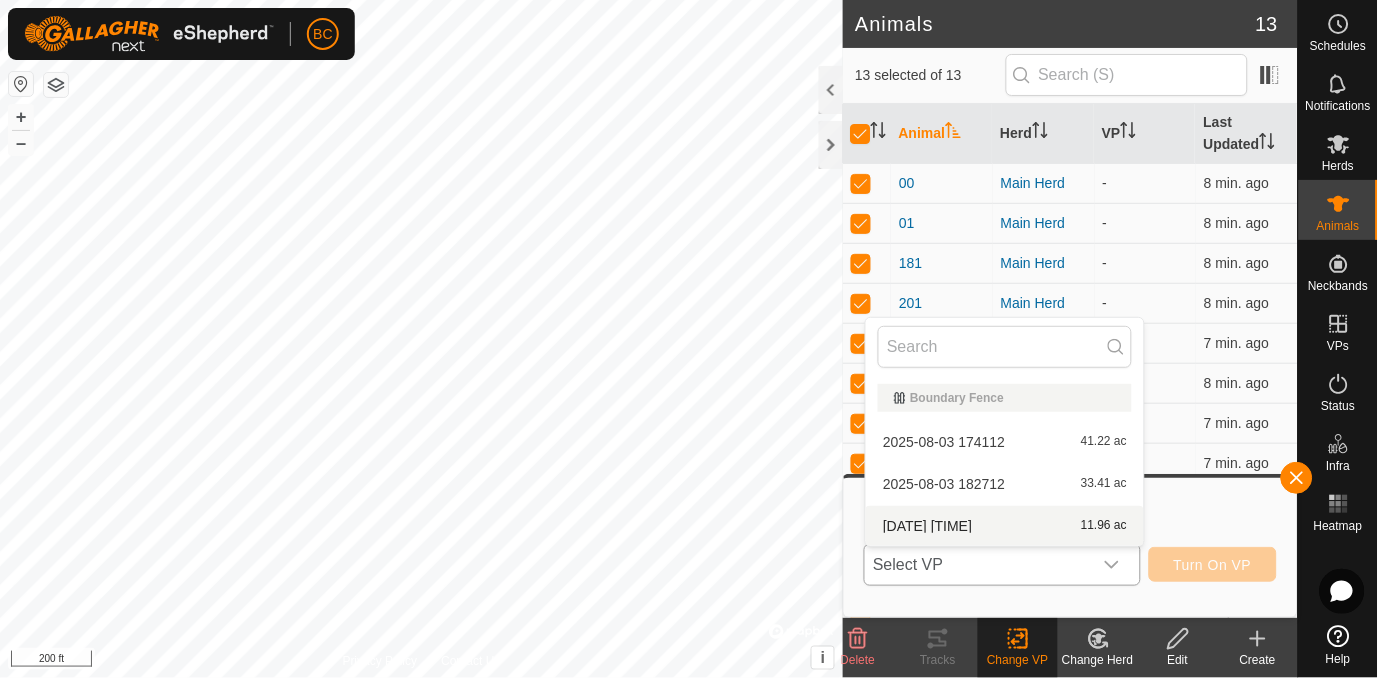 click on "2025-08-03 192625  11.96 ac" at bounding box center (1005, 526) 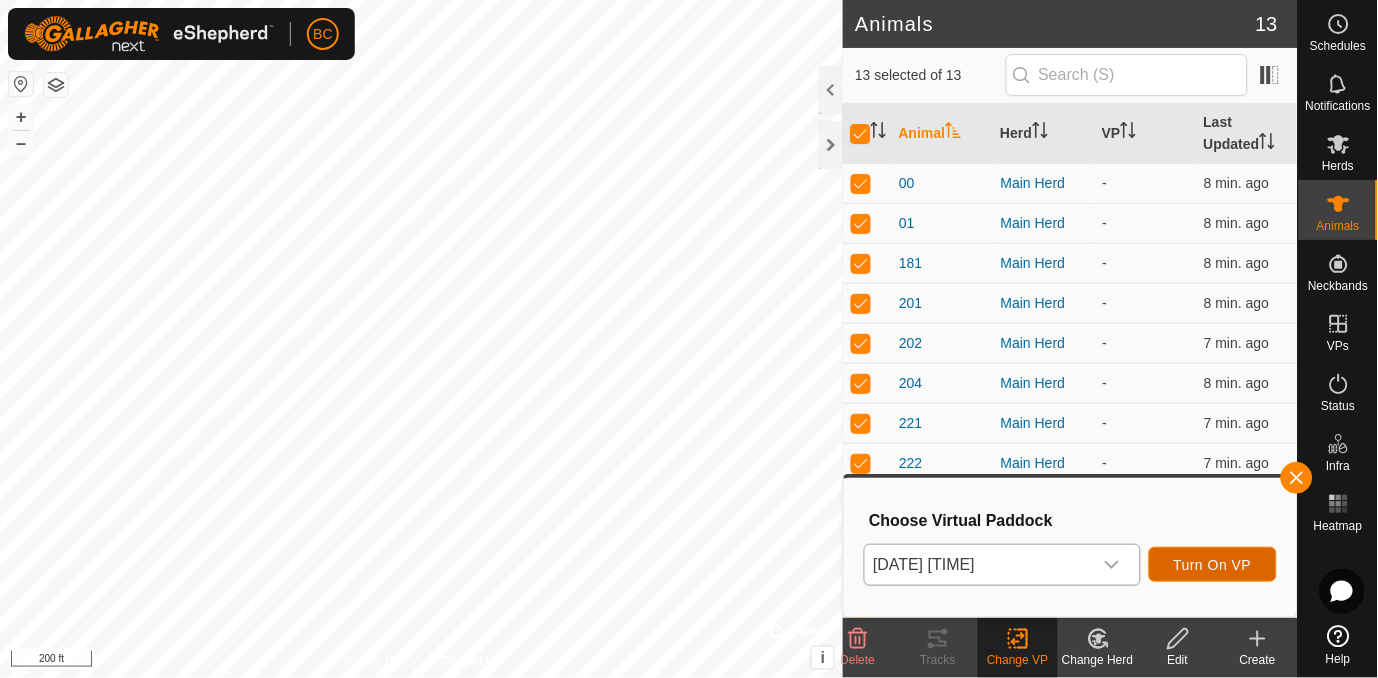 click on "Turn On VP" at bounding box center [1213, 564] 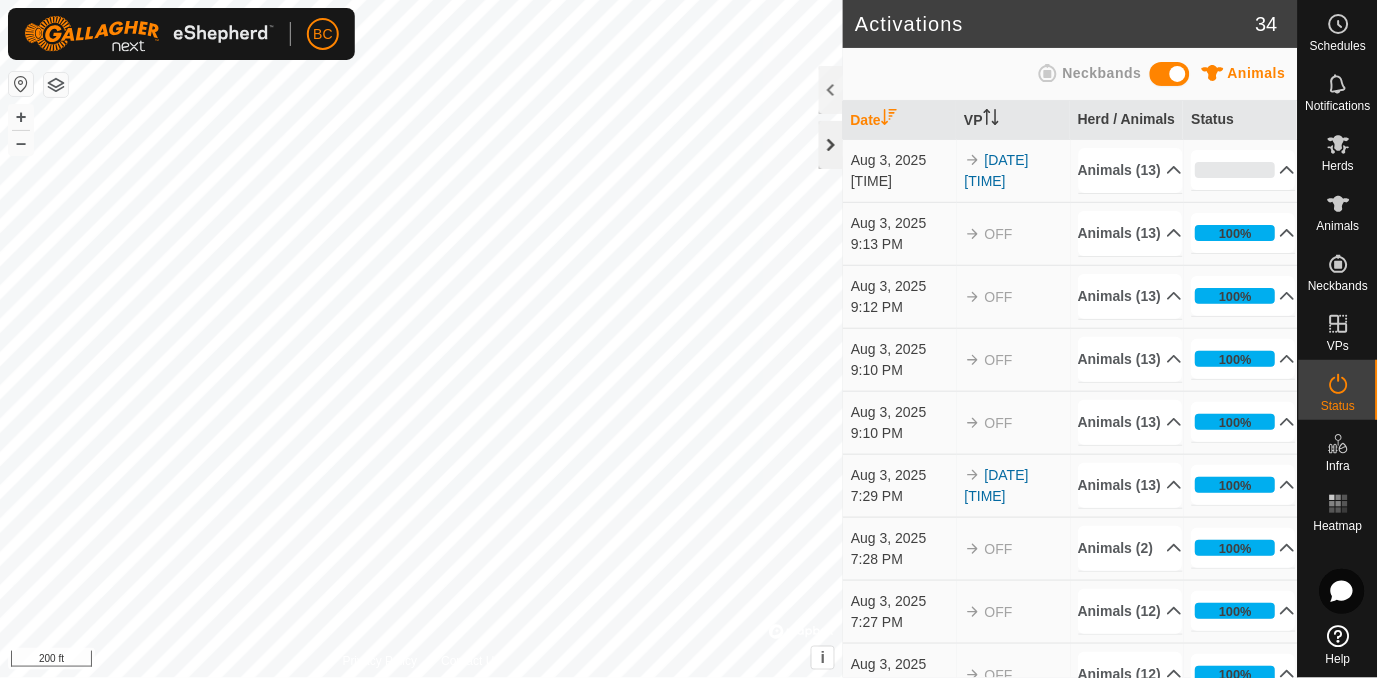 click 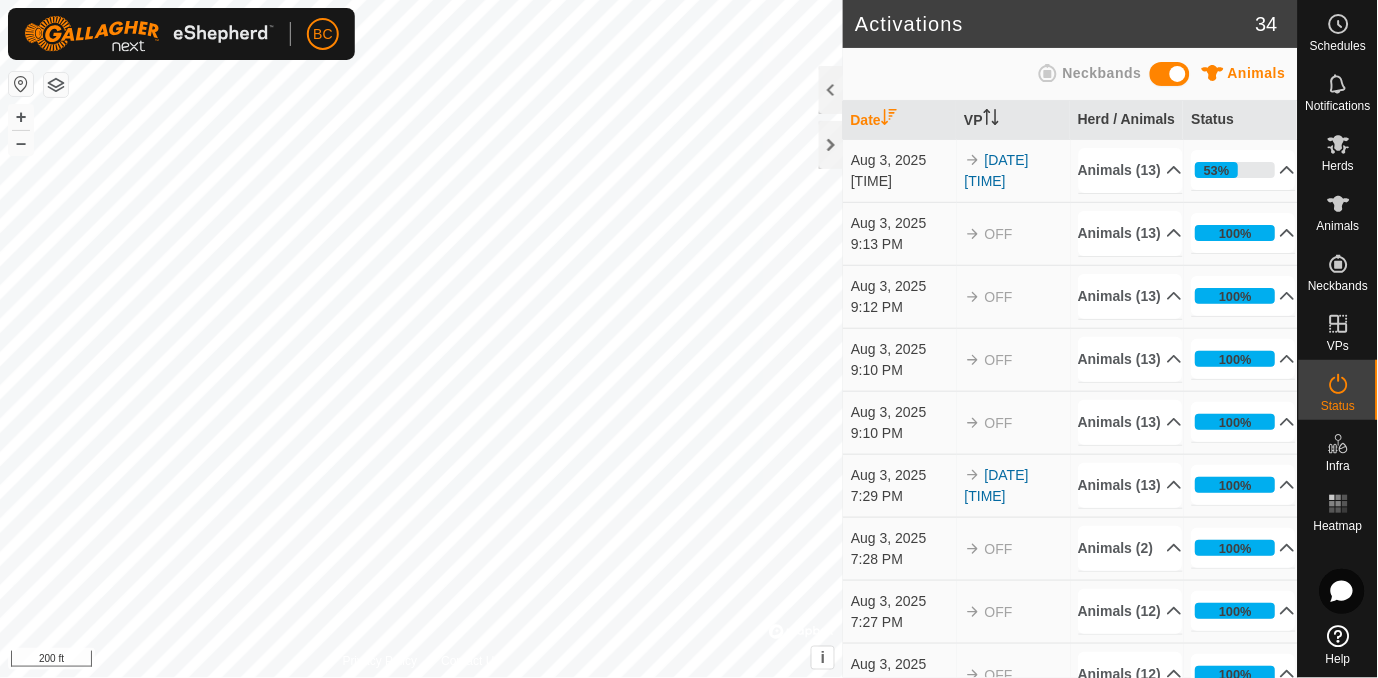 scroll, scrollTop: 0, scrollLeft: 0, axis: both 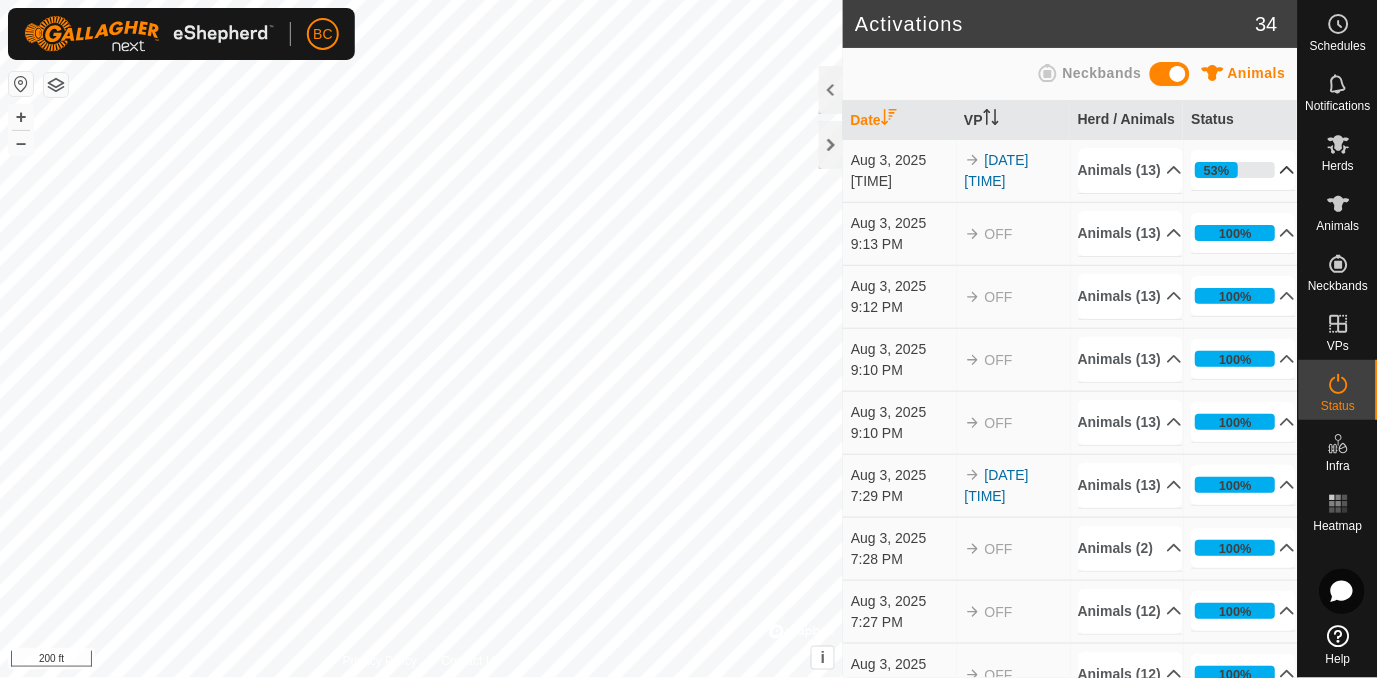 click on "53%" at bounding box center (1244, 170) 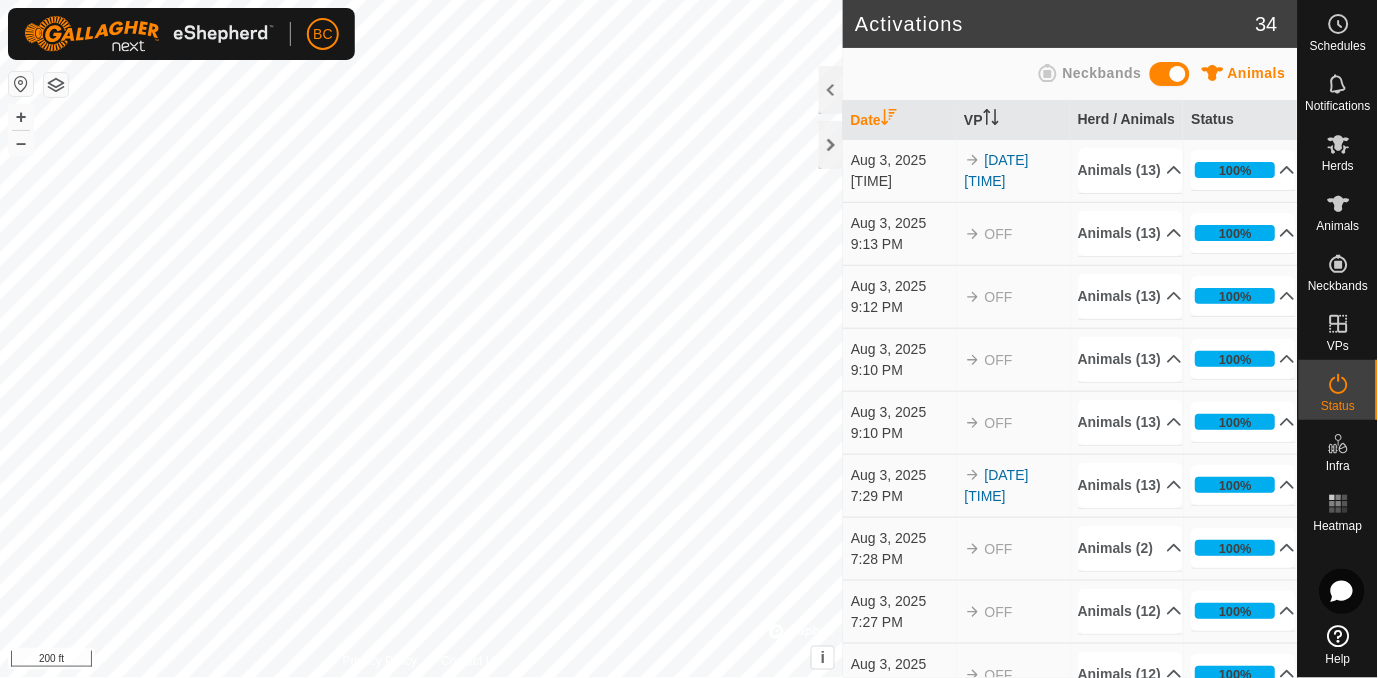 scroll, scrollTop: 0, scrollLeft: 0, axis: both 